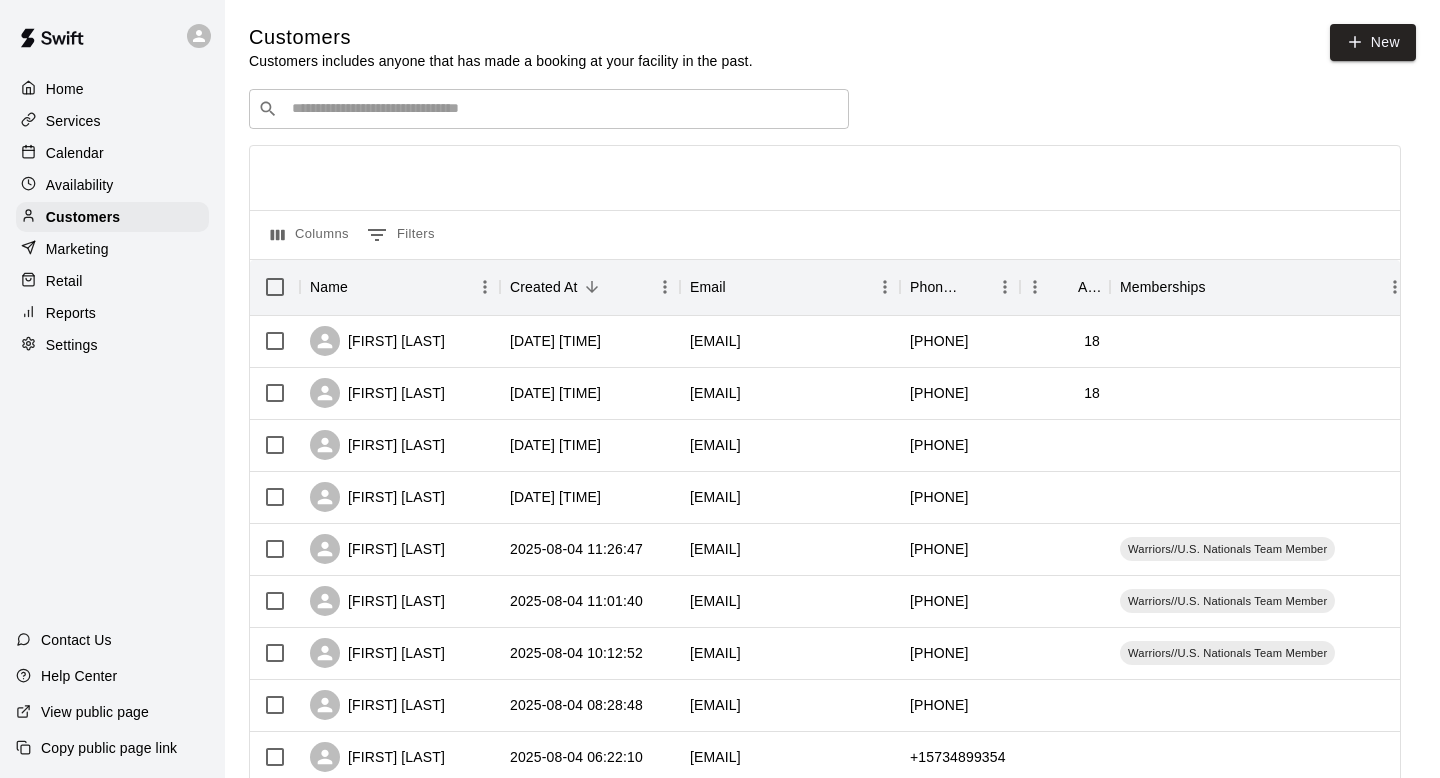 scroll, scrollTop: 0, scrollLeft: 0, axis: both 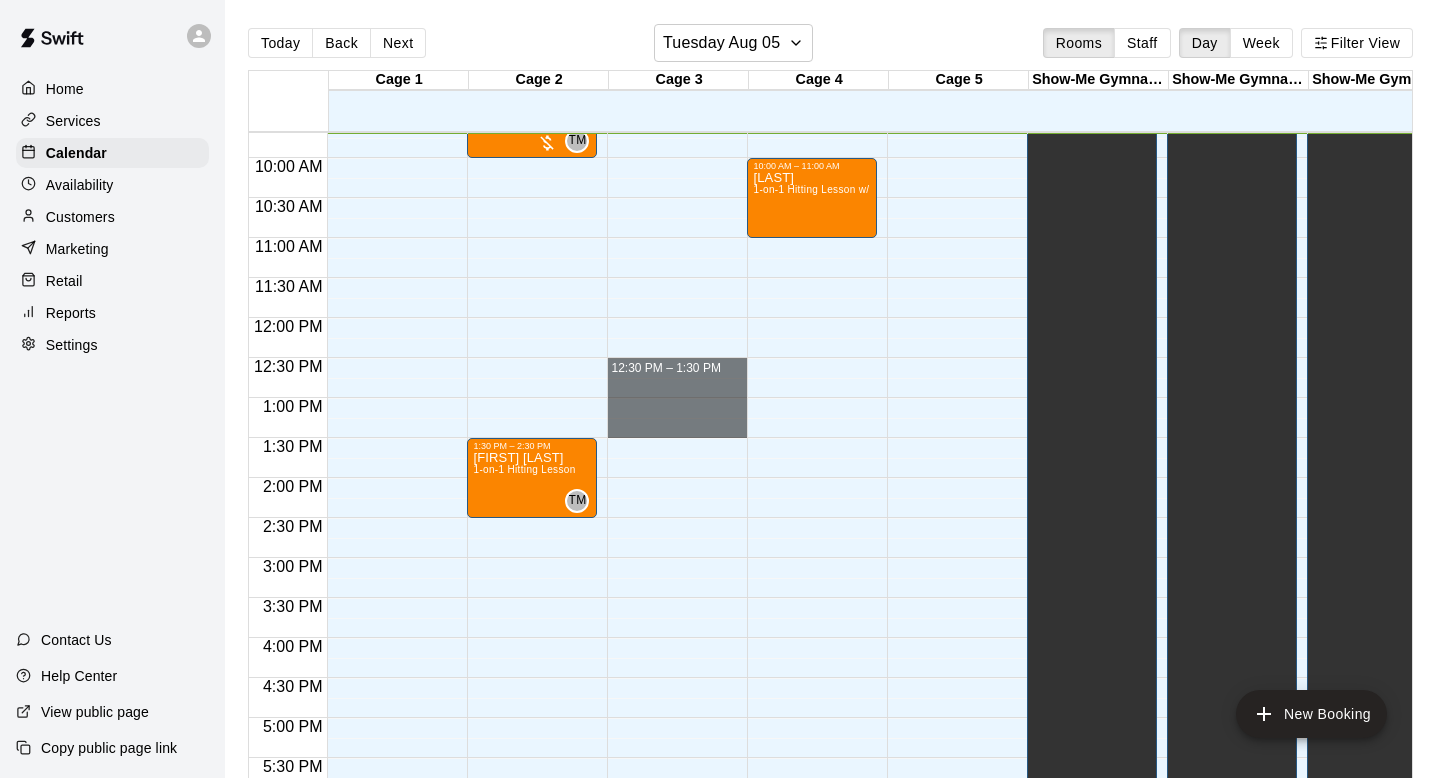 drag, startPoint x: 668, startPoint y: 365, endPoint x: 670, endPoint y: 432, distance: 67.02985 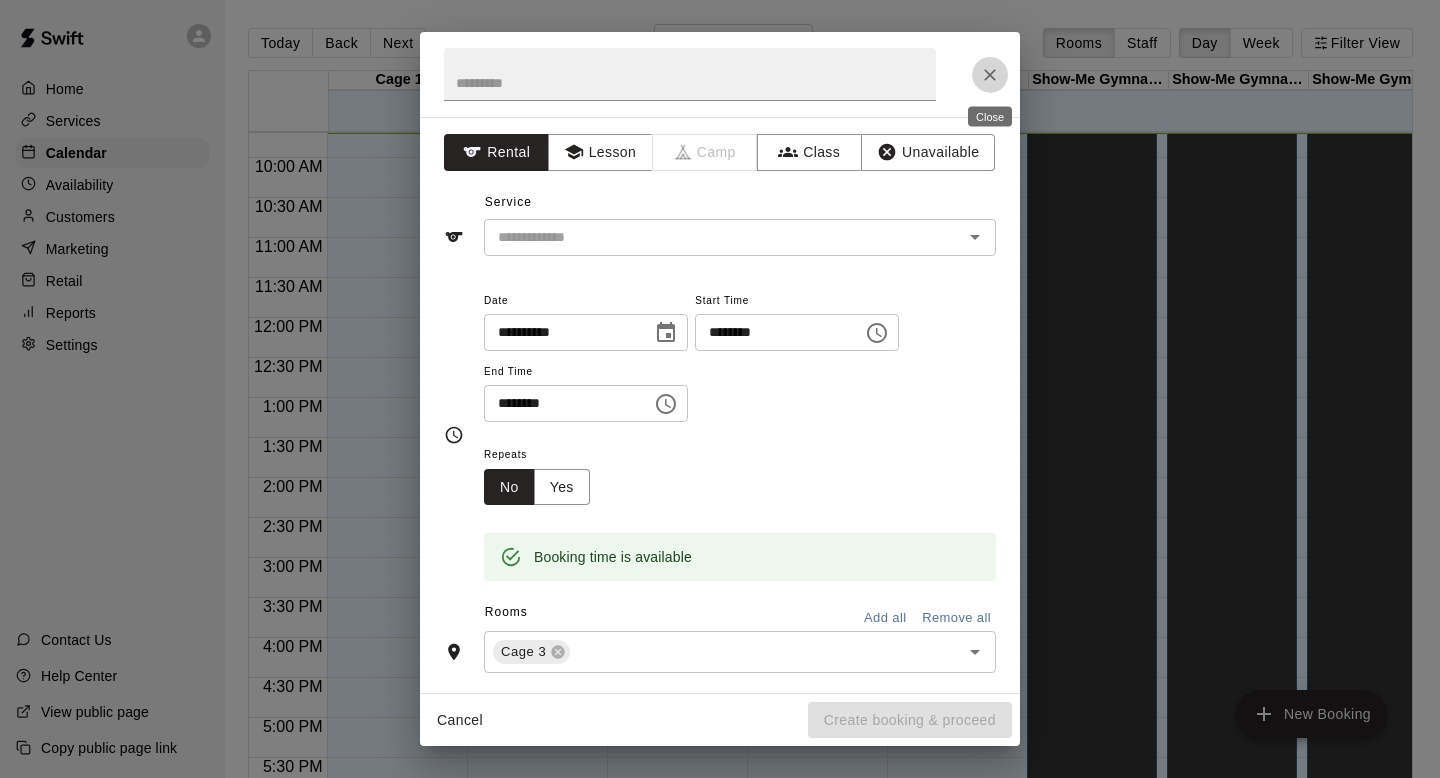 click at bounding box center [990, 75] 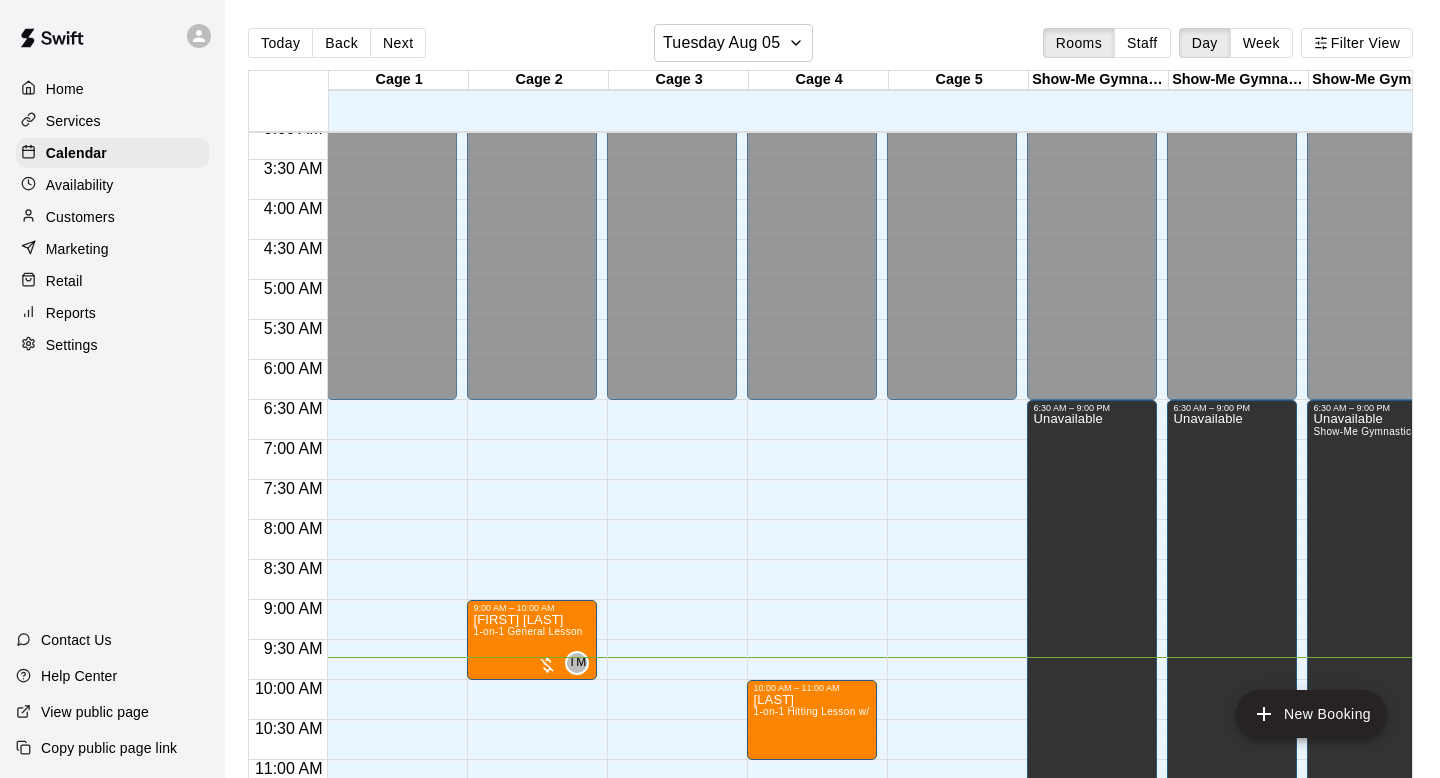 scroll, scrollTop: 0, scrollLeft: 0, axis: both 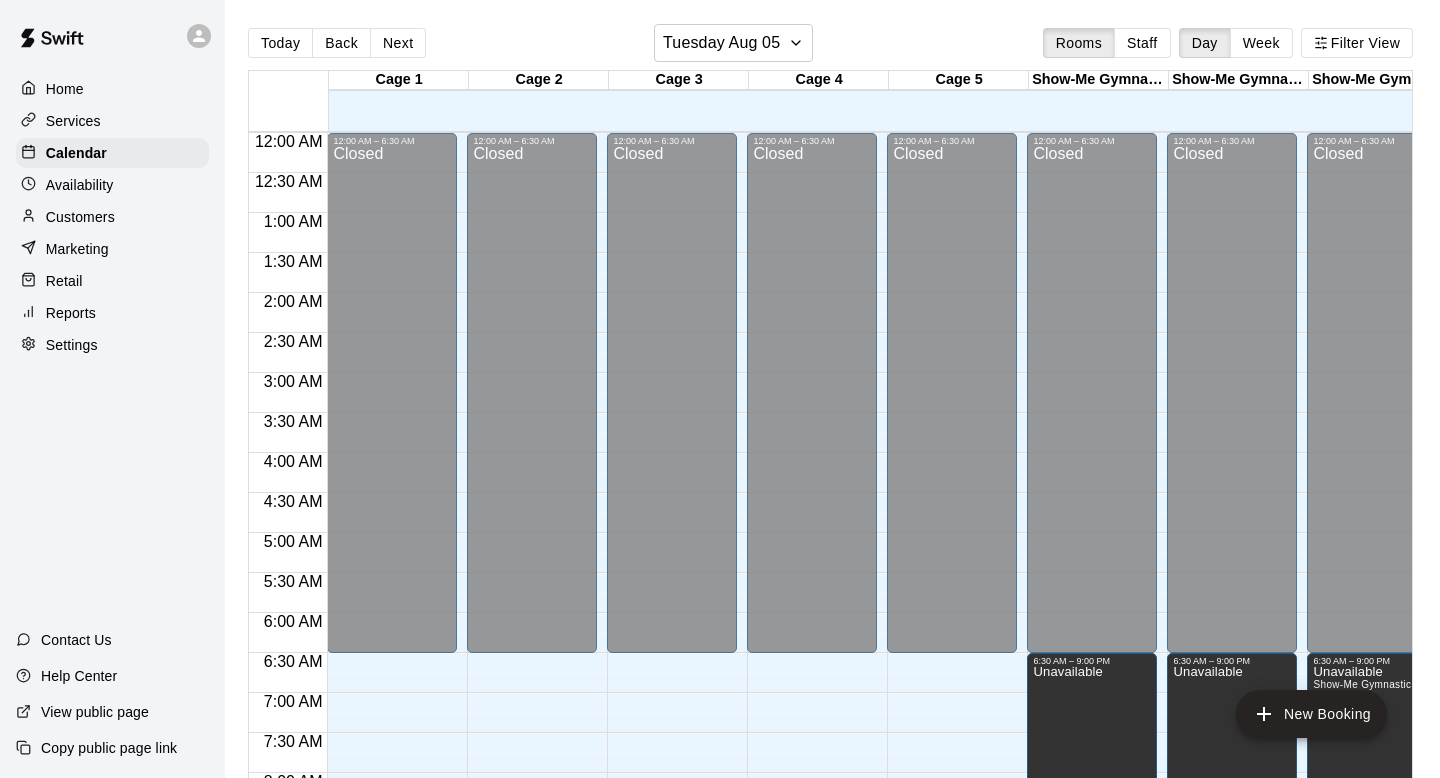 click on "Customers" at bounding box center (112, 217) 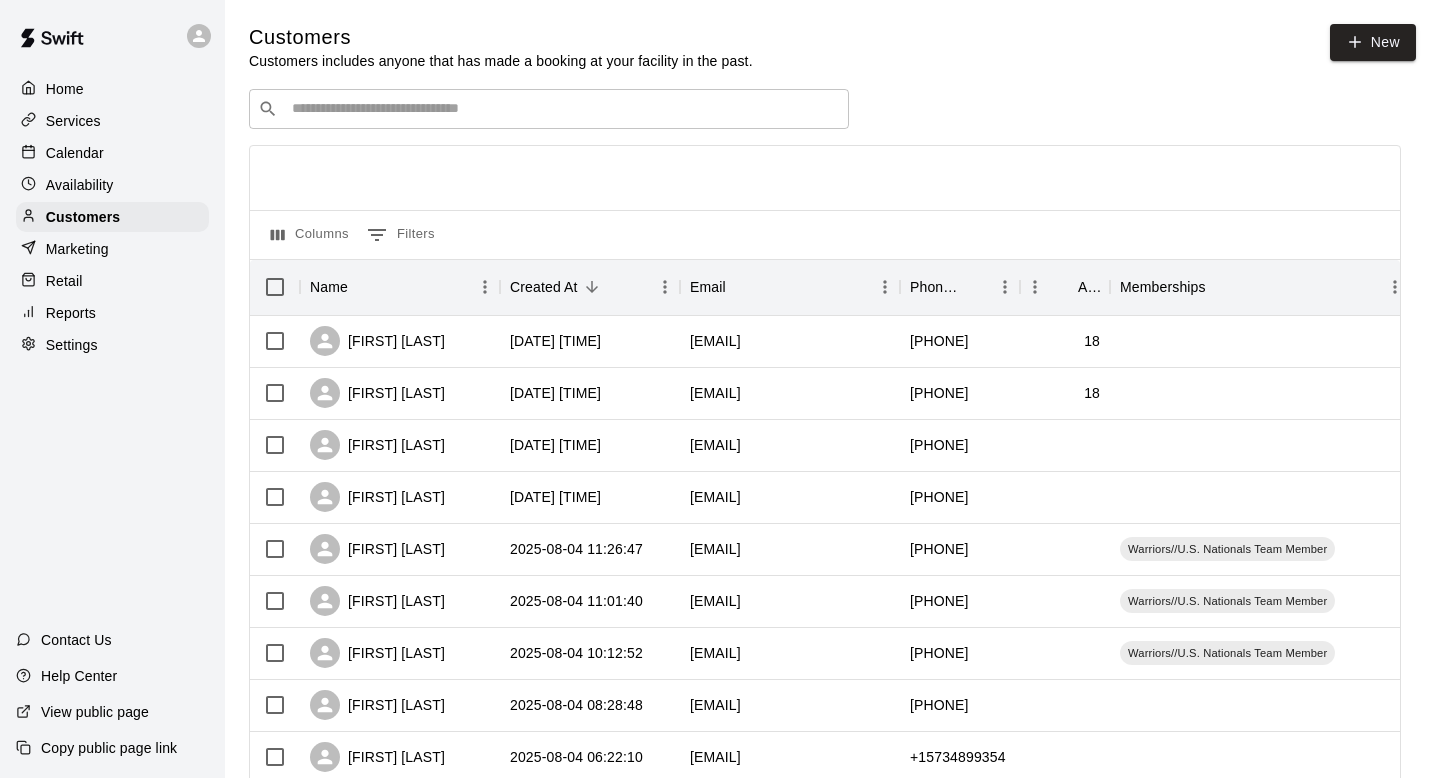 click on "Marketing" at bounding box center (77, 249) 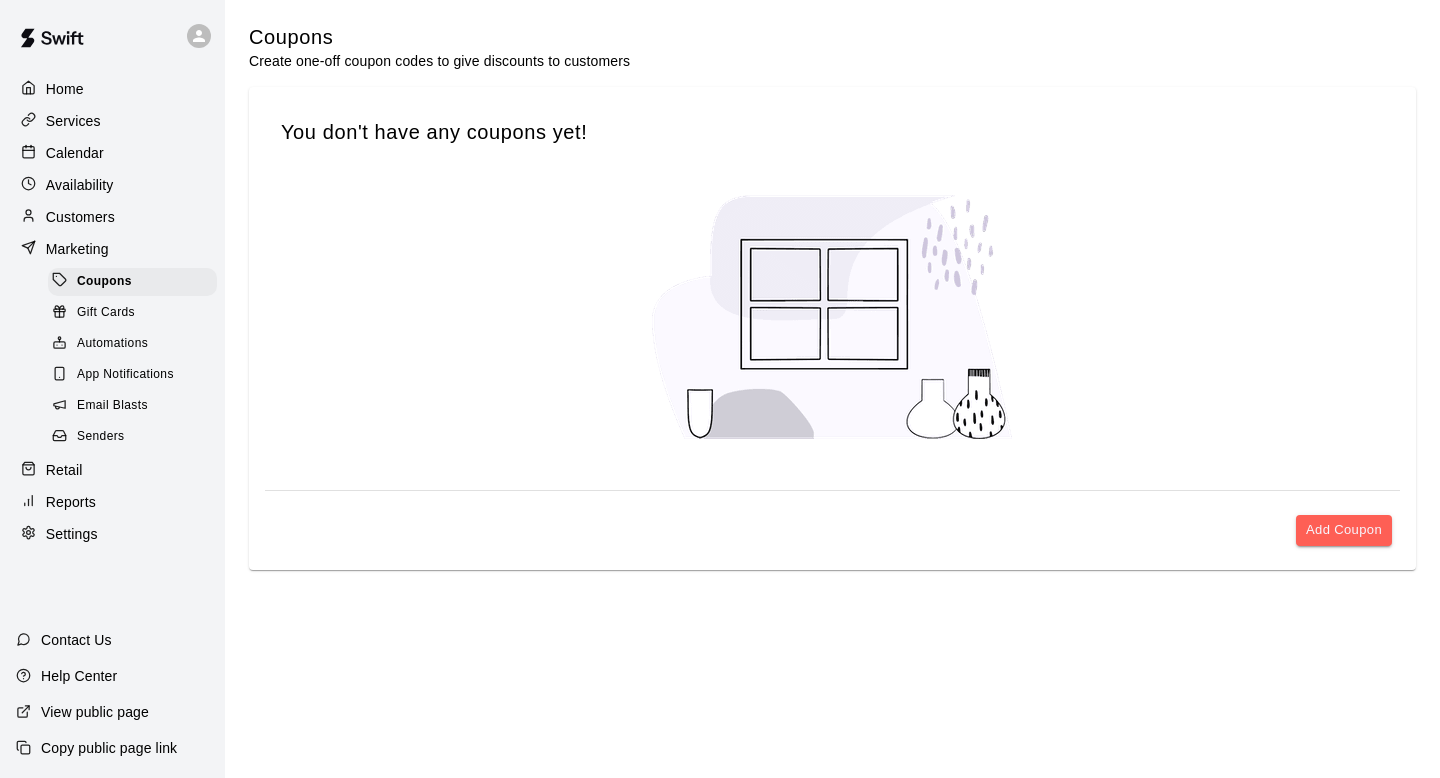 click on "Retail" at bounding box center (64, 470) 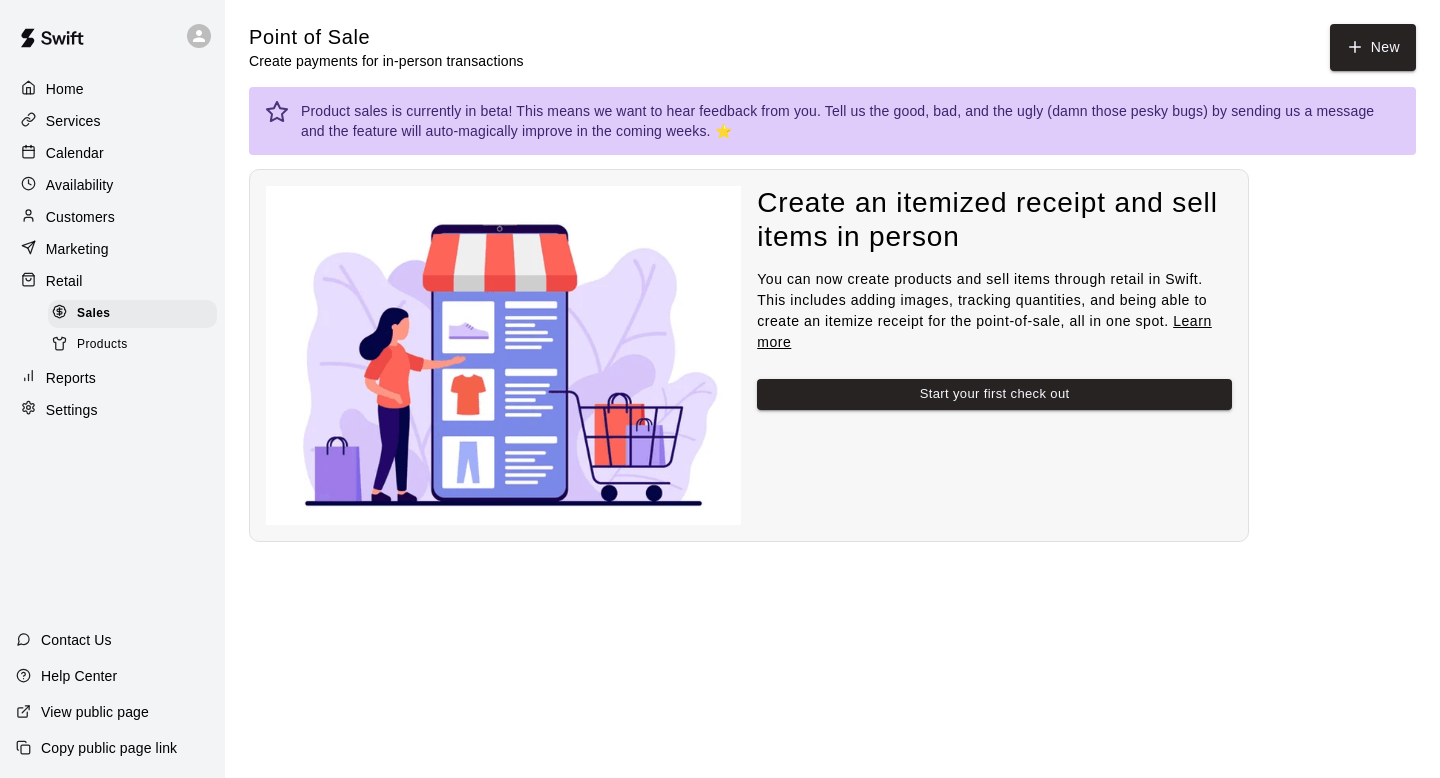 click on "Home Services Calendar Availability Customers Marketing Retail Sales Products Reports Settings Contact Us Help Center View public page Copy public page link" at bounding box center (112, 389) 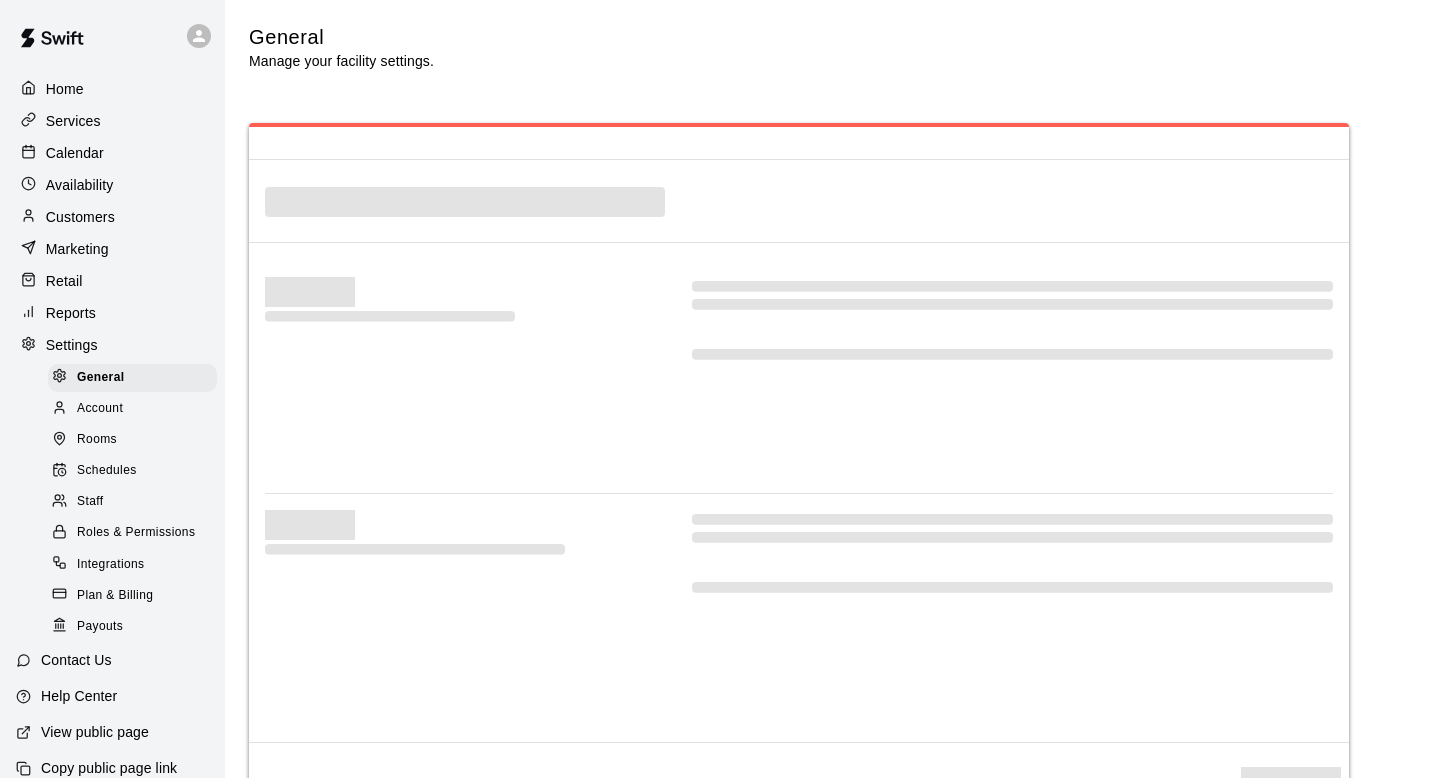 select on "**" 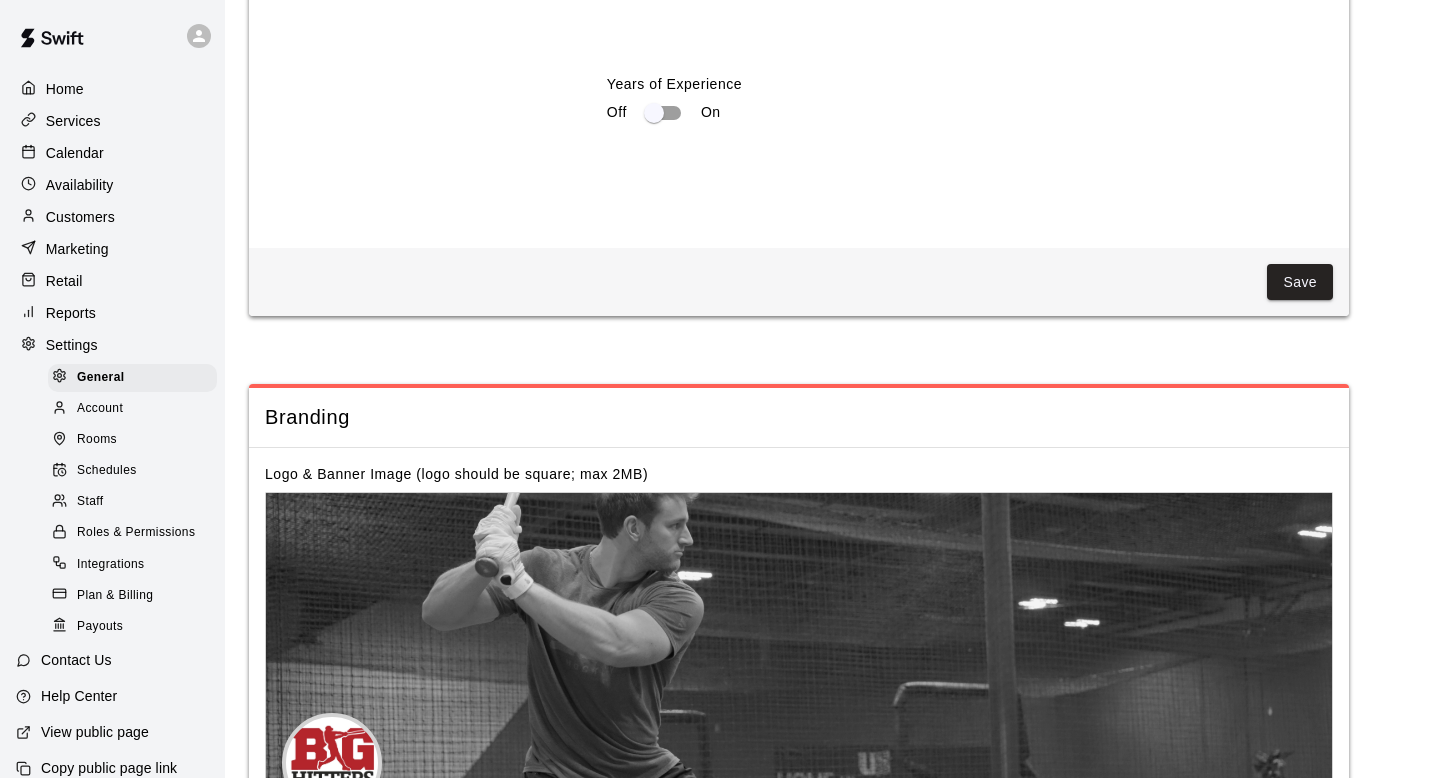 scroll, scrollTop: 3987, scrollLeft: 0, axis: vertical 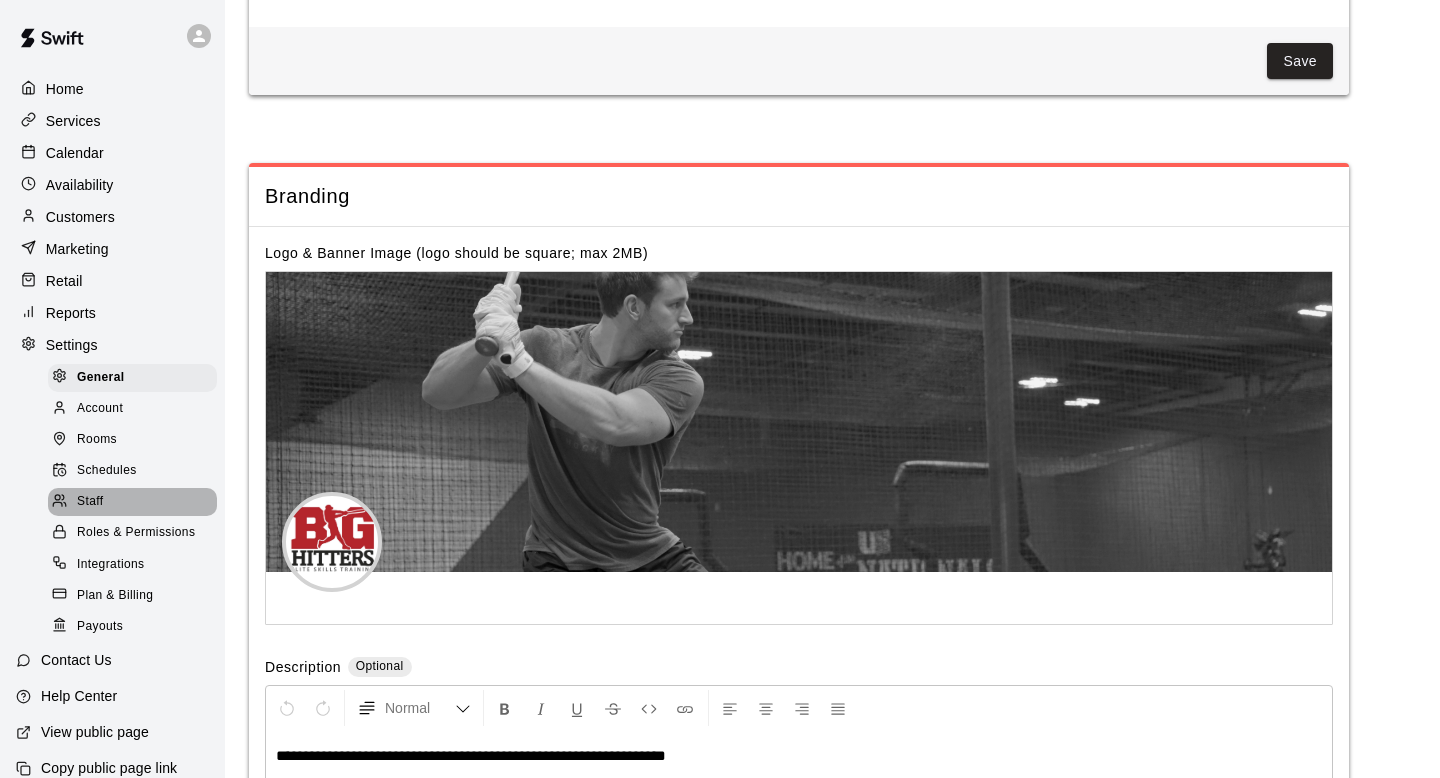 click on "Staff" at bounding box center [90, 502] 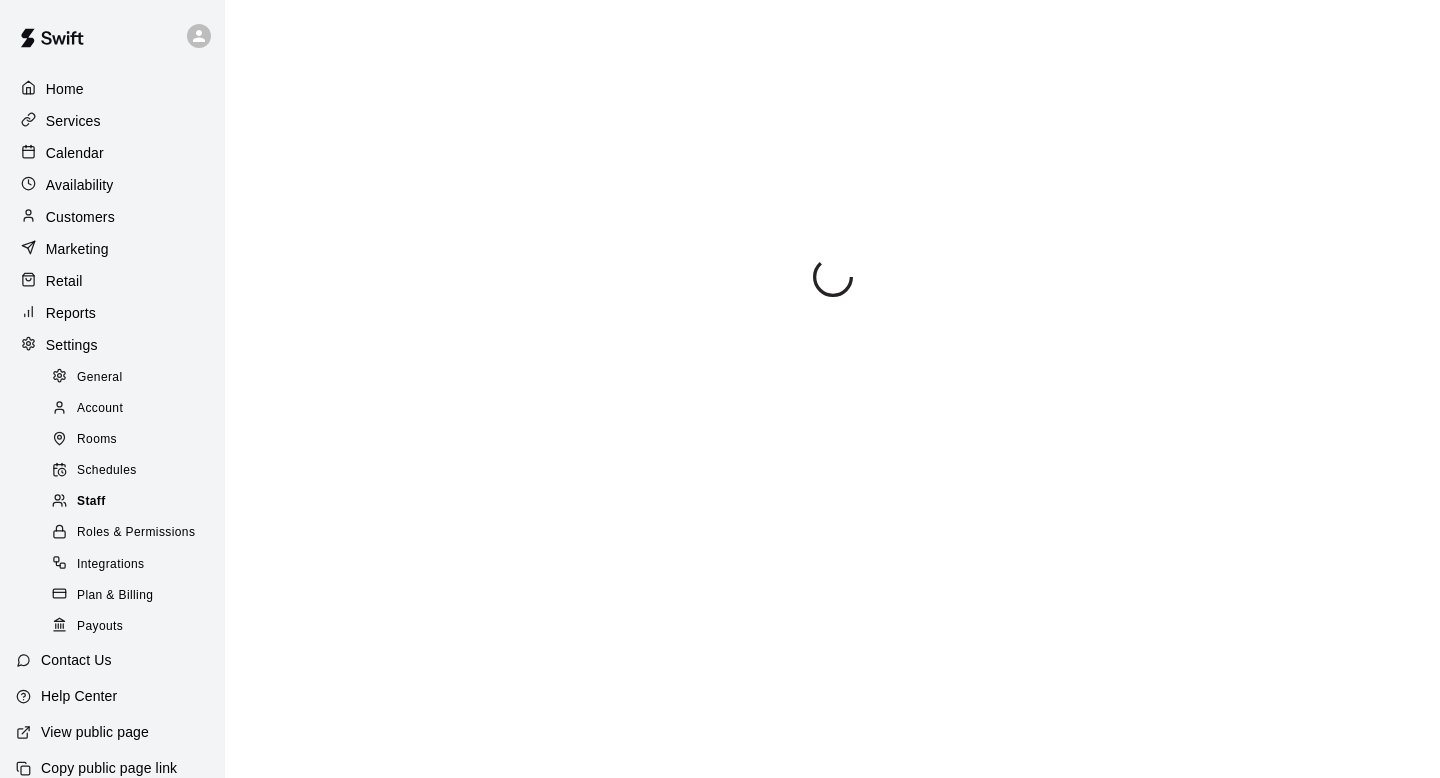 scroll, scrollTop: 0, scrollLeft: 0, axis: both 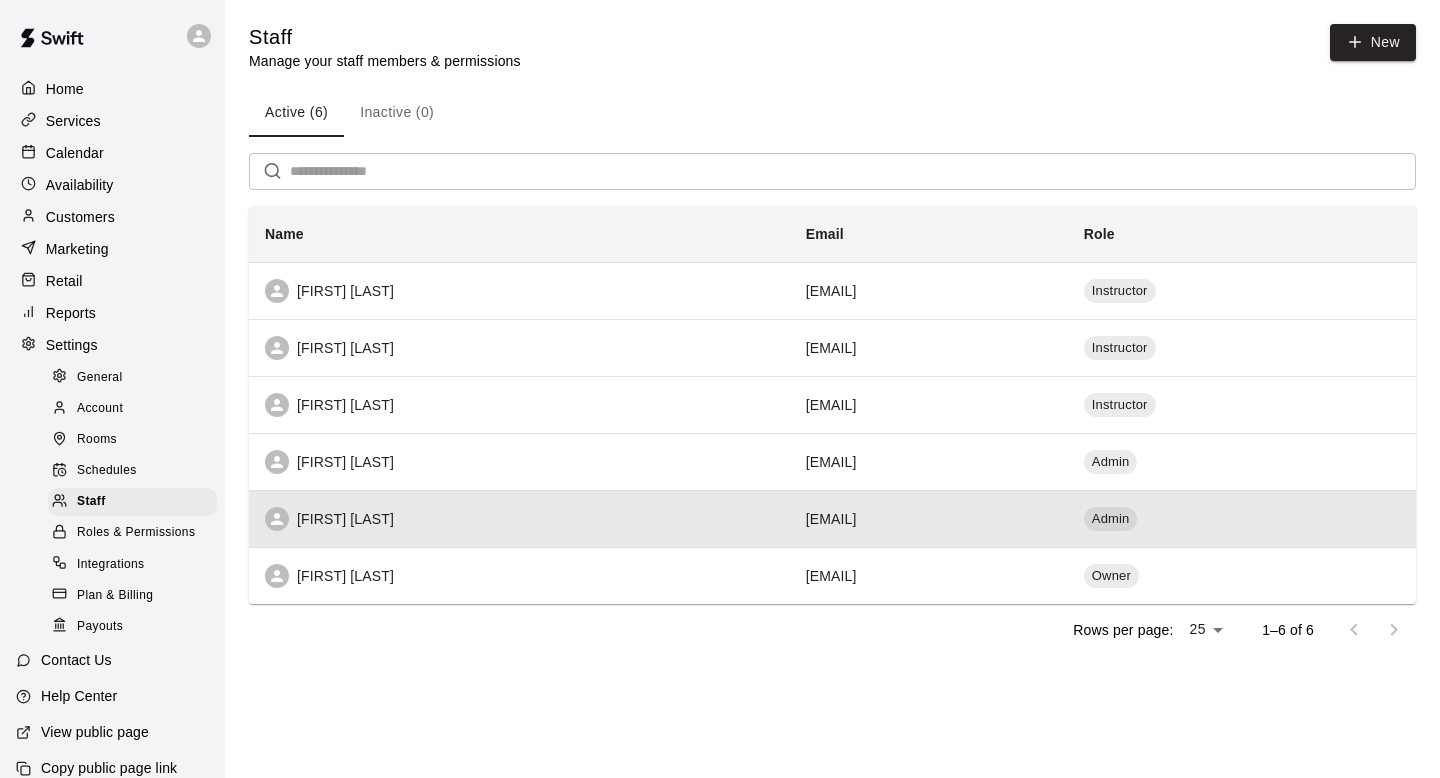 click on "[FIRST] [LAST]" at bounding box center (519, 519) 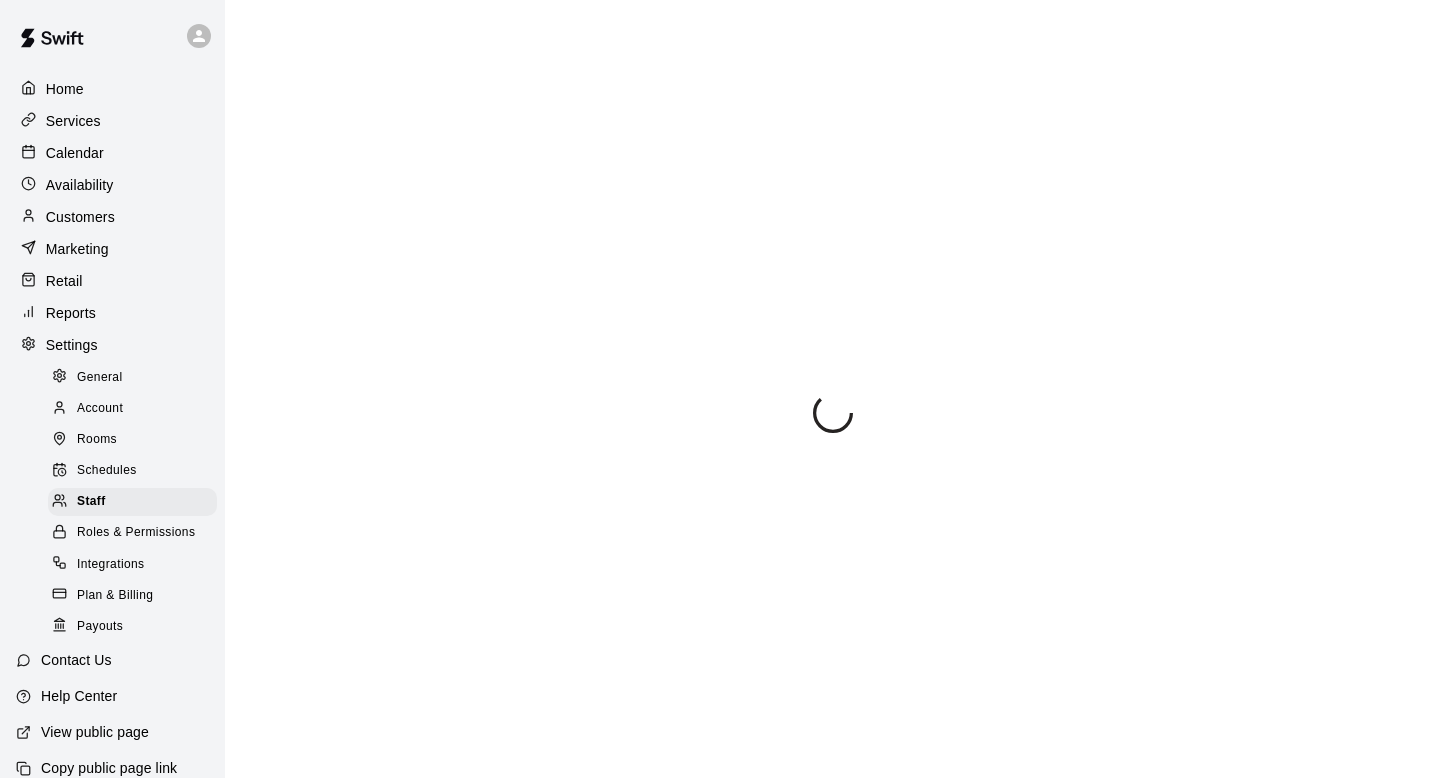 select on "**" 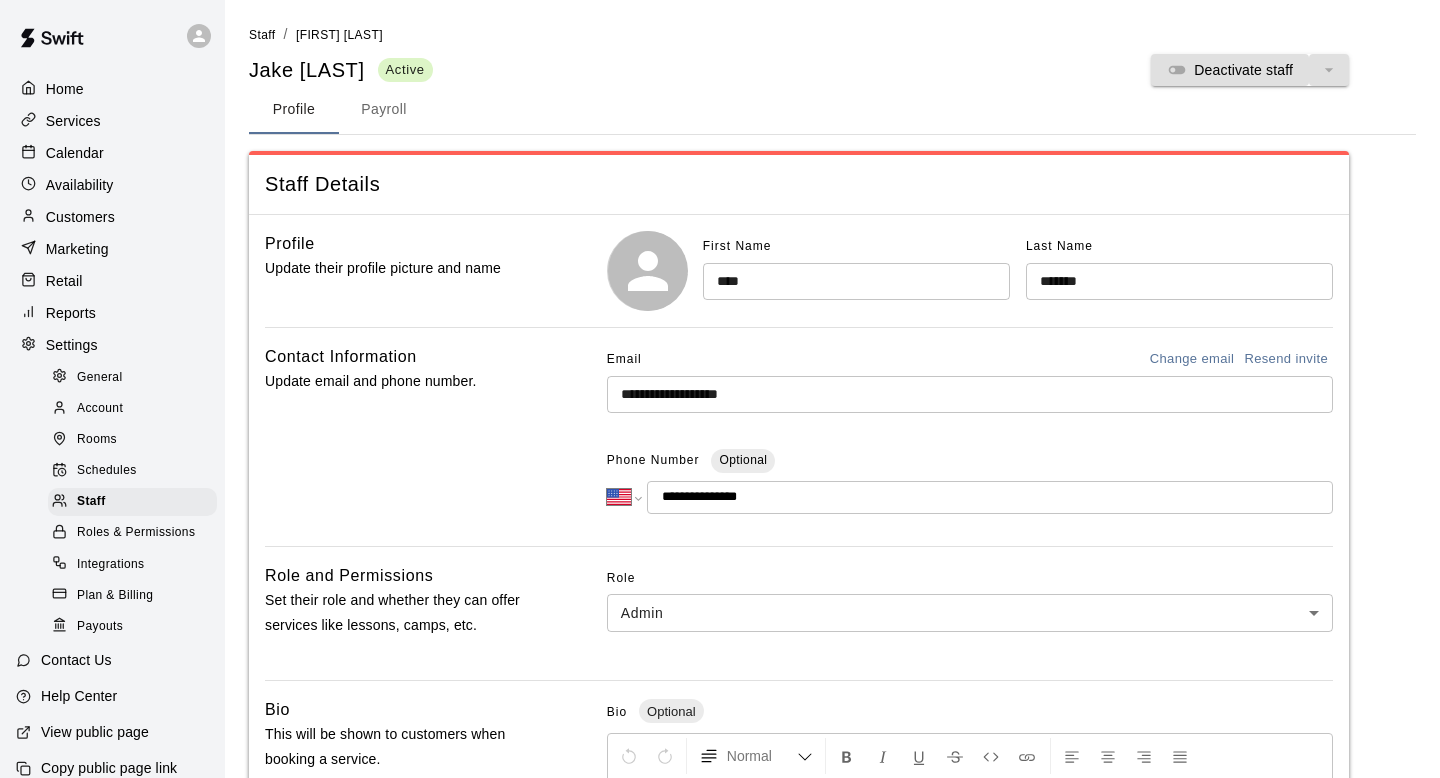 click on "Payroll" at bounding box center (384, 110) 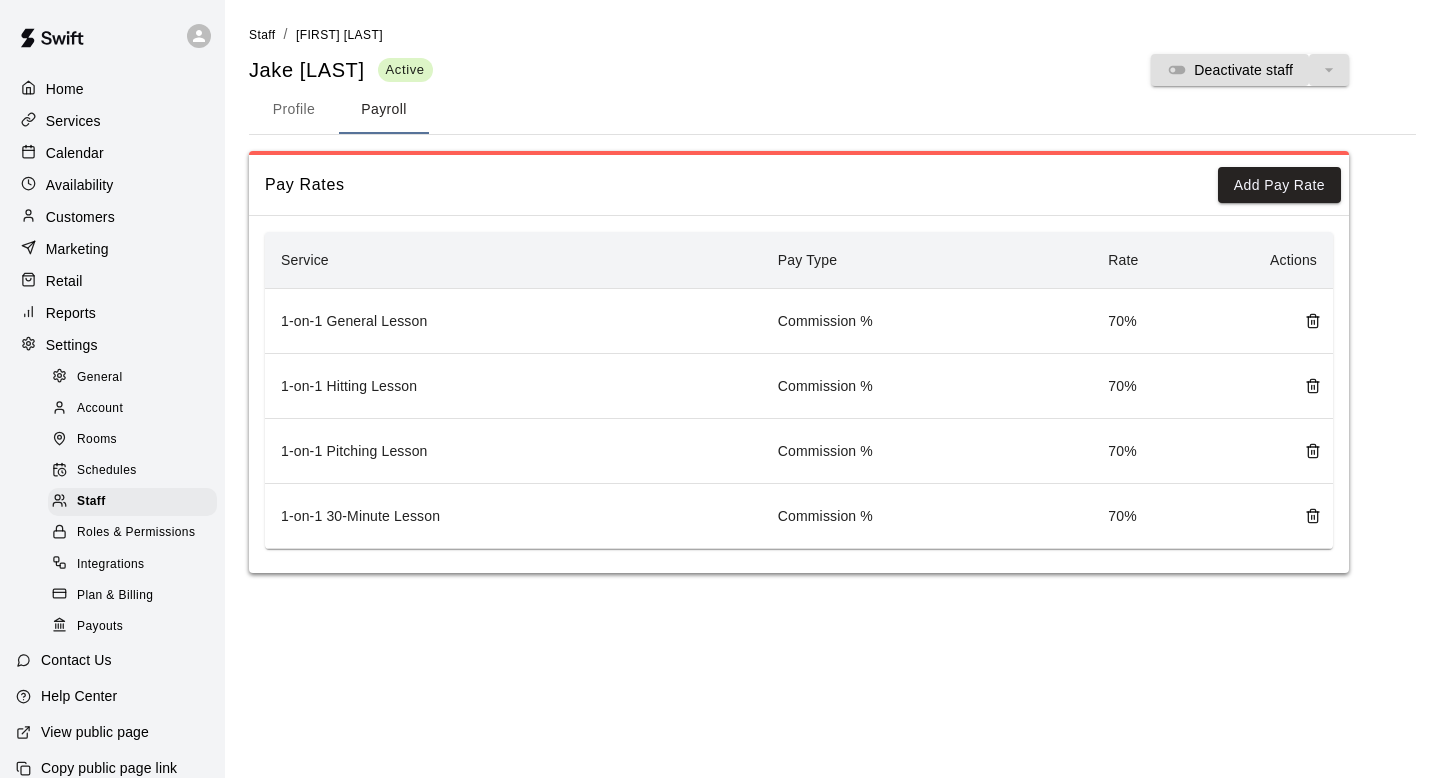 click on "Profile" at bounding box center [294, 110] 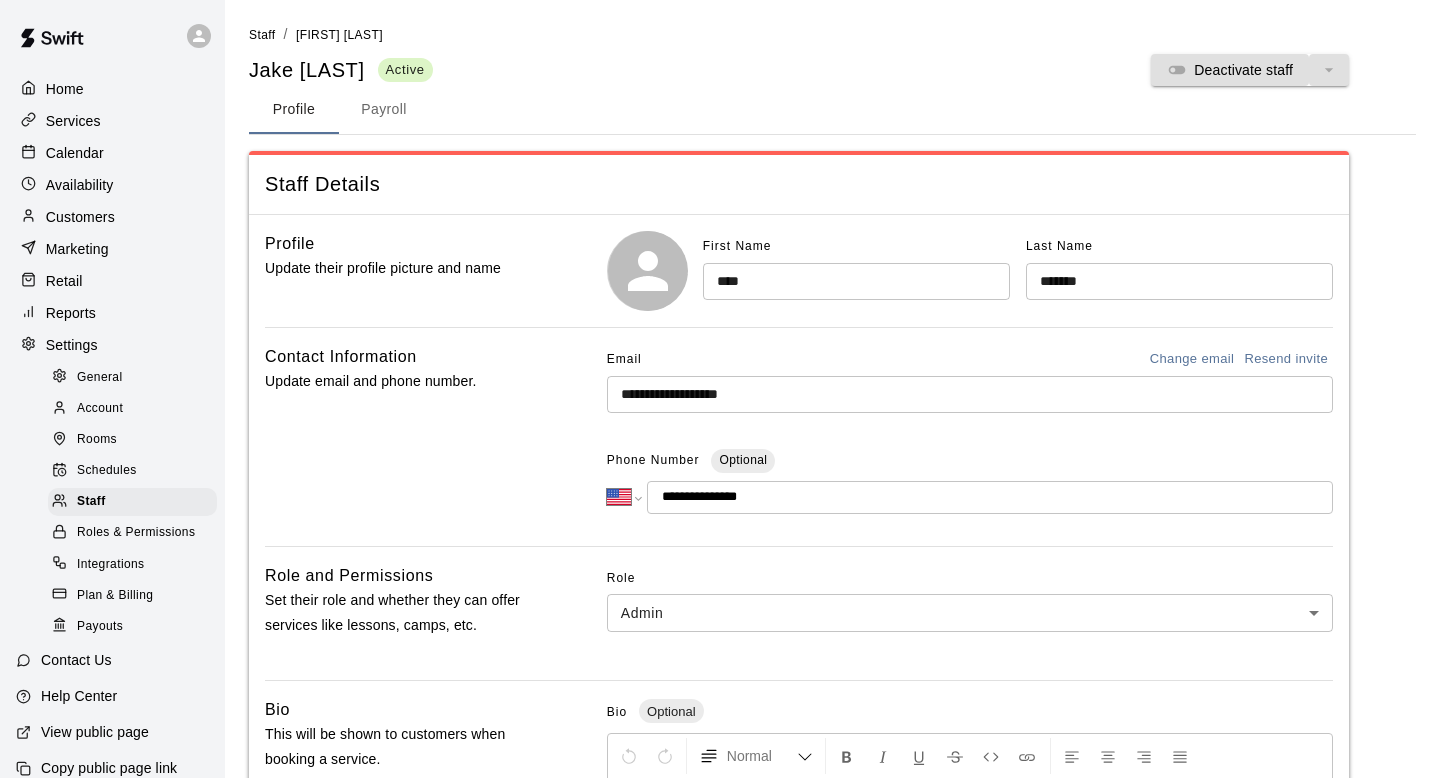 click on "Payroll" at bounding box center (384, 110) 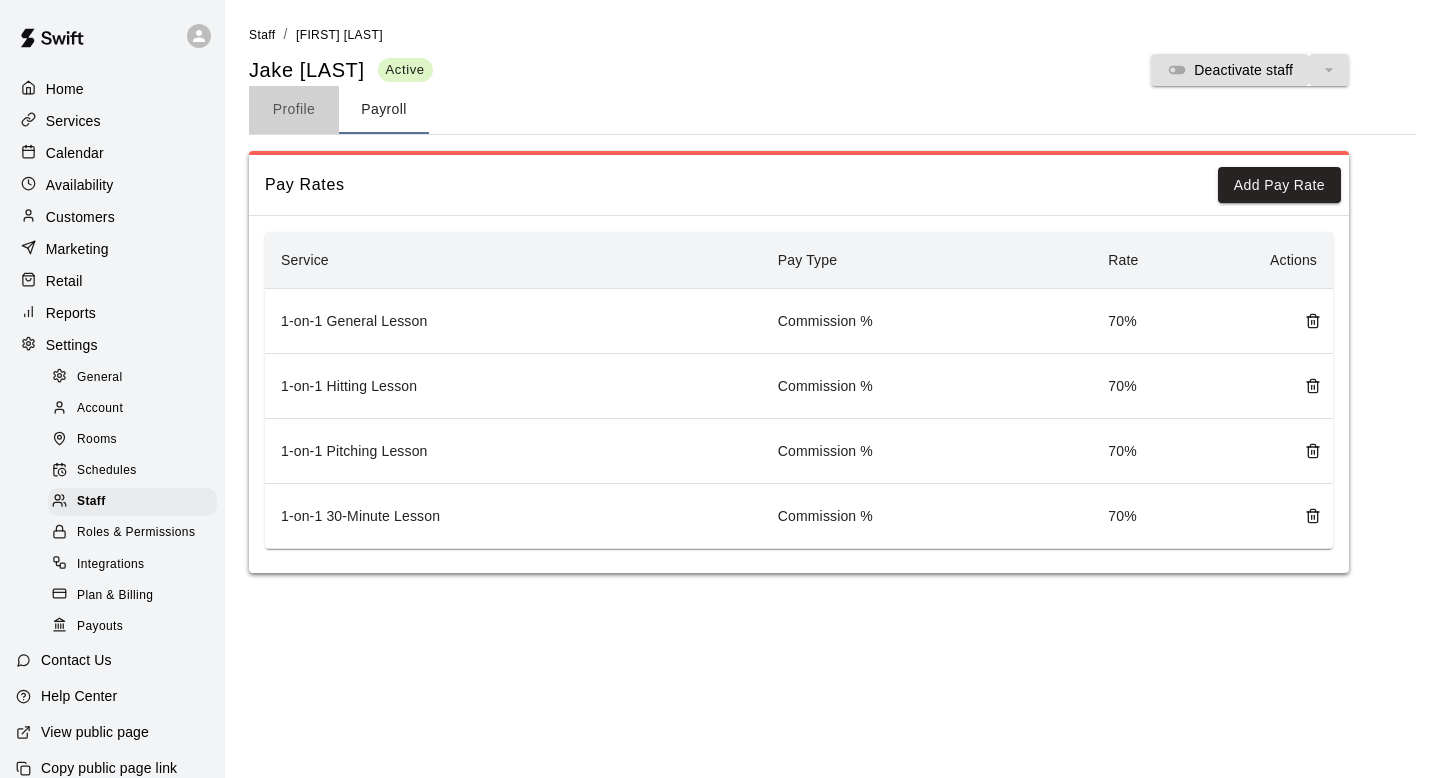 click on "Profile" at bounding box center [294, 110] 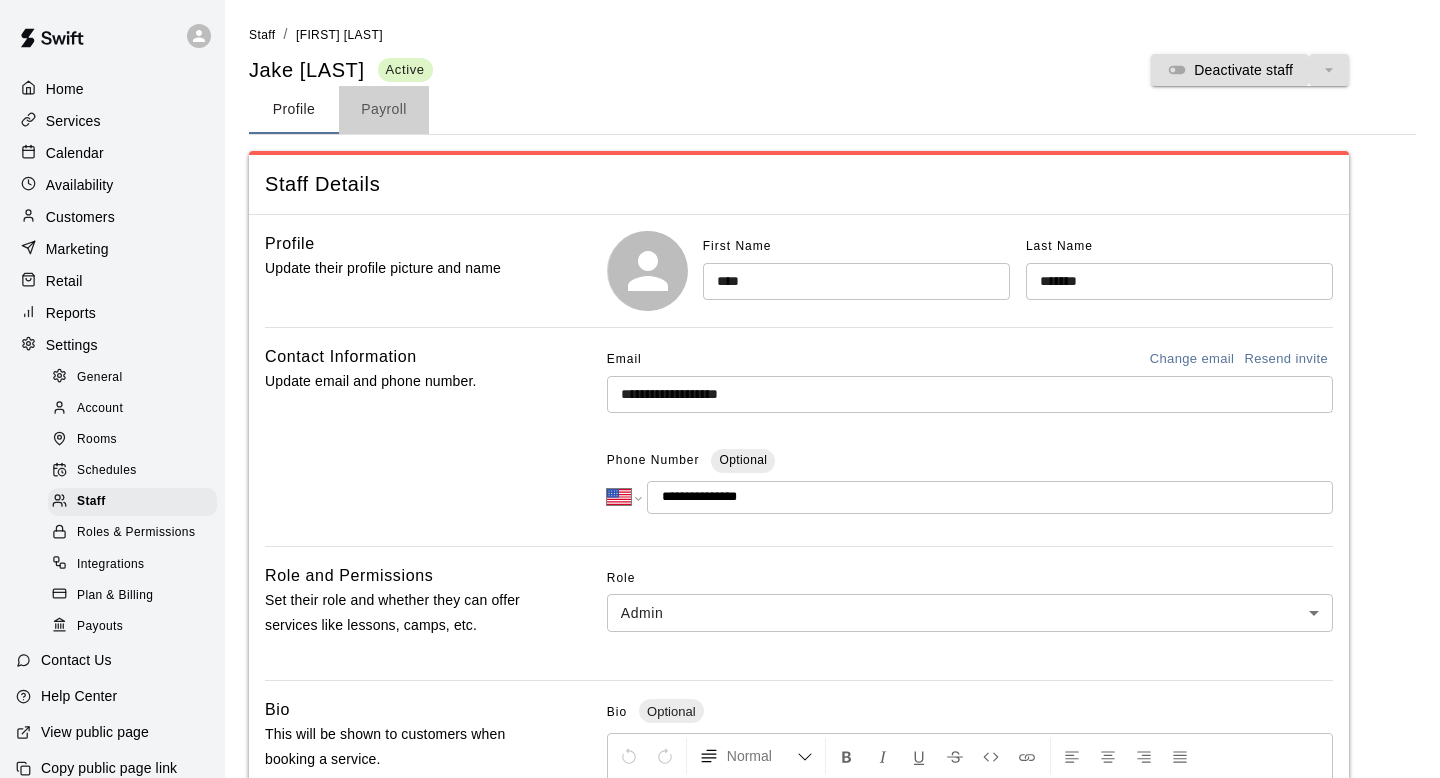 click on "Payroll" at bounding box center [384, 110] 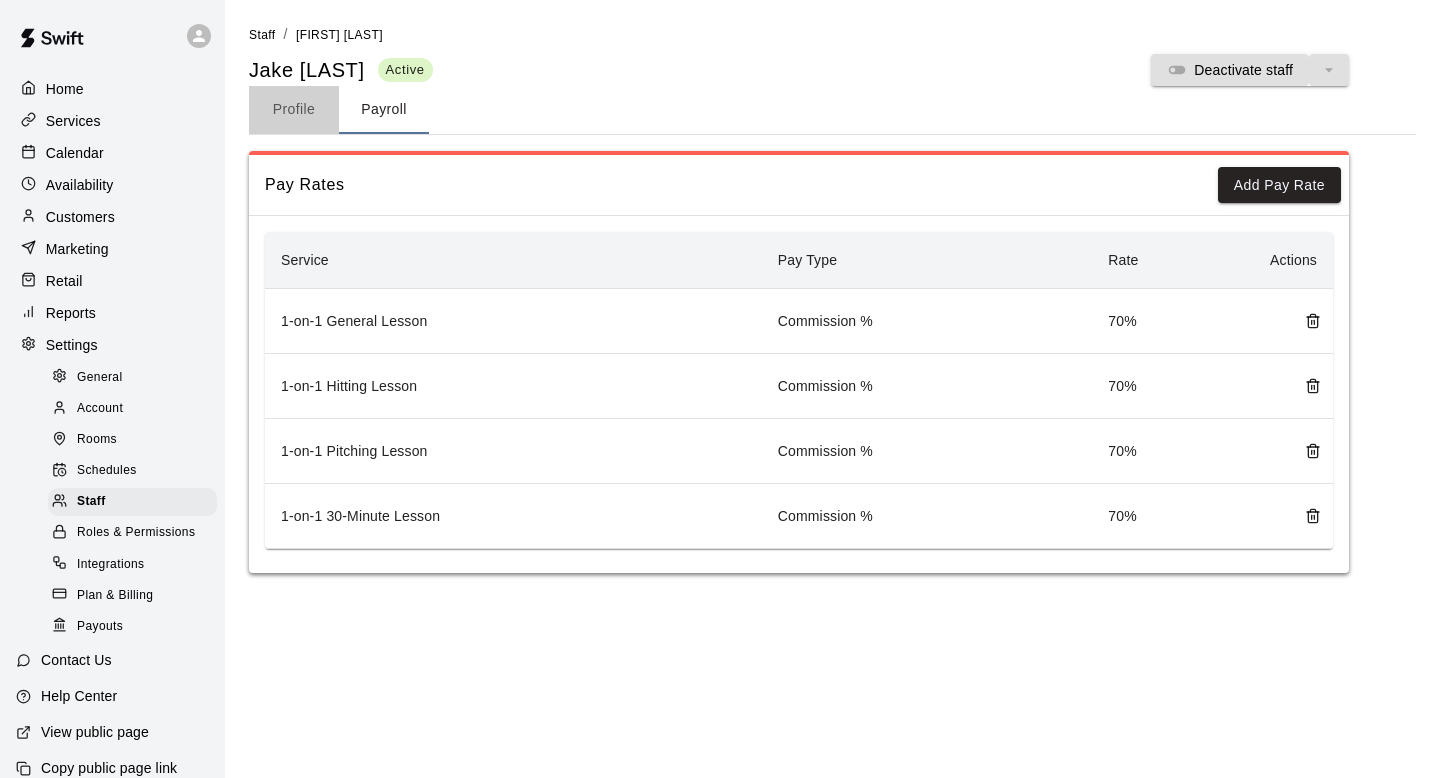 click on "Profile" at bounding box center [294, 110] 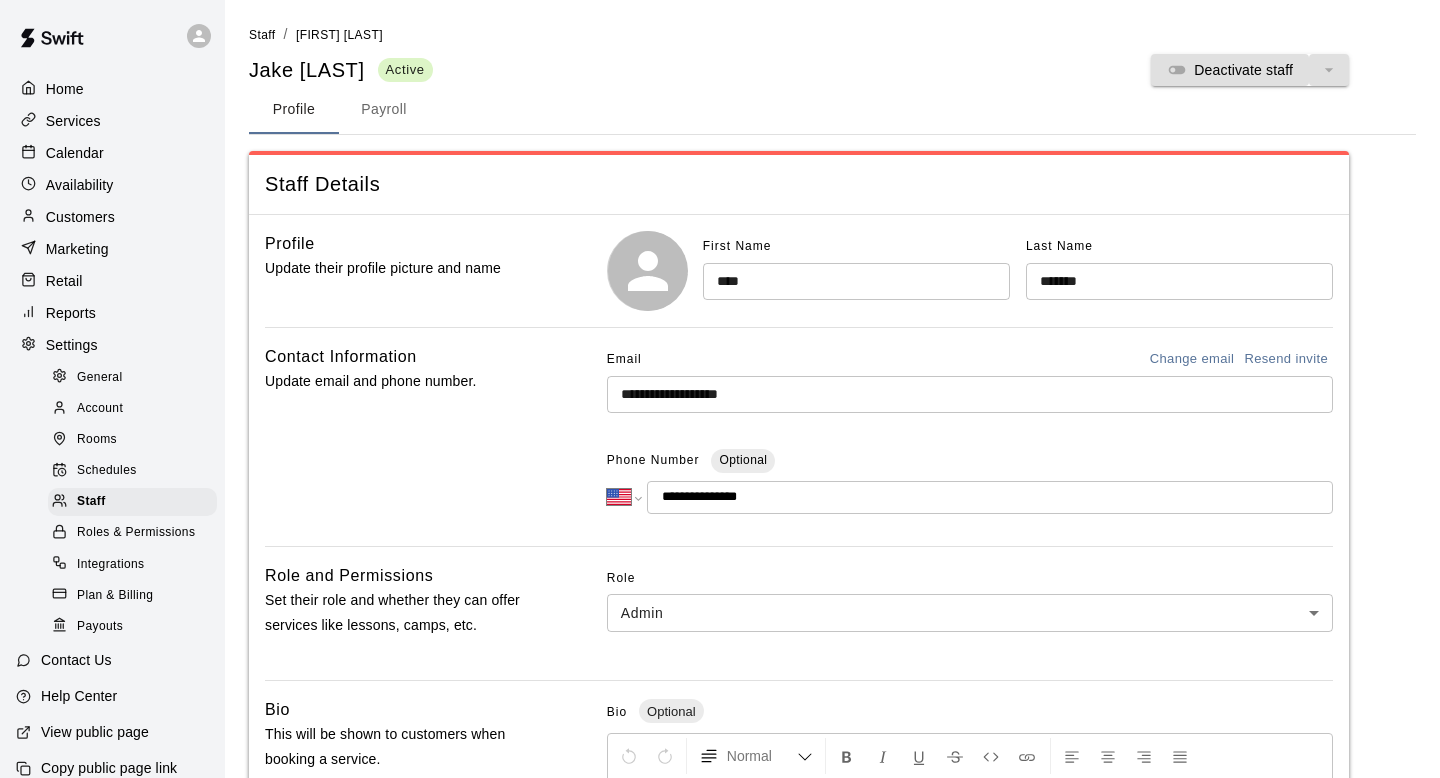 click on "Payroll" at bounding box center (384, 110) 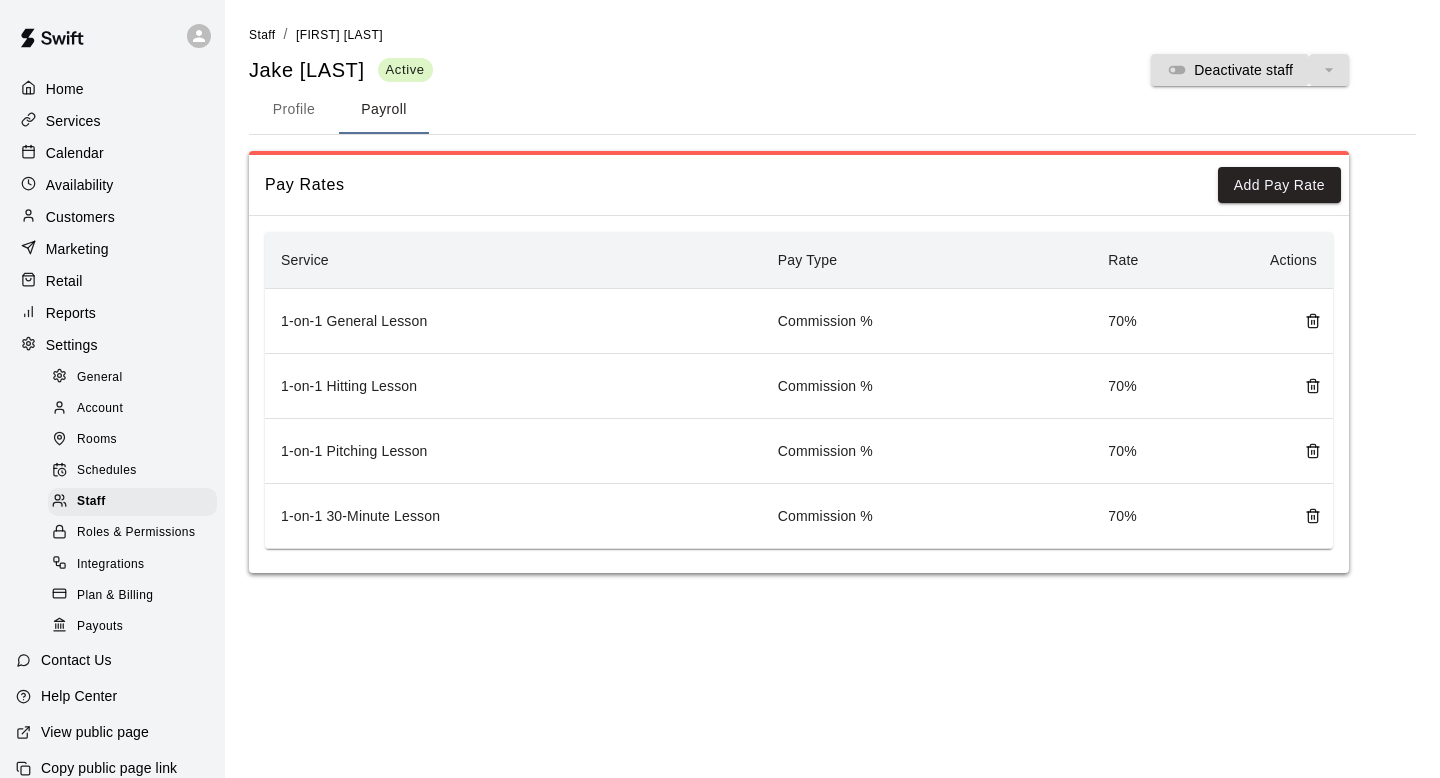 click on "General" at bounding box center [100, 378] 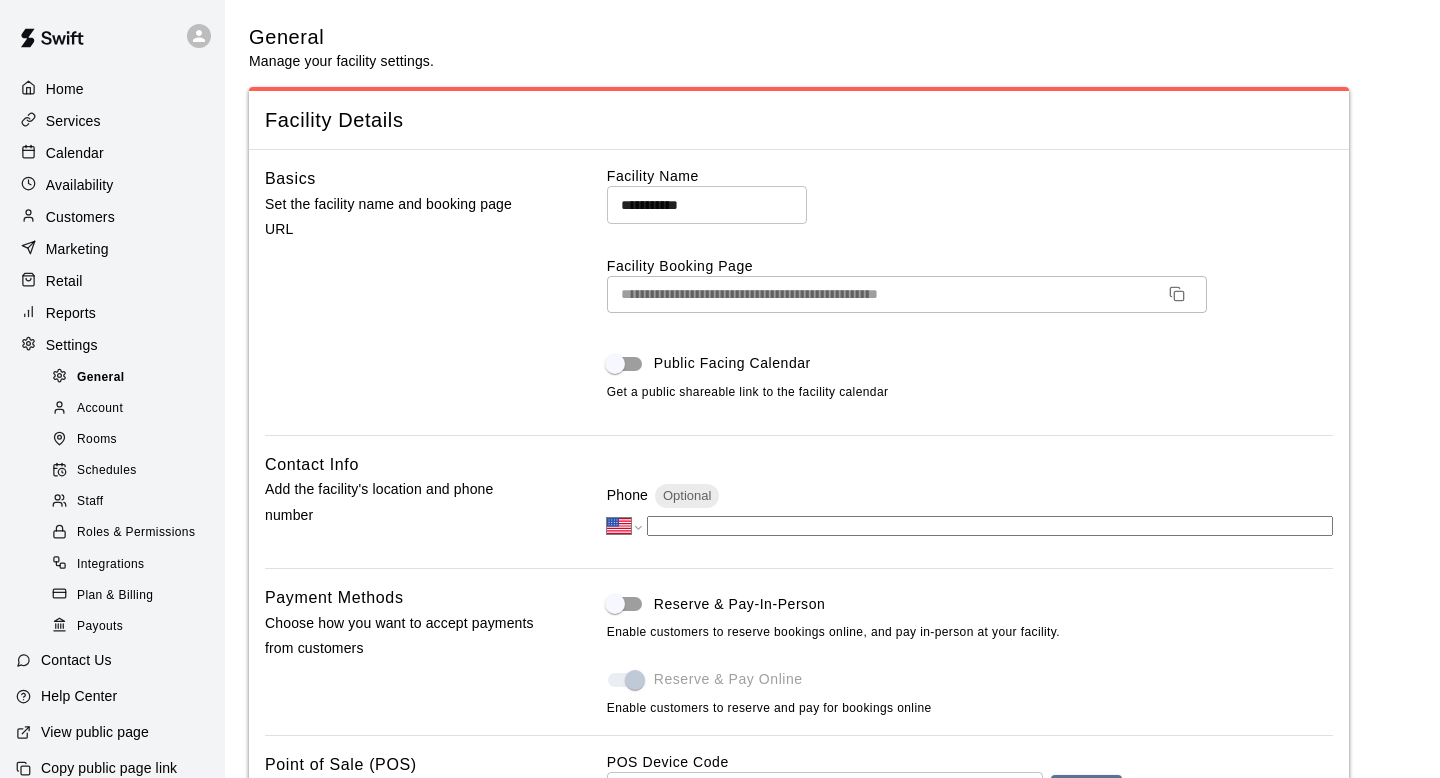 scroll, scrollTop: 3987, scrollLeft: 0, axis: vertical 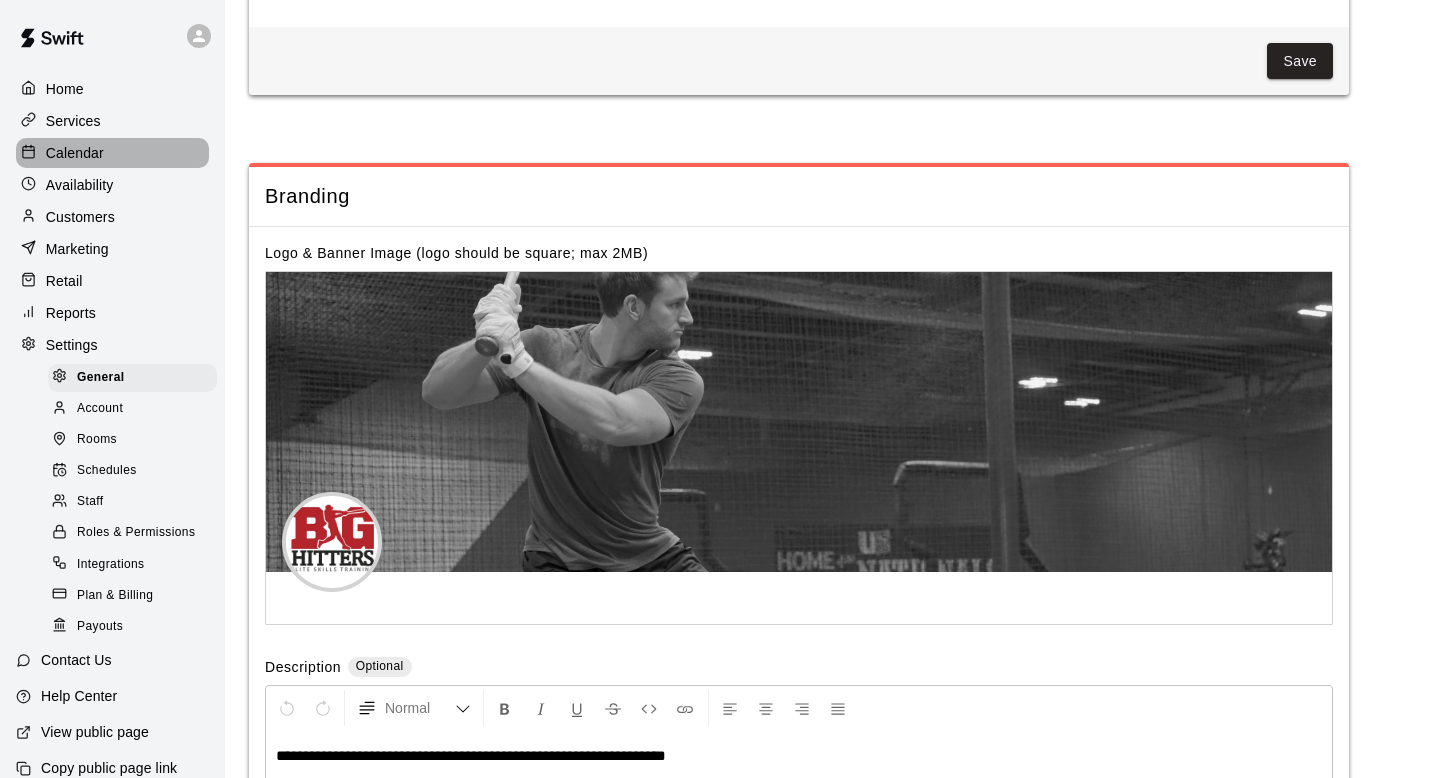 click on "Calendar" at bounding box center (75, 153) 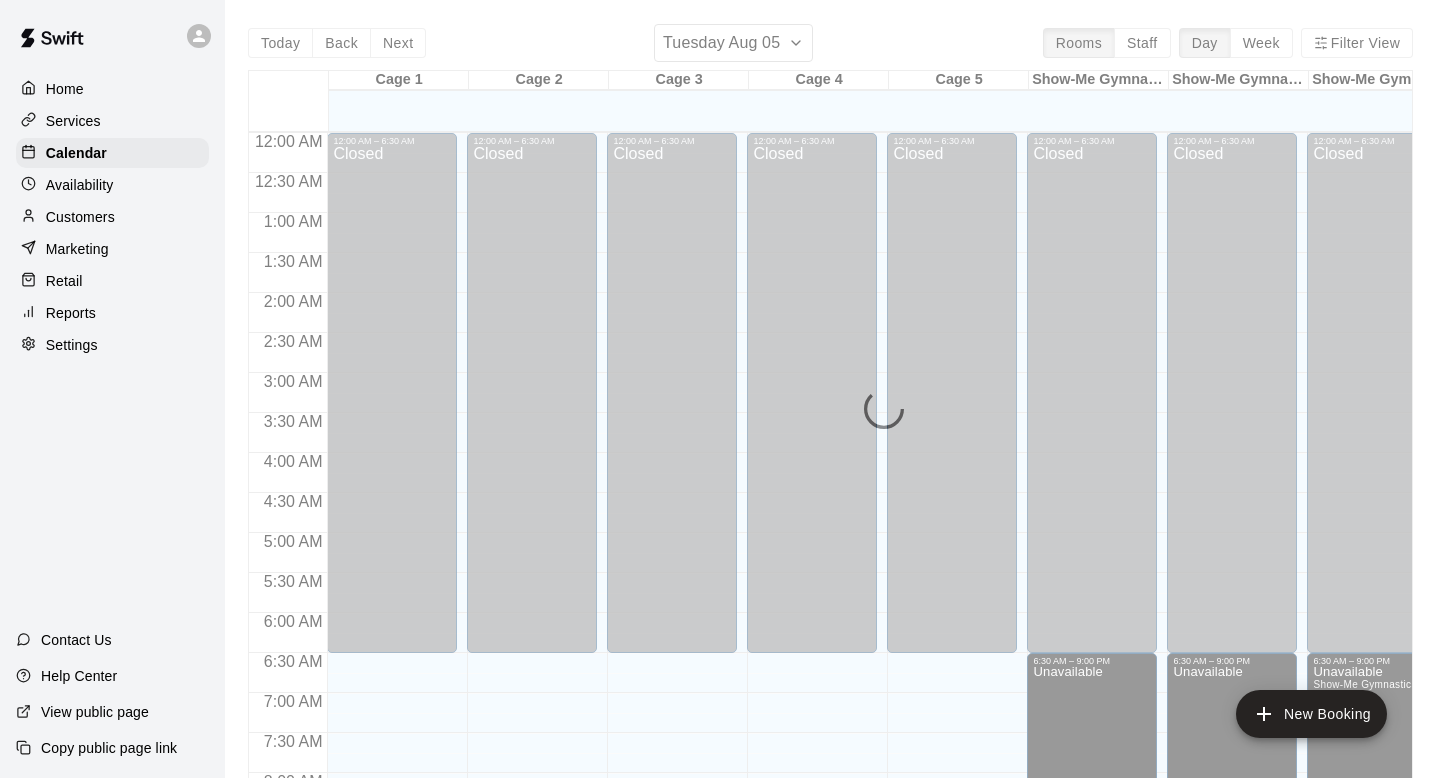scroll, scrollTop: 779, scrollLeft: 0, axis: vertical 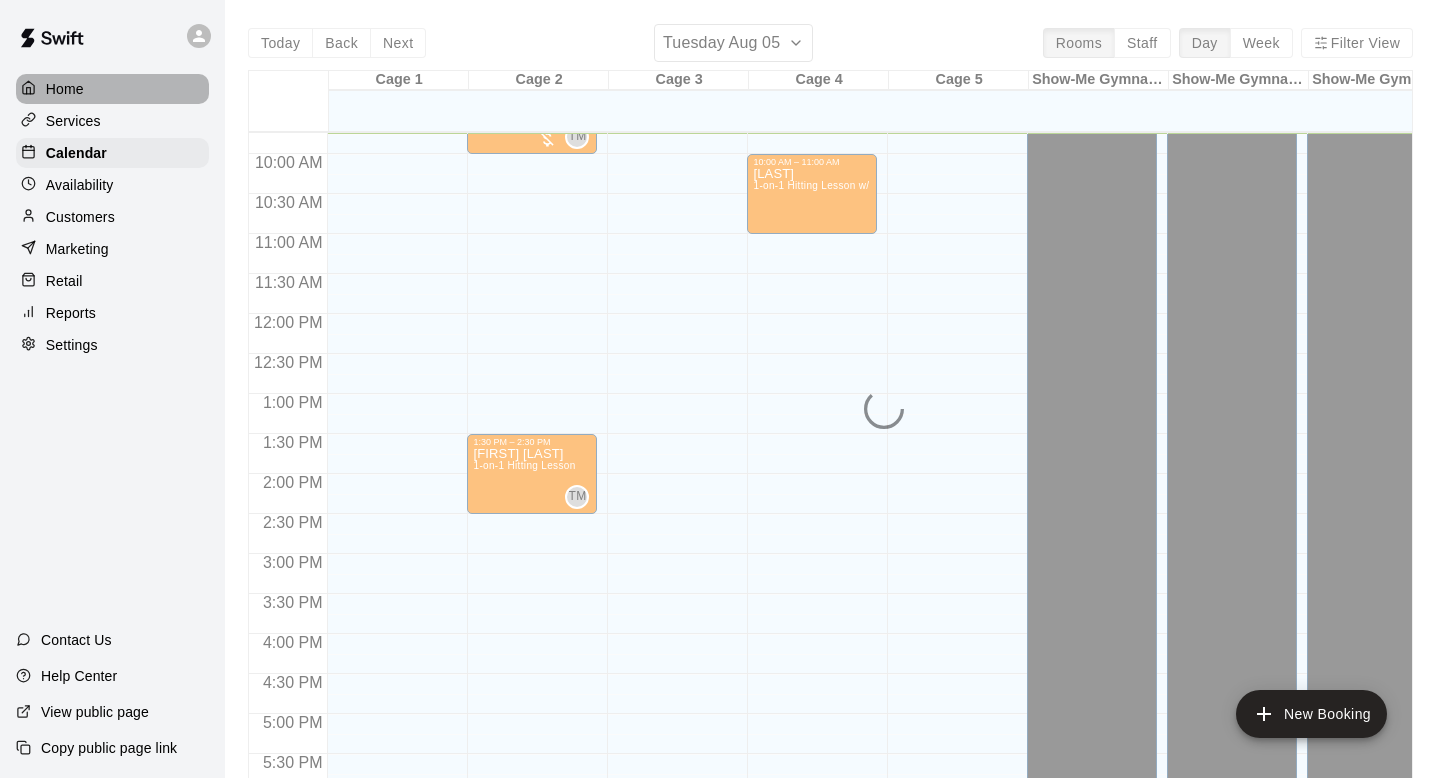 click on "Home" at bounding box center (112, 89) 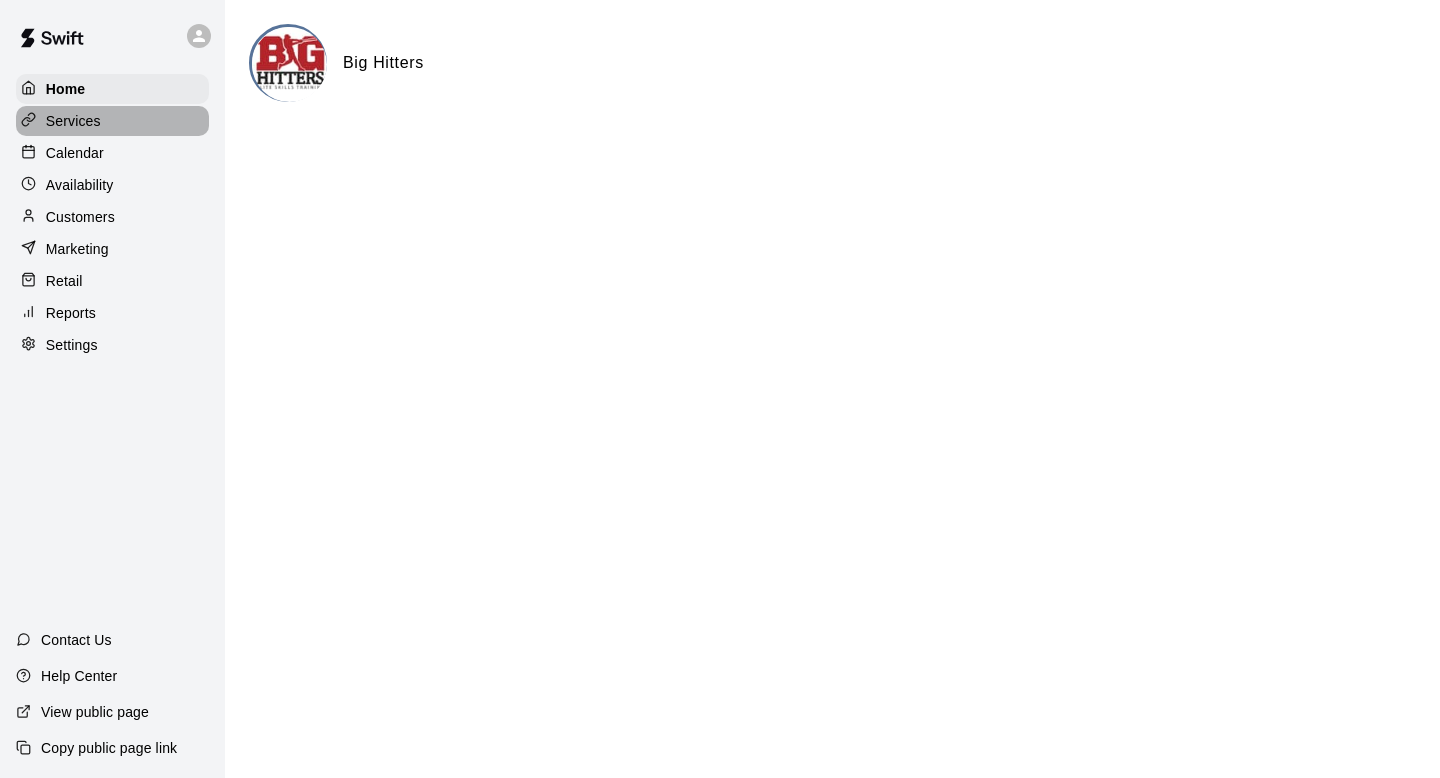 click on "Services" at bounding box center [73, 121] 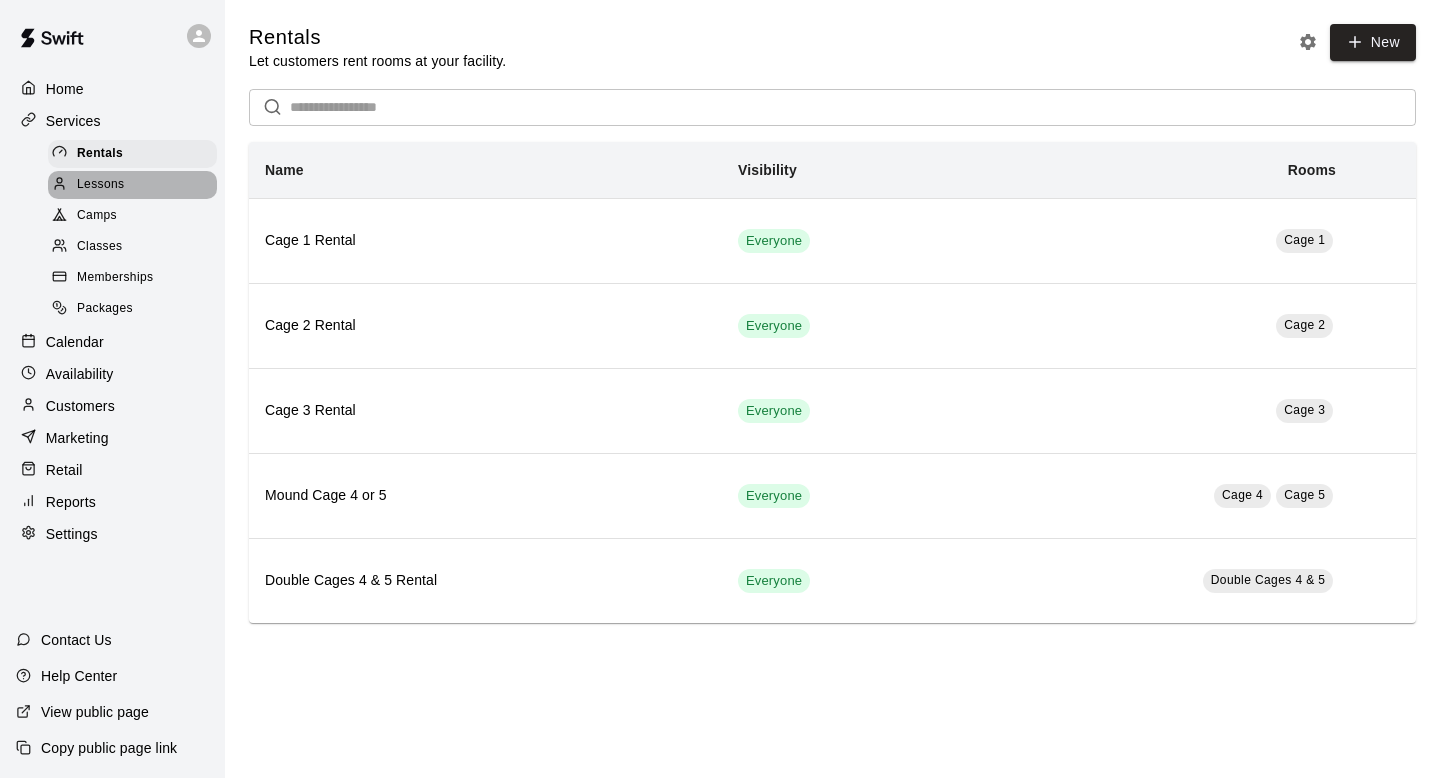 click on "Lessons" at bounding box center [101, 185] 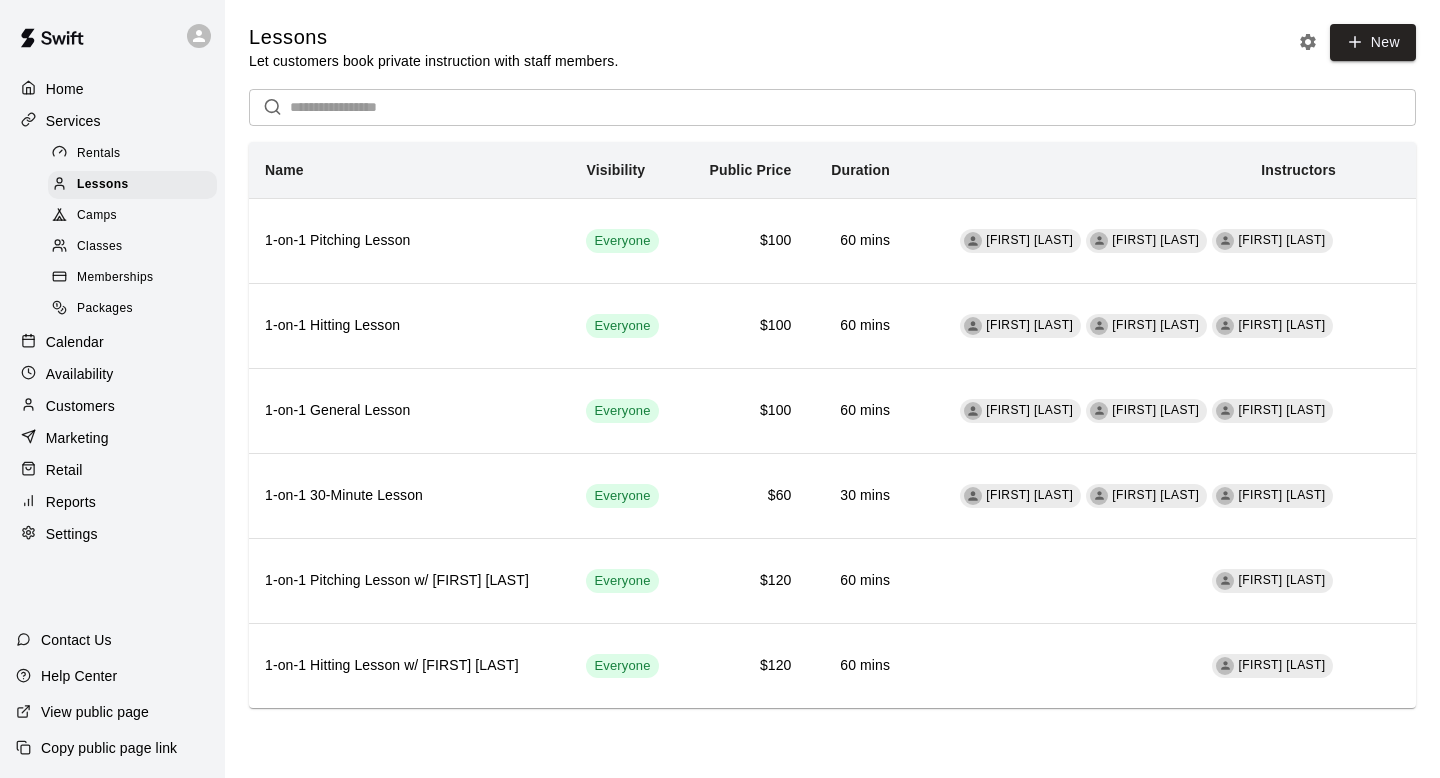 click on "Camps" at bounding box center (97, 216) 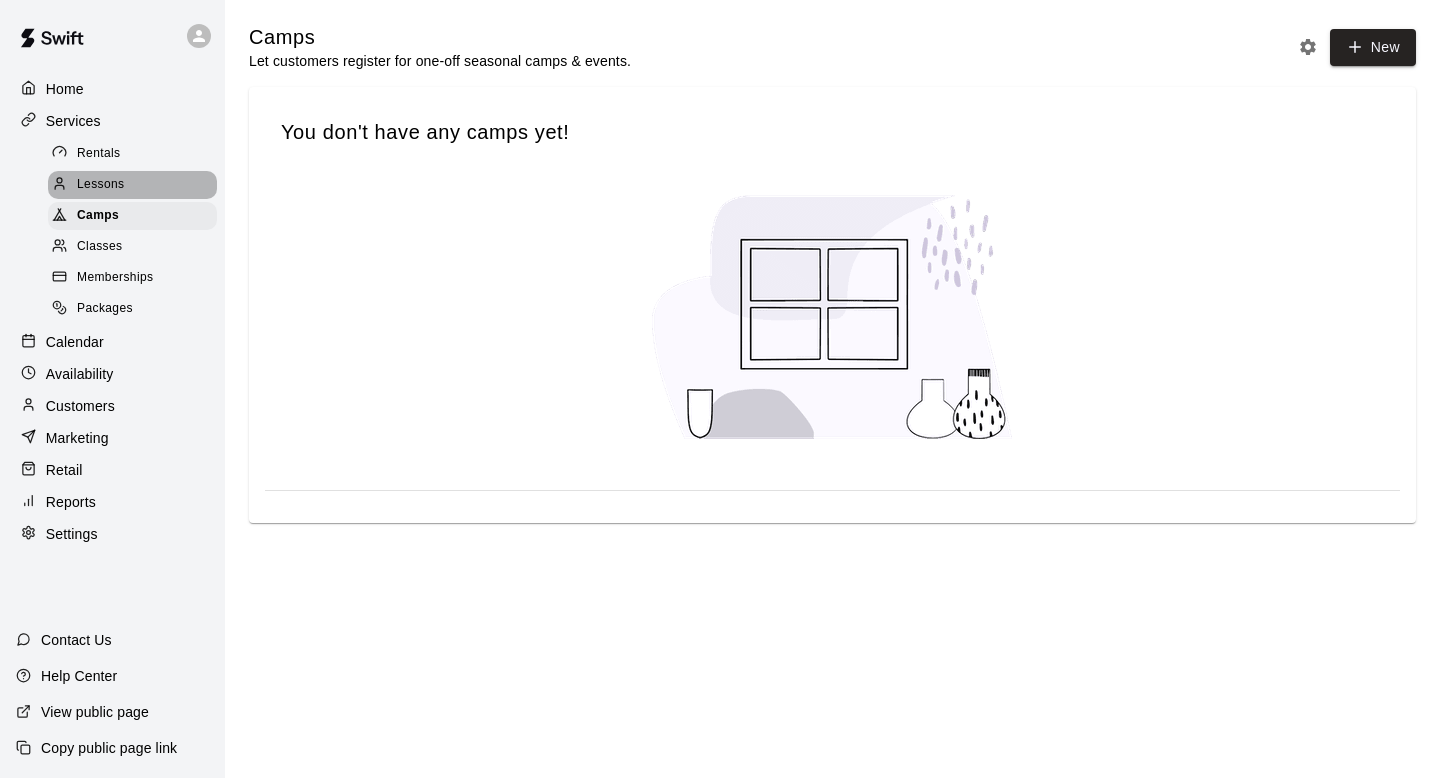click on "Lessons" at bounding box center [132, 185] 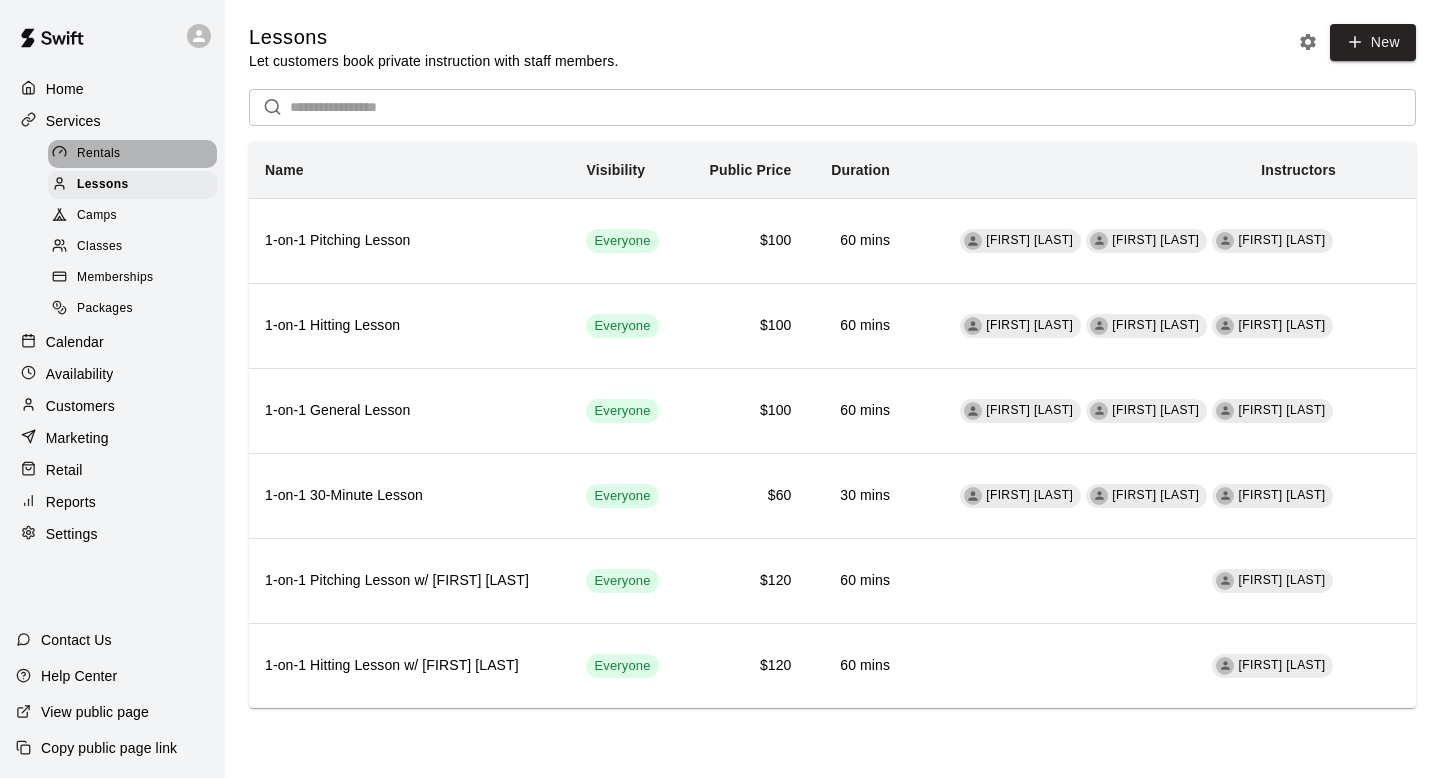 click on "Rentals" at bounding box center (132, 154) 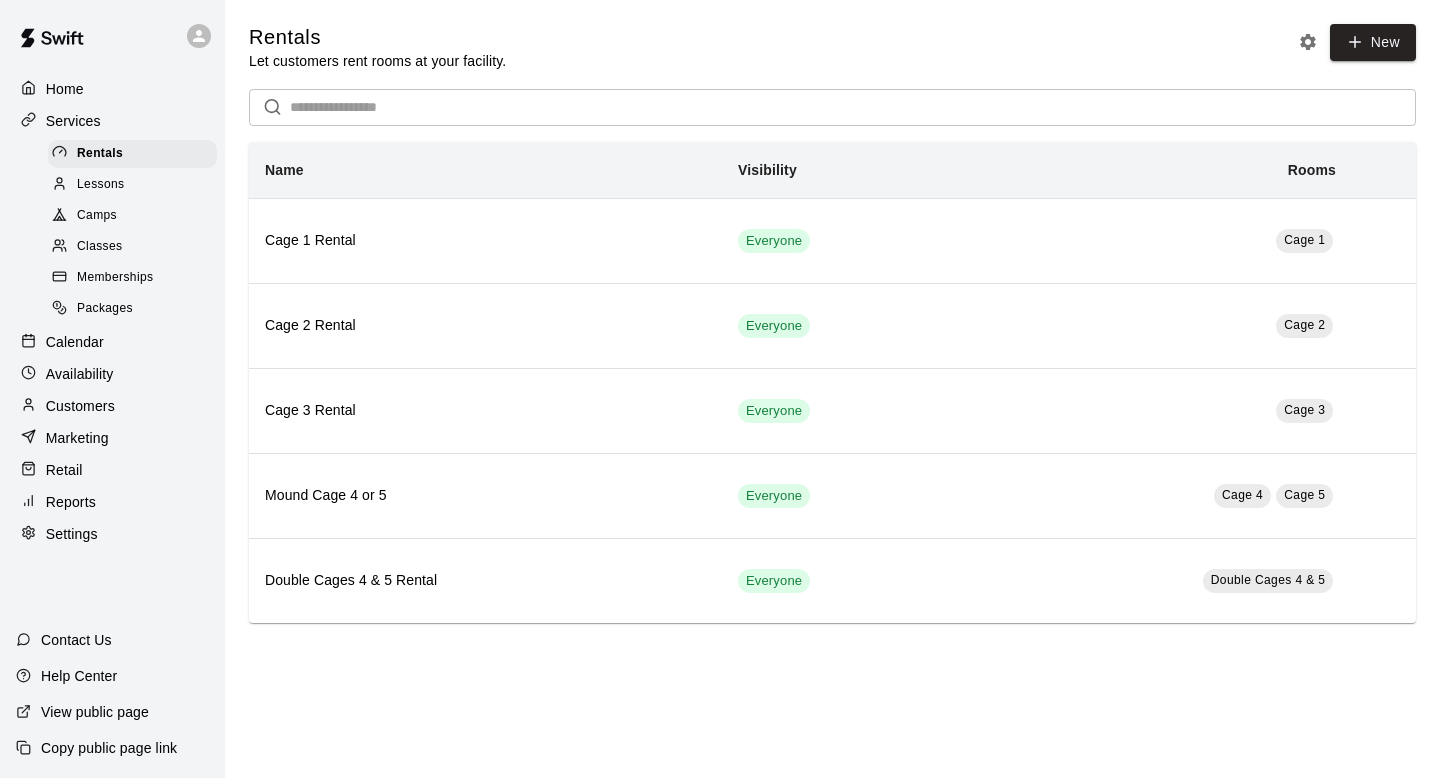 click on "Lessons" at bounding box center (132, 185) 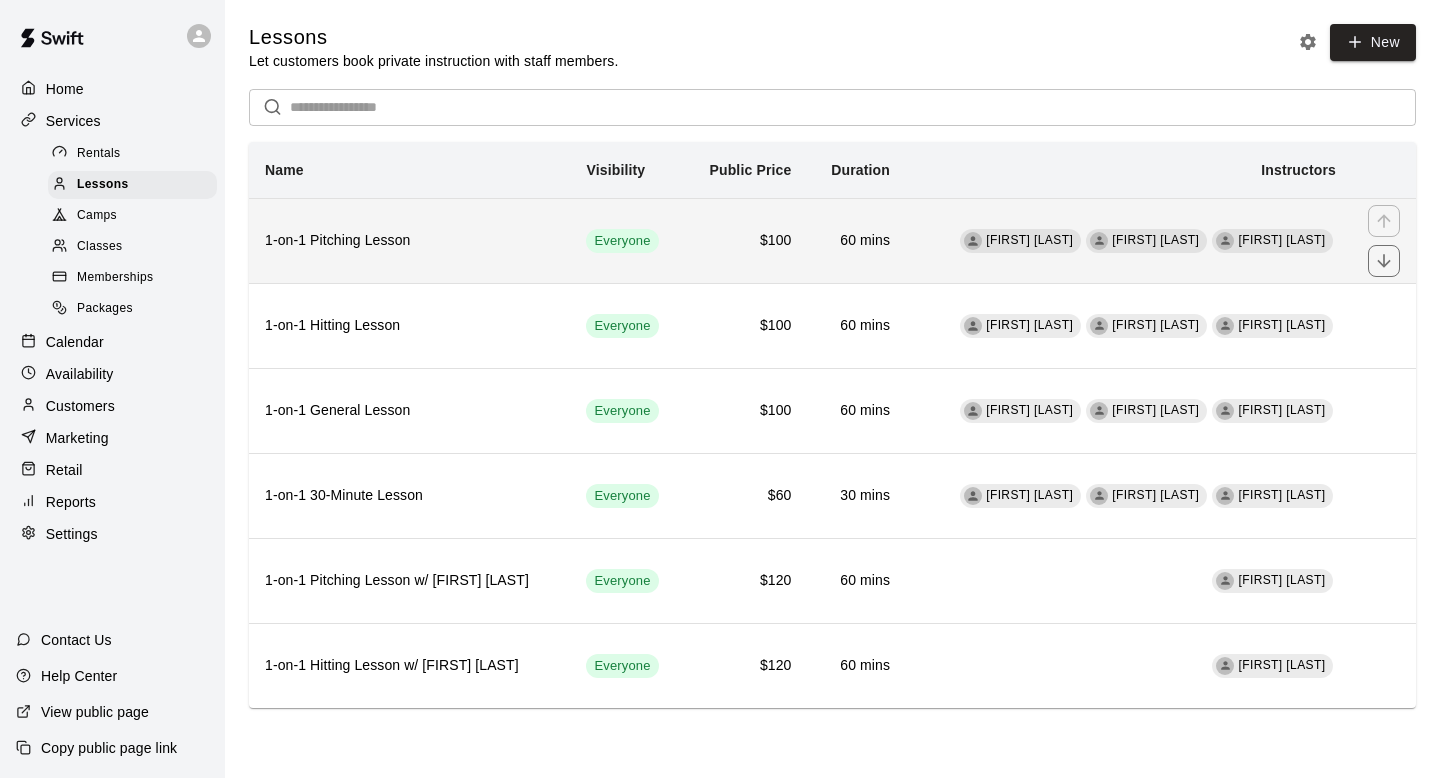 click on "Everyone" at bounding box center [626, 240] 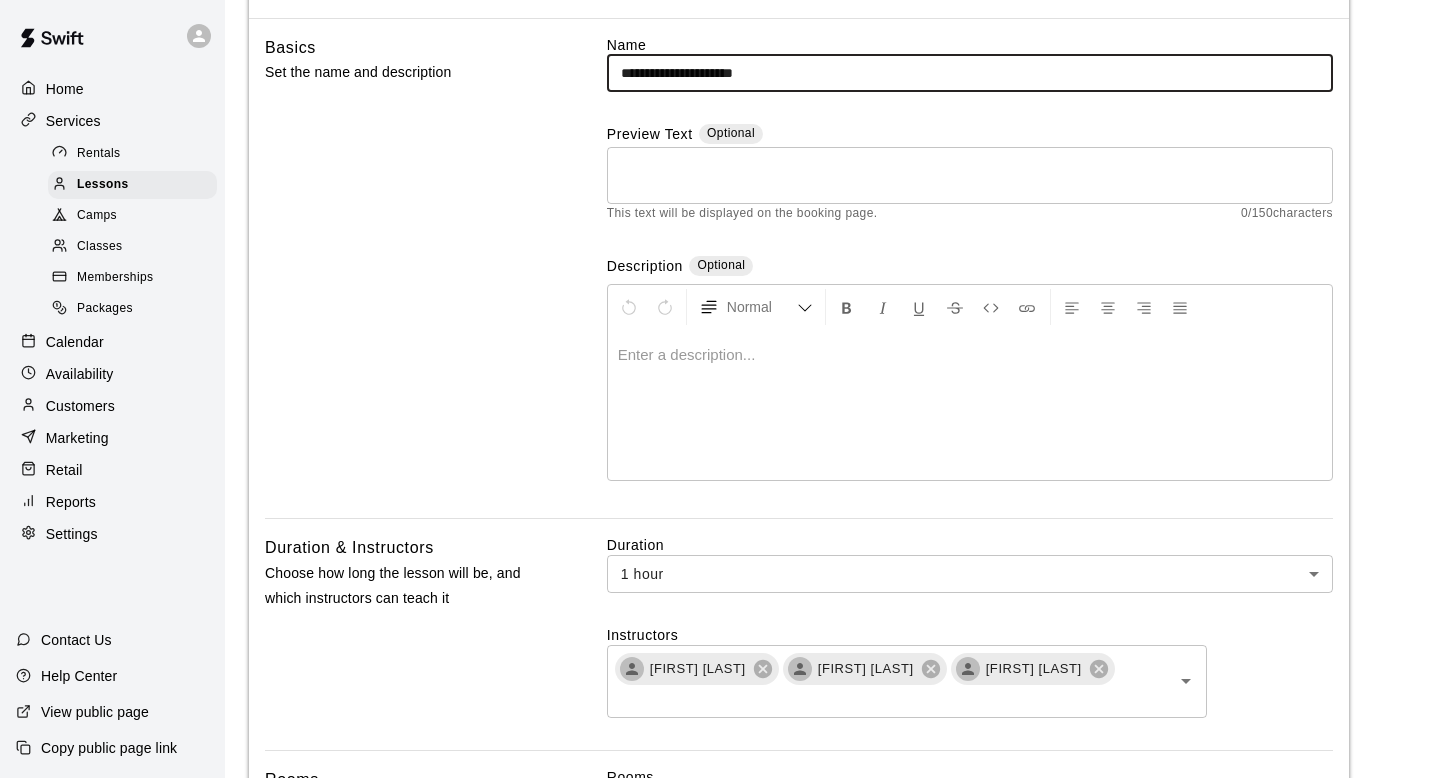 scroll, scrollTop: 0, scrollLeft: 0, axis: both 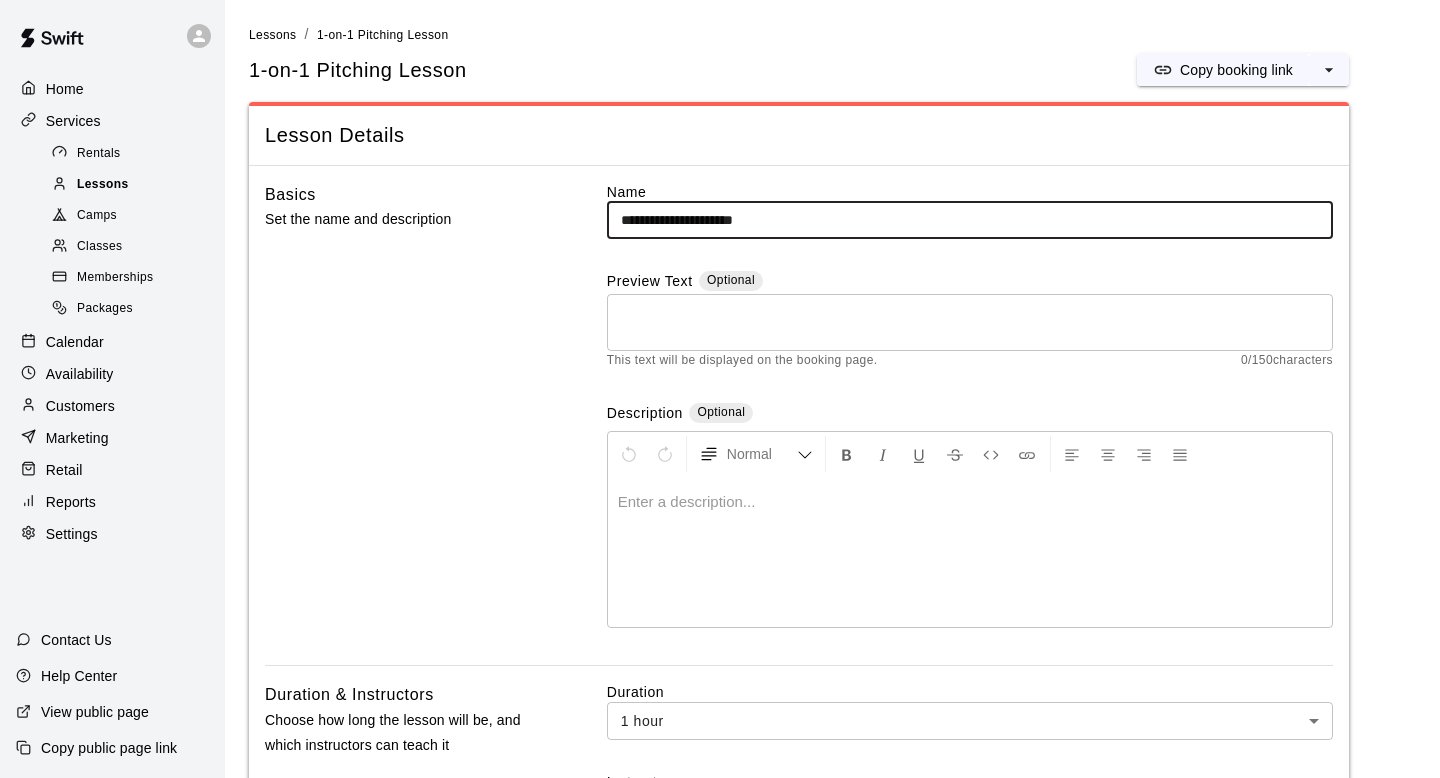 click on "Lessons" at bounding box center (132, 185) 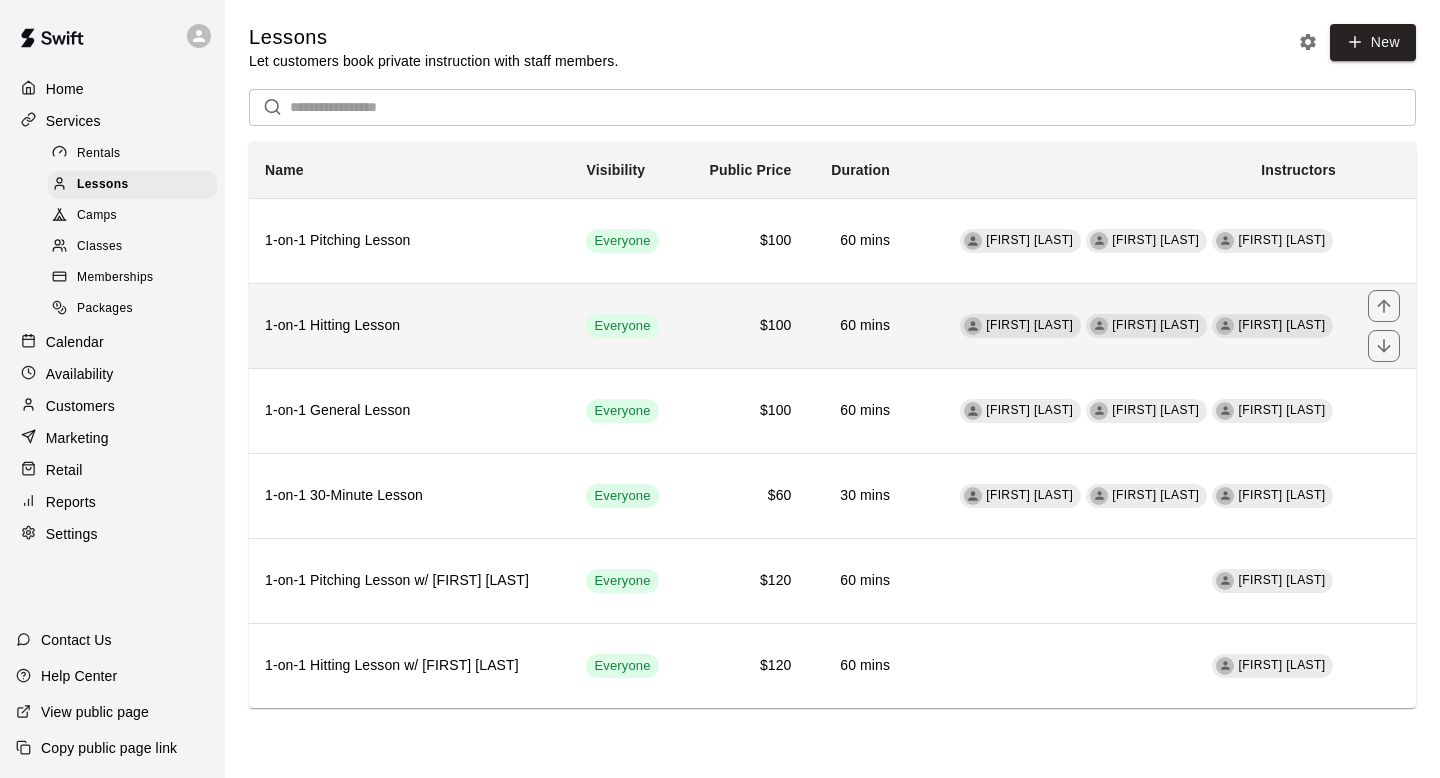 click on "1-on-1 Hitting Lesson" at bounding box center [409, 325] 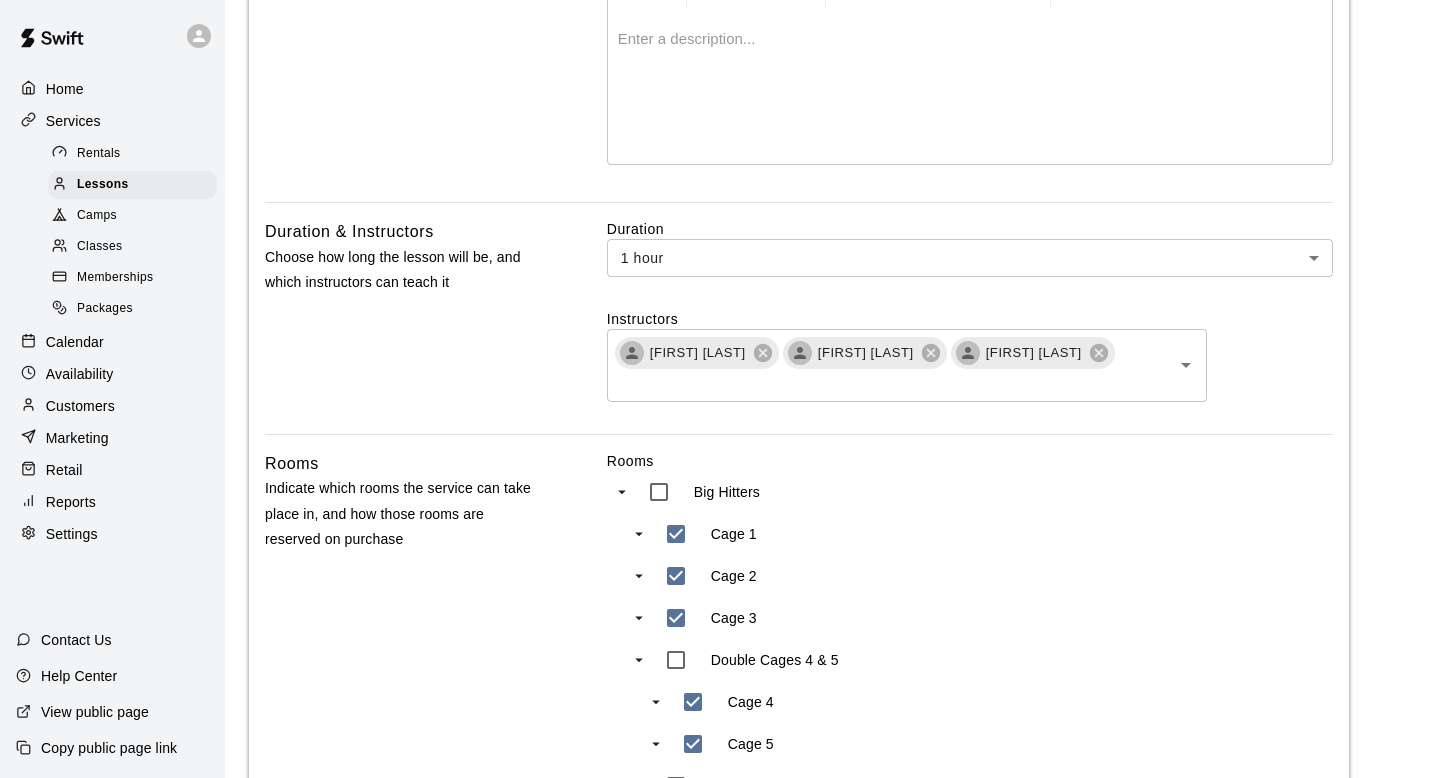 scroll, scrollTop: 481, scrollLeft: 0, axis: vertical 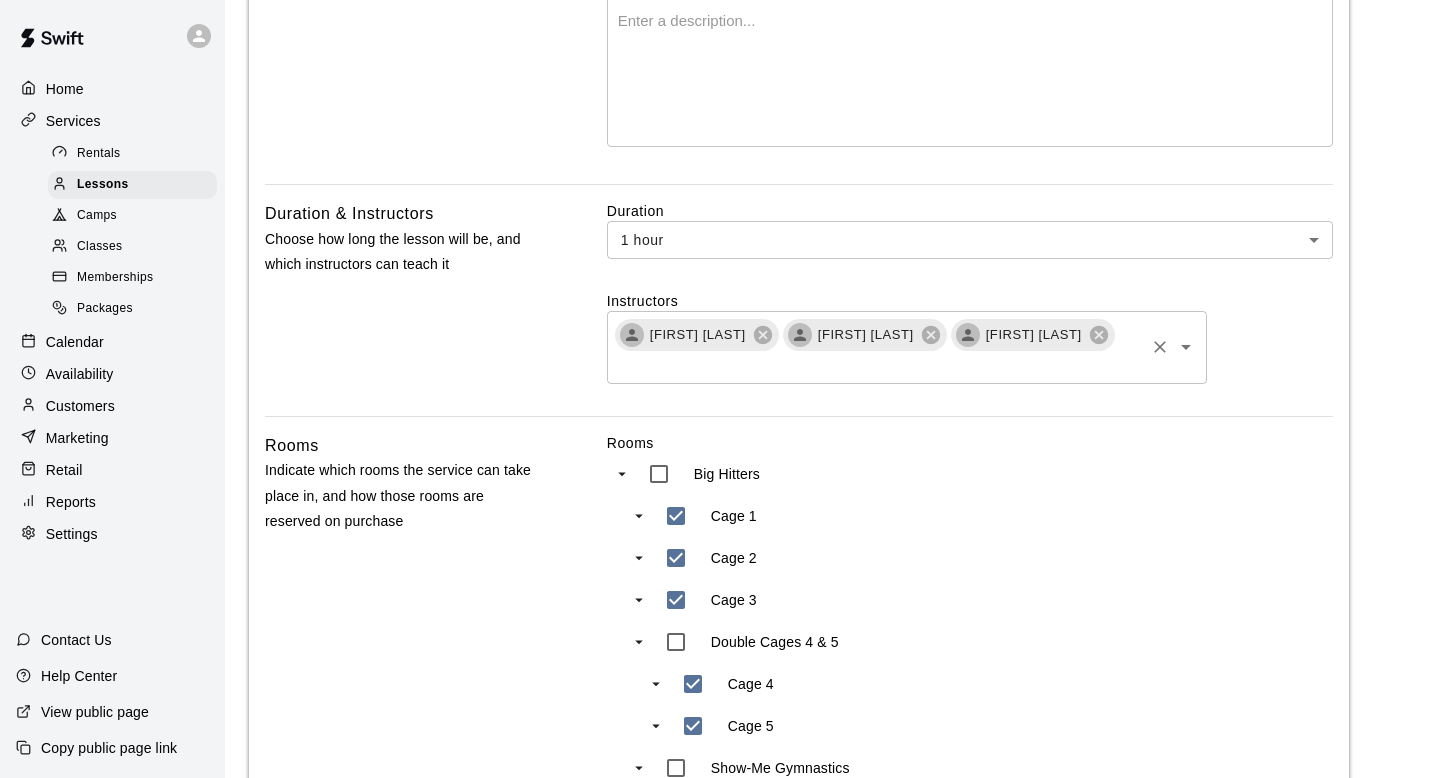 click at bounding box center [877, 365] 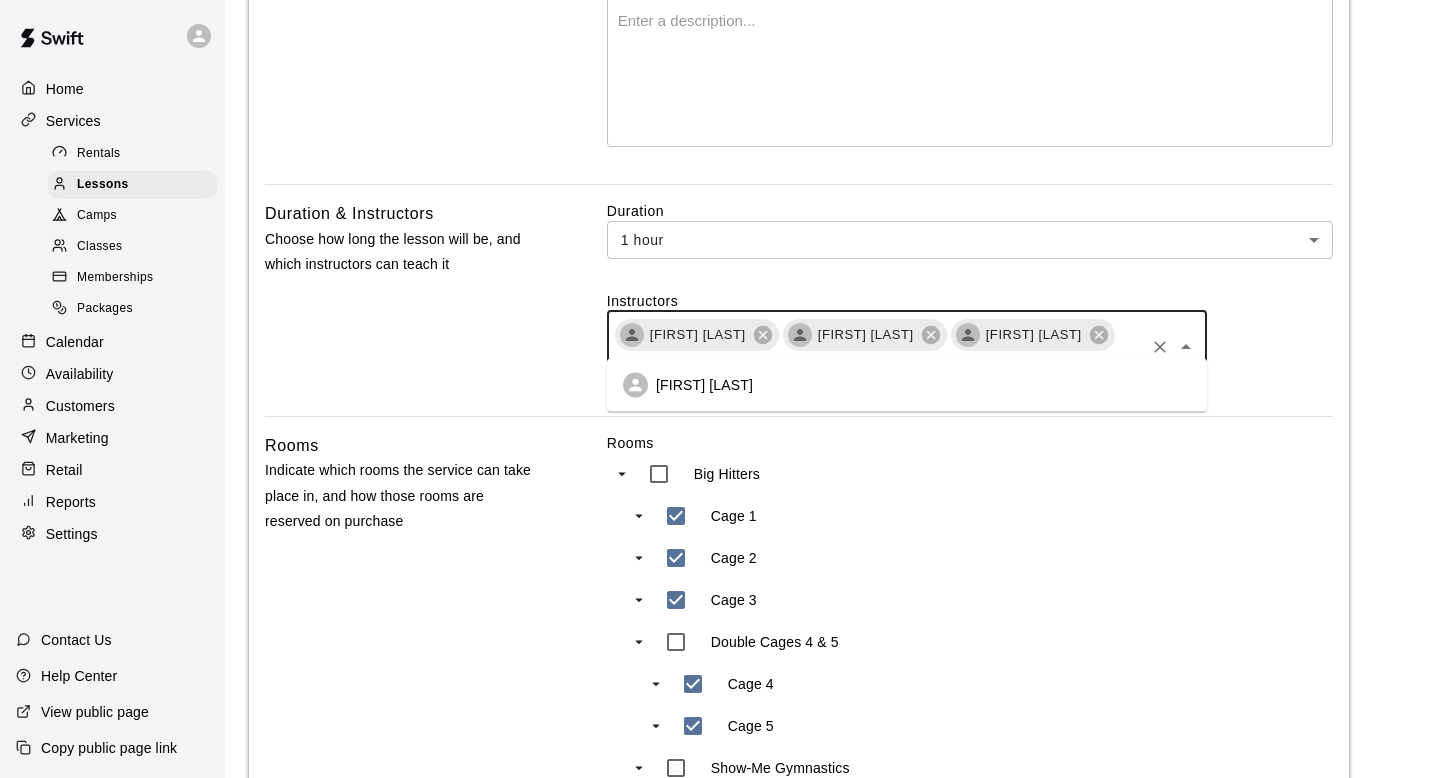 type on "*****" 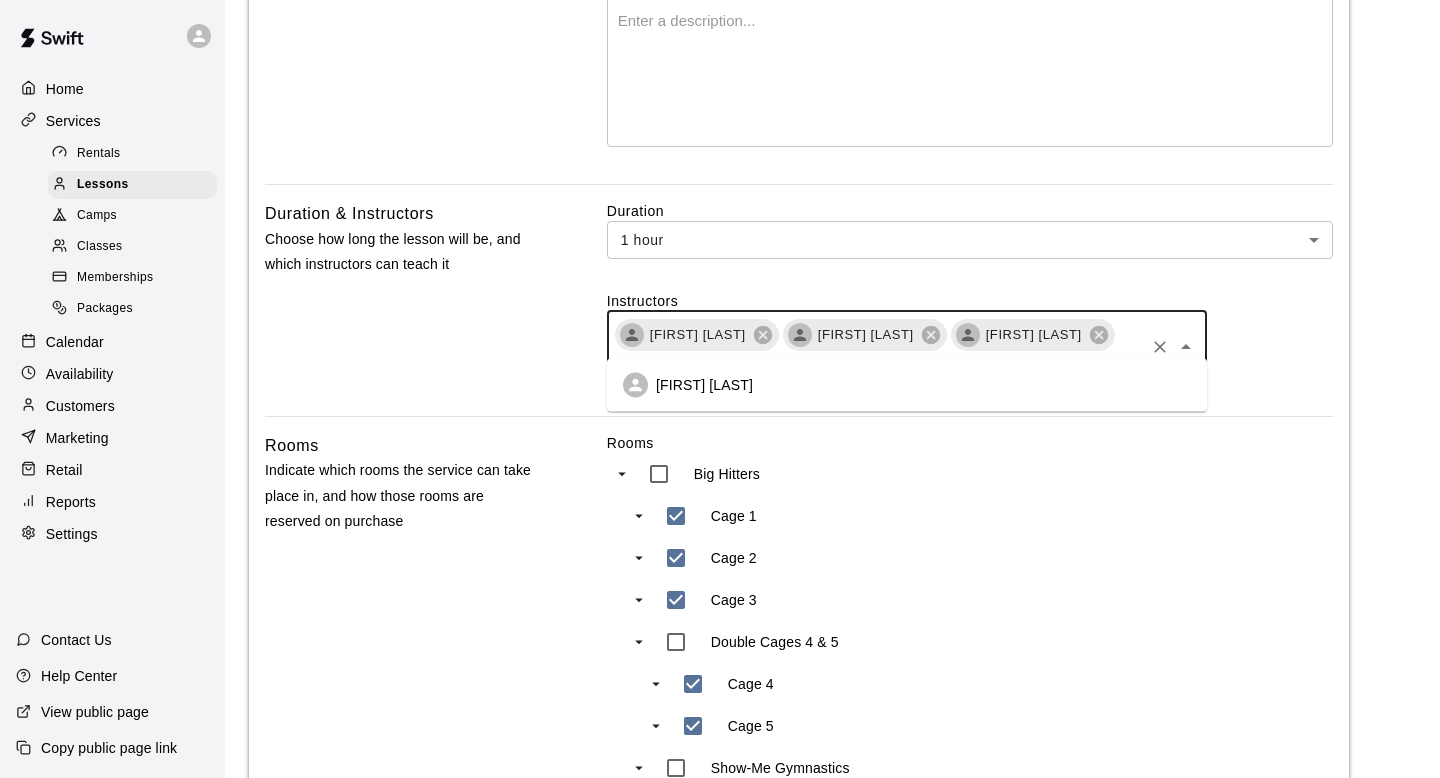 click on "[FIRST] [LAST]" at bounding box center [907, 385] 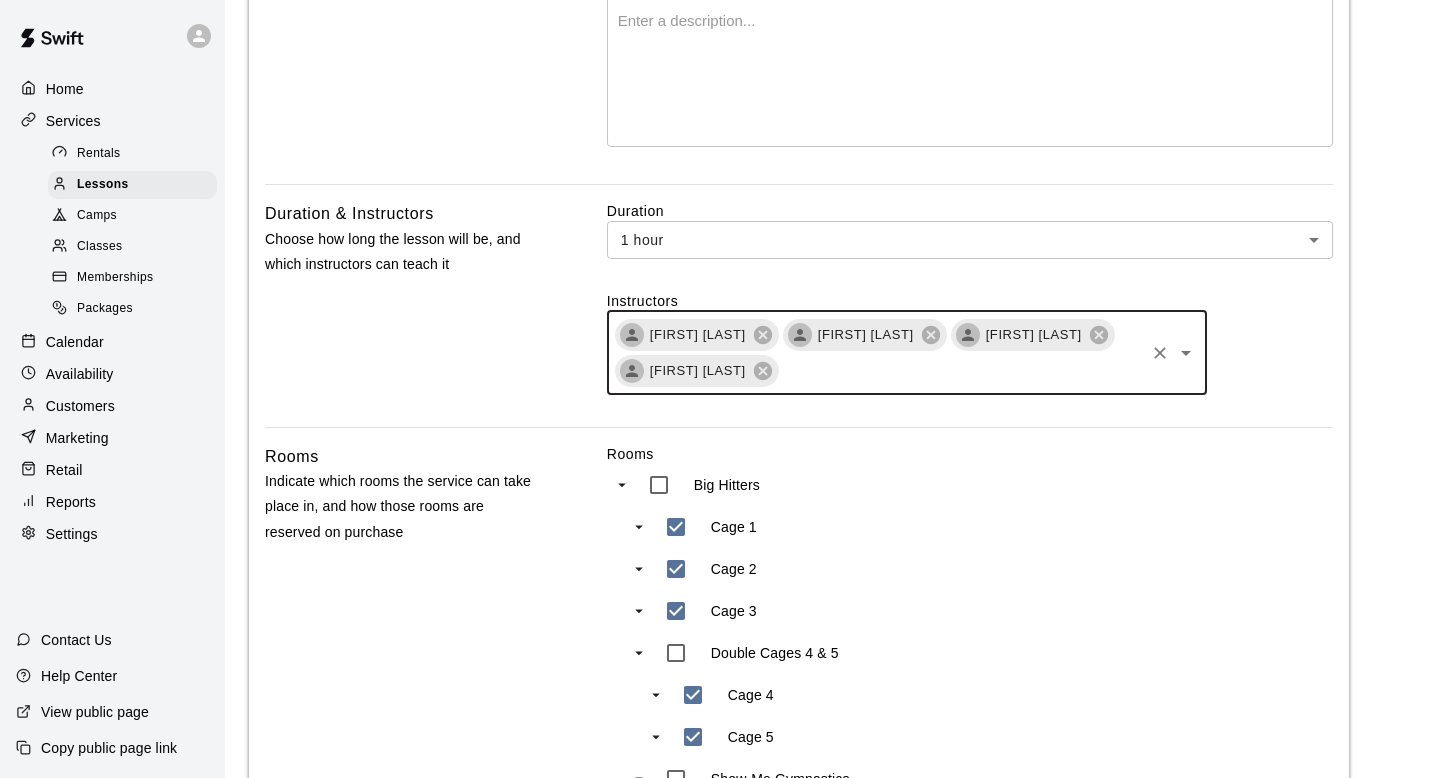 click on "Duration & Instructors Choose how long the lesson will be, and which instructors can teach it" at bounding box center [404, 313] 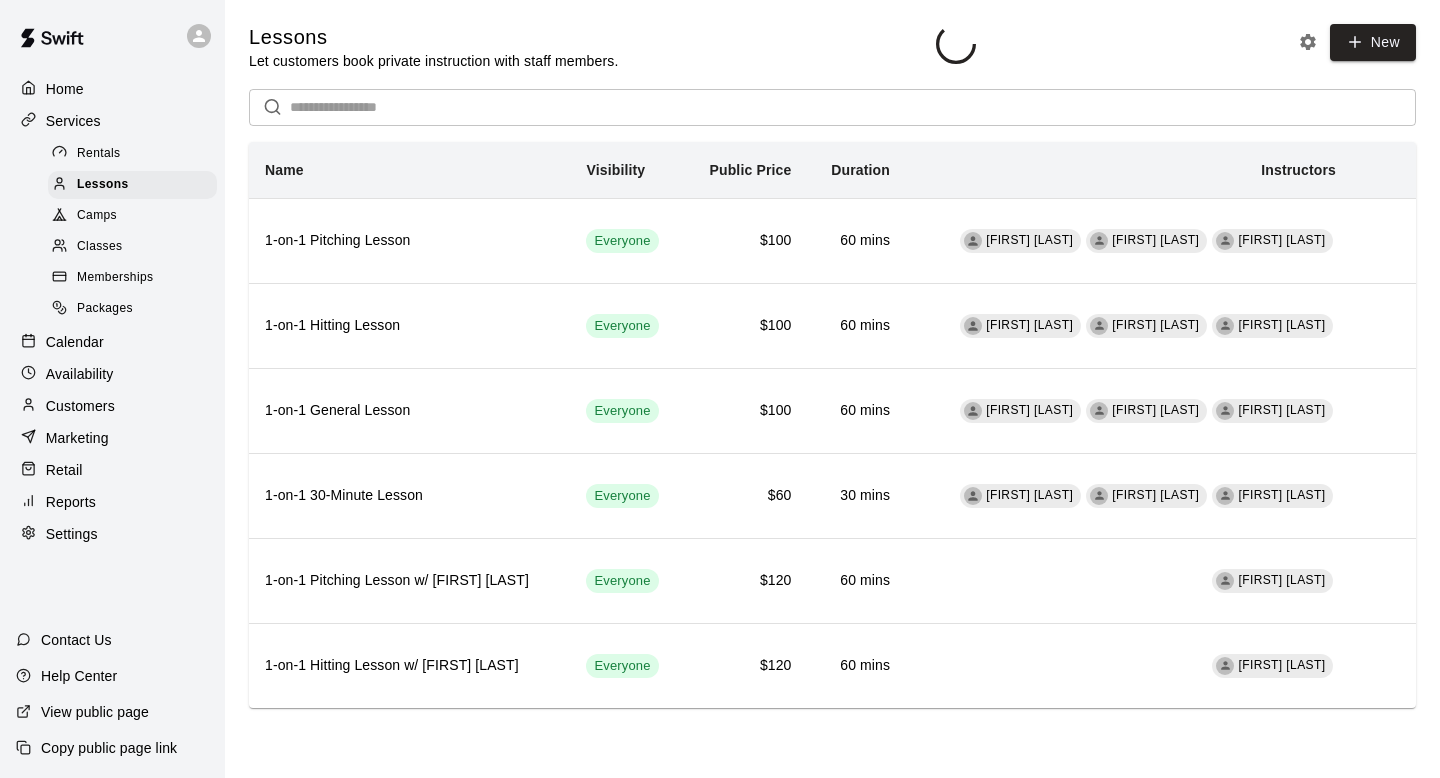scroll, scrollTop: 0, scrollLeft: 0, axis: both 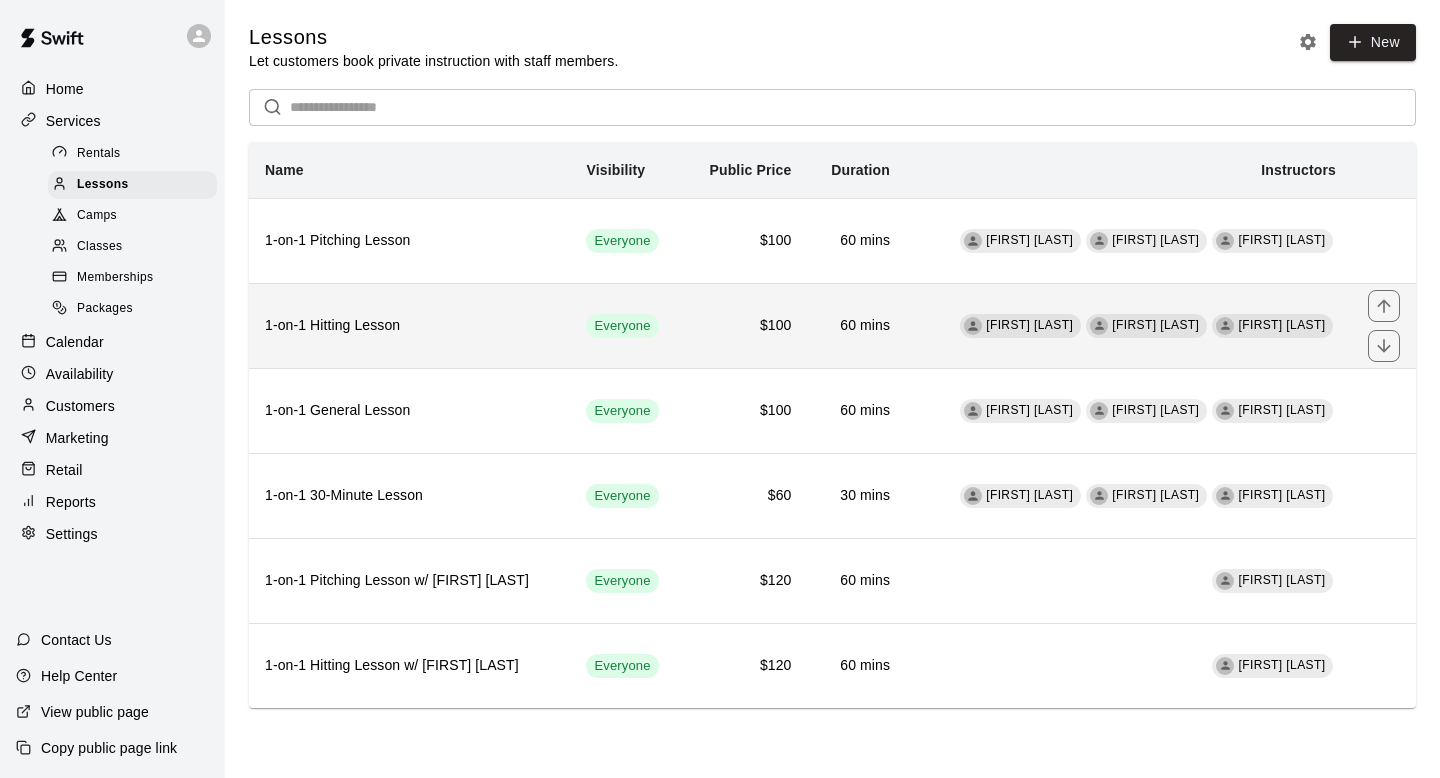 click on "Everyone" at bounding box center (626, 325) 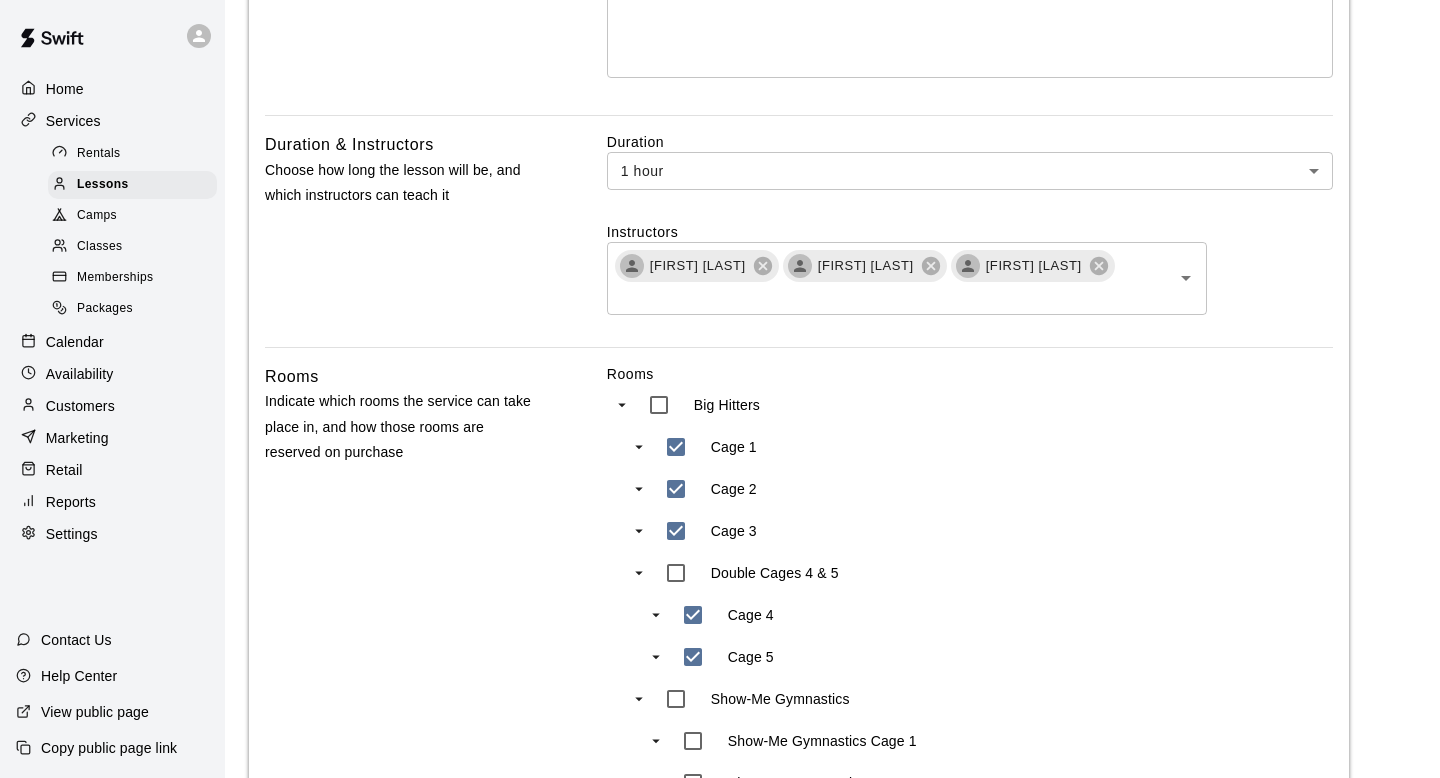 scroll, scrollTop: 644, scrollLeft: 0, axis: vertical 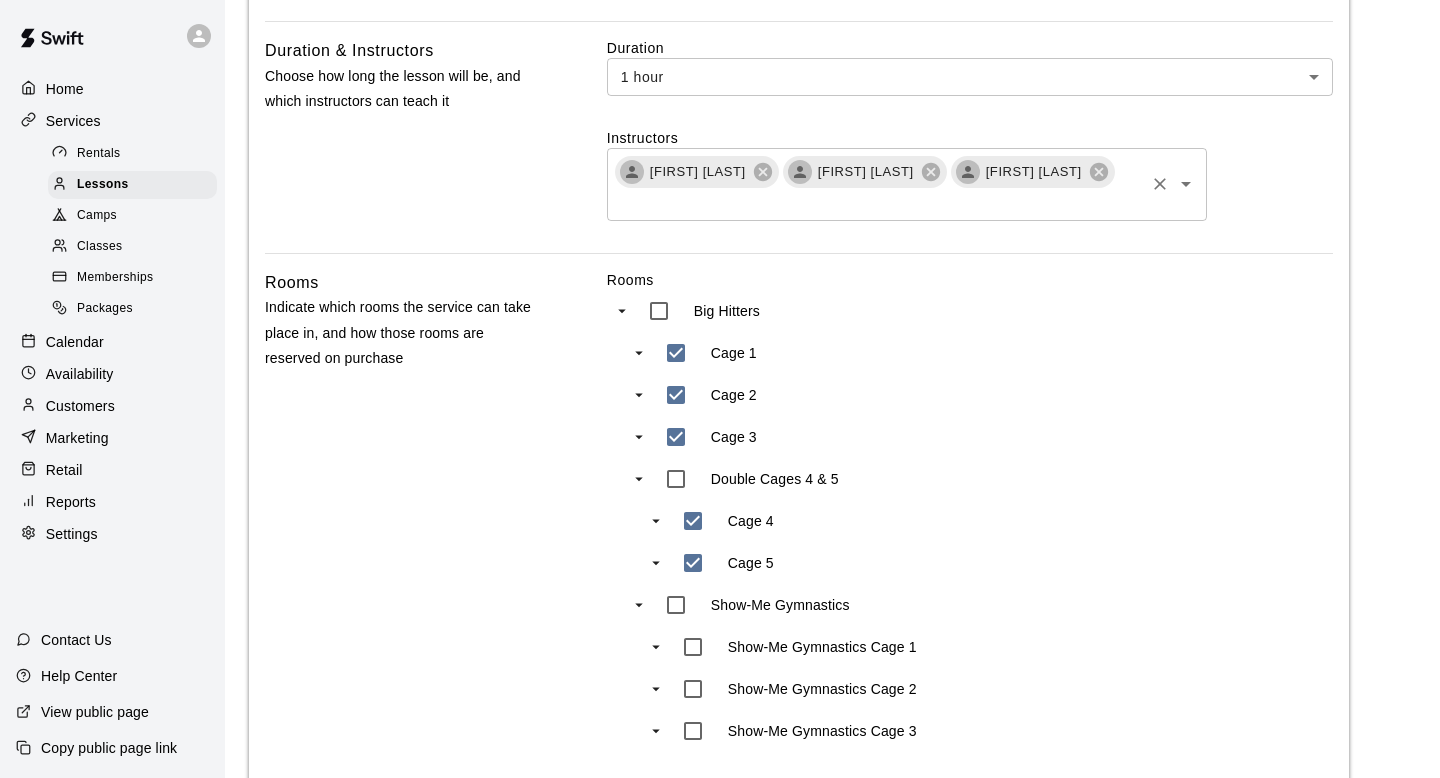 click on "[FIRST] [LAST] [FIRST] [LAST] [FIRST] [LAST] ​" at bounding box center (907, 184) 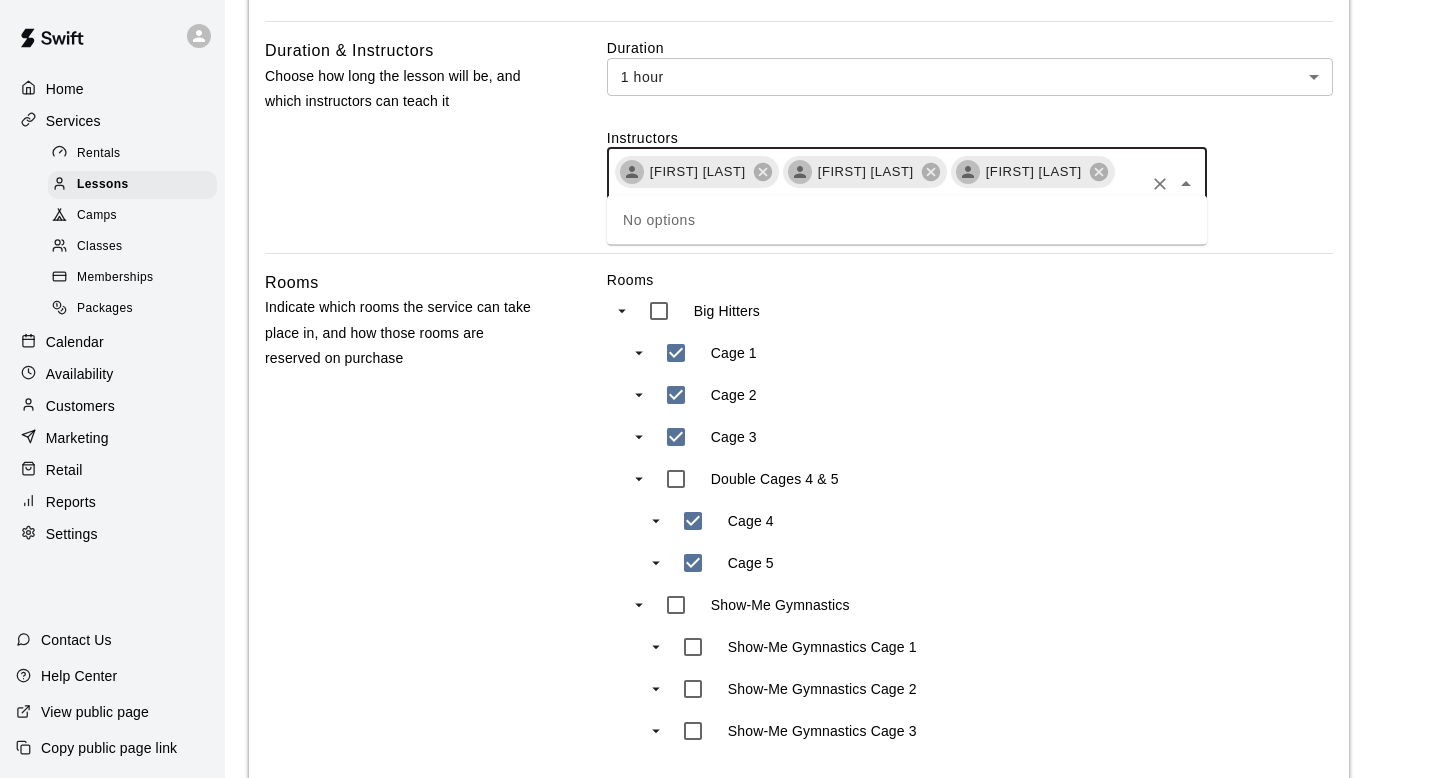 type on "*****" 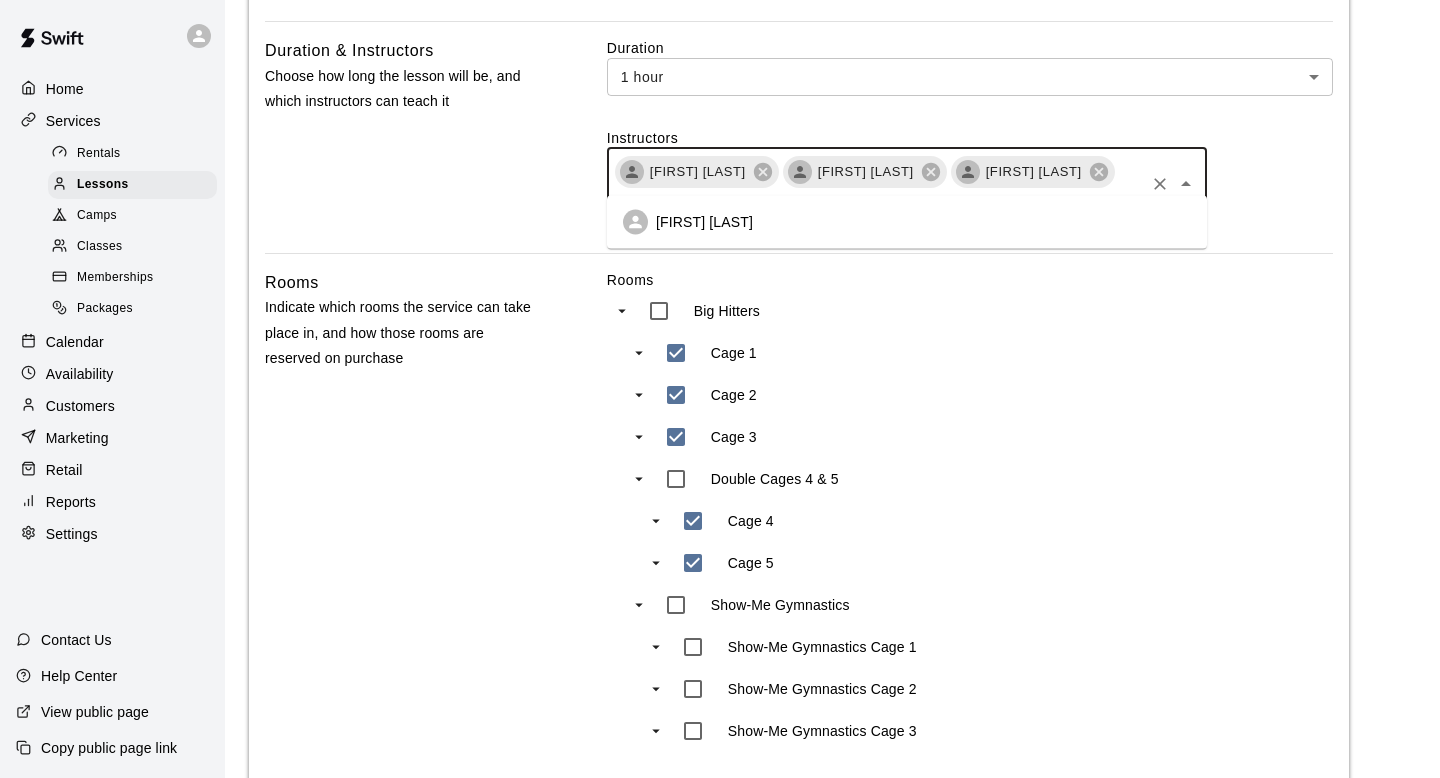 click on "[FIRST] [LAST]" at bounding box center [907, 222] 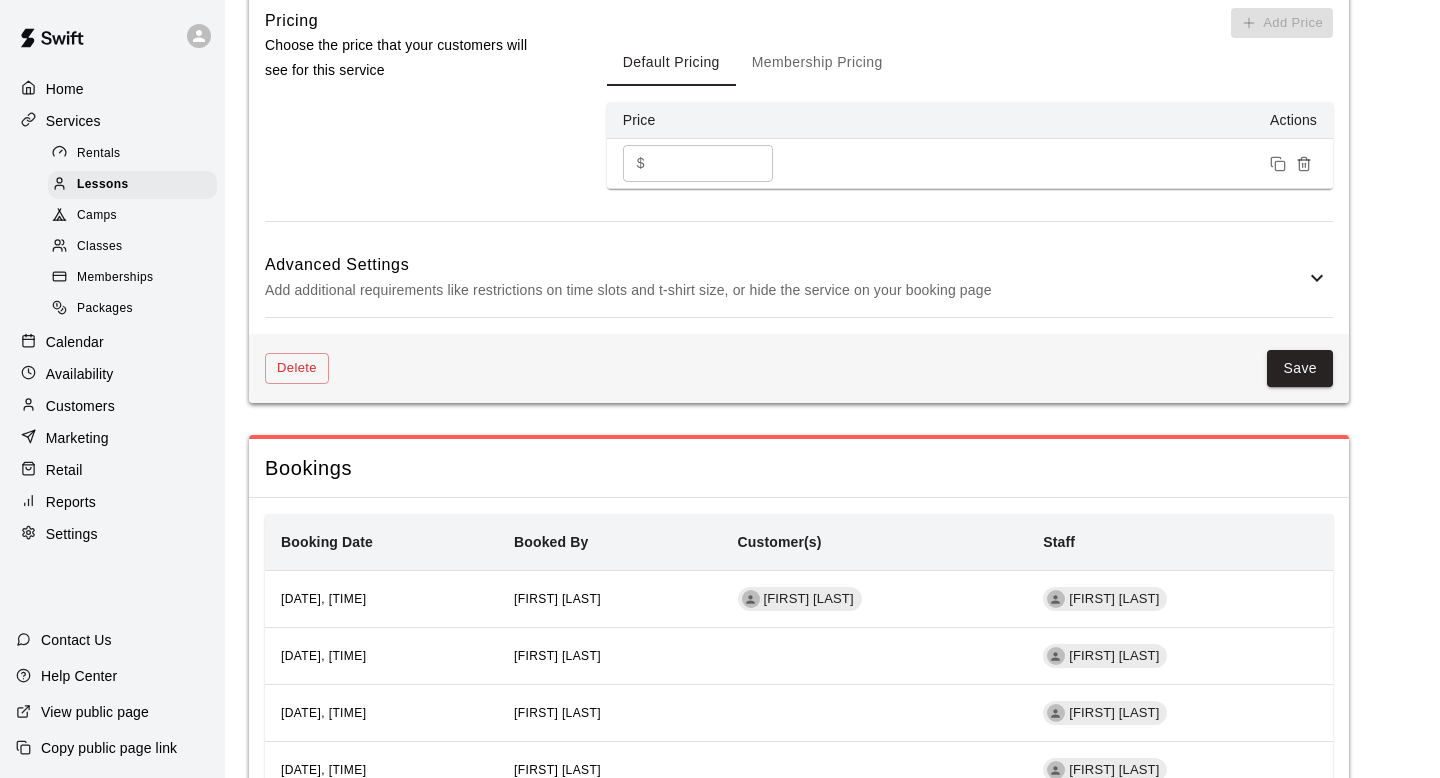 scroll, scrollTop: 1731, scrollLeft: 0, axis: vertical 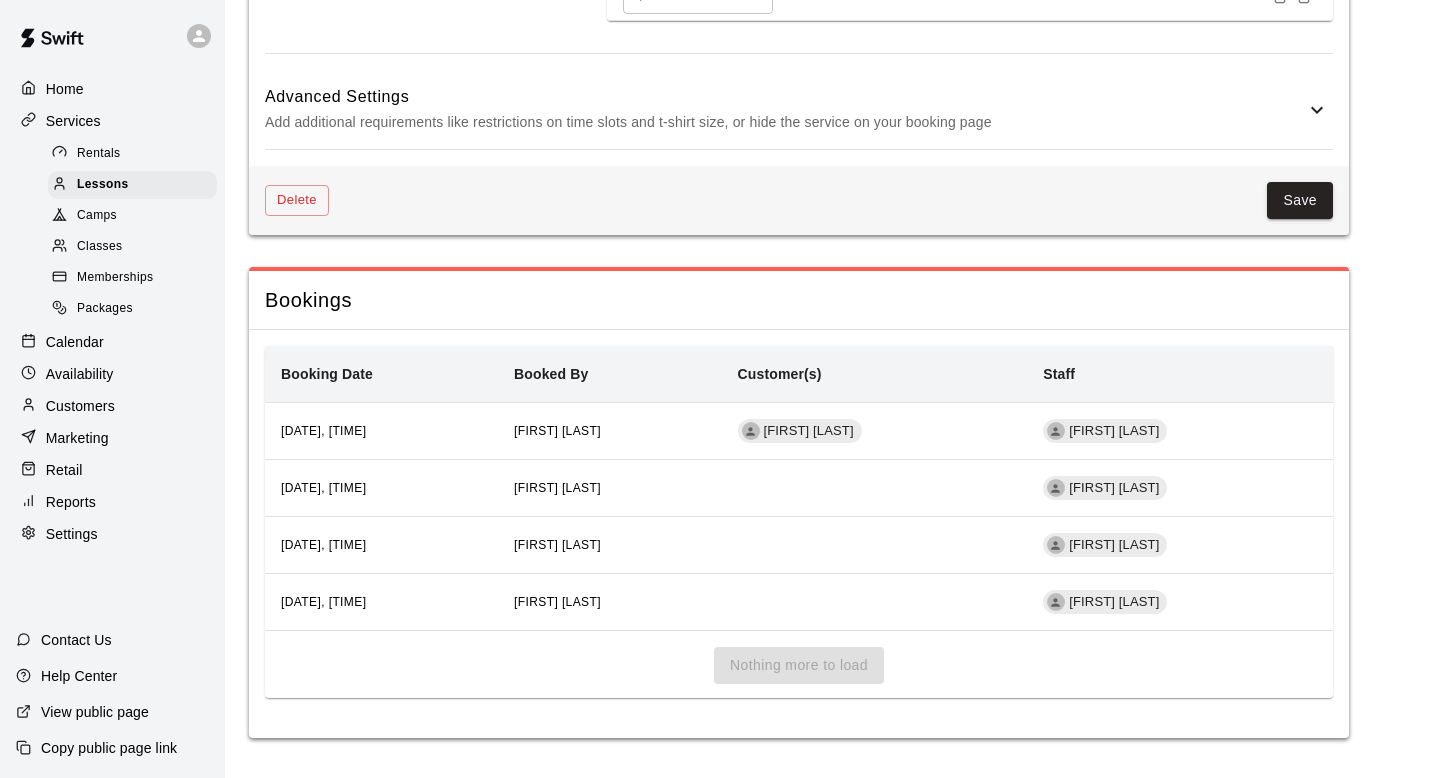 click on "Save" at bounding box center (1300, 200) 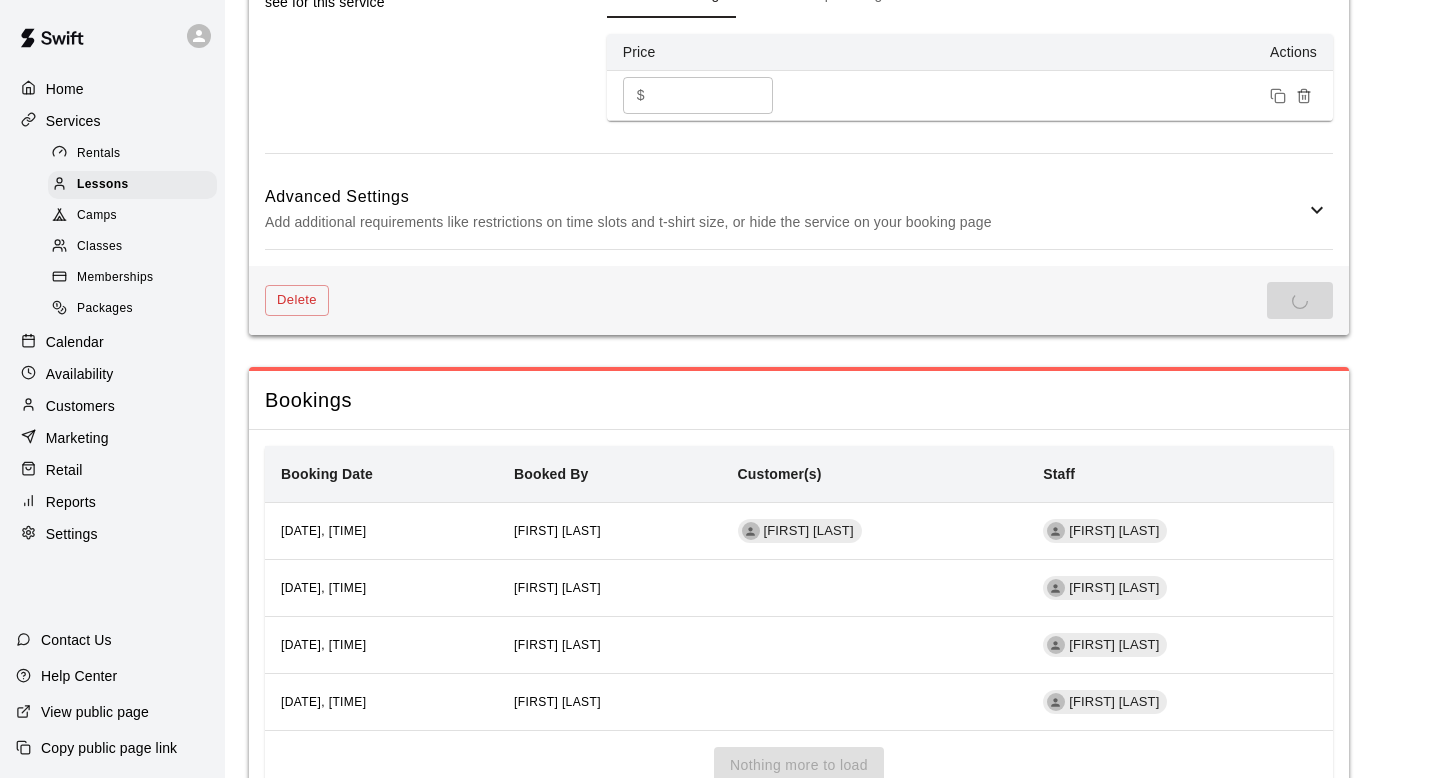 scroll, scrollTop: 1574, scrollLeft: 0, axis: vertical 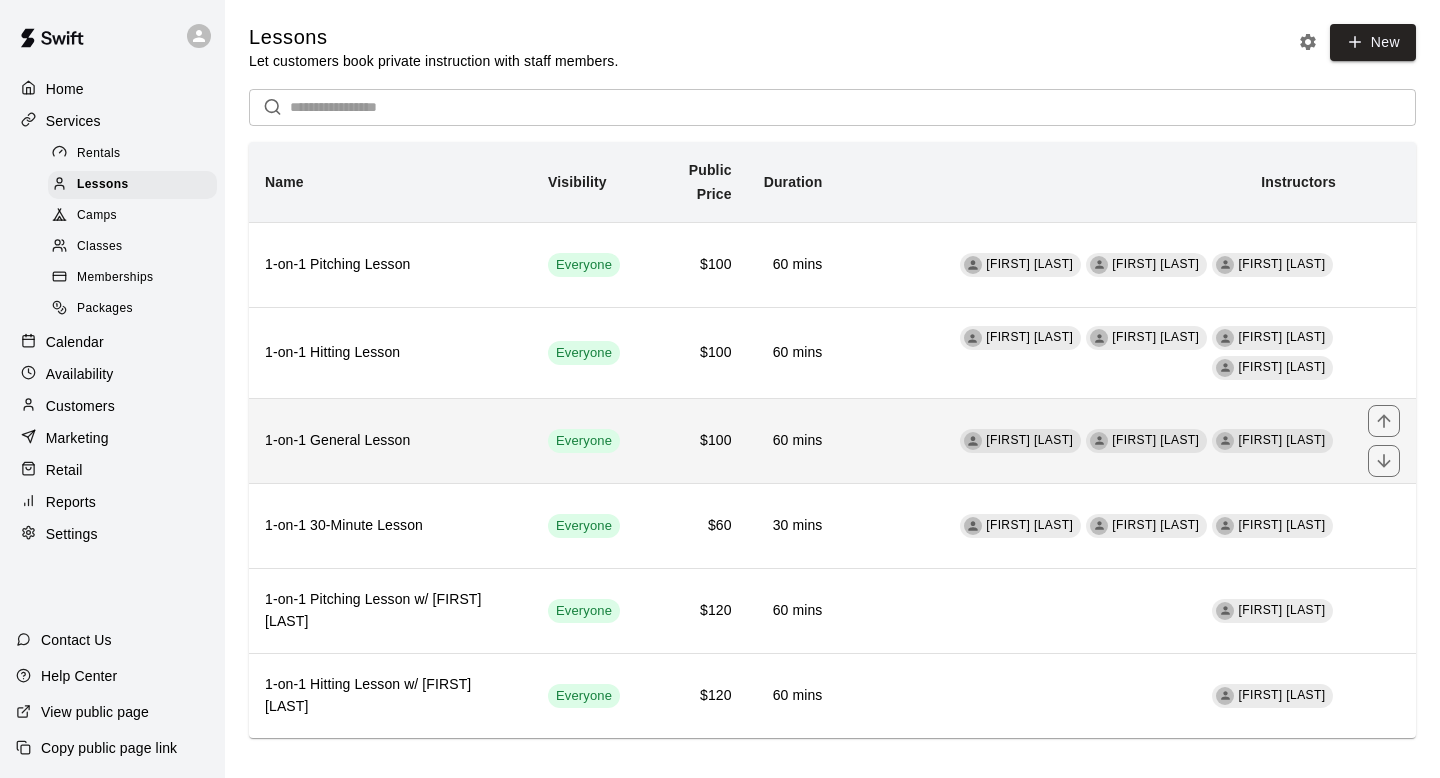 click on "60 mins" at bounding box center (793, 441) 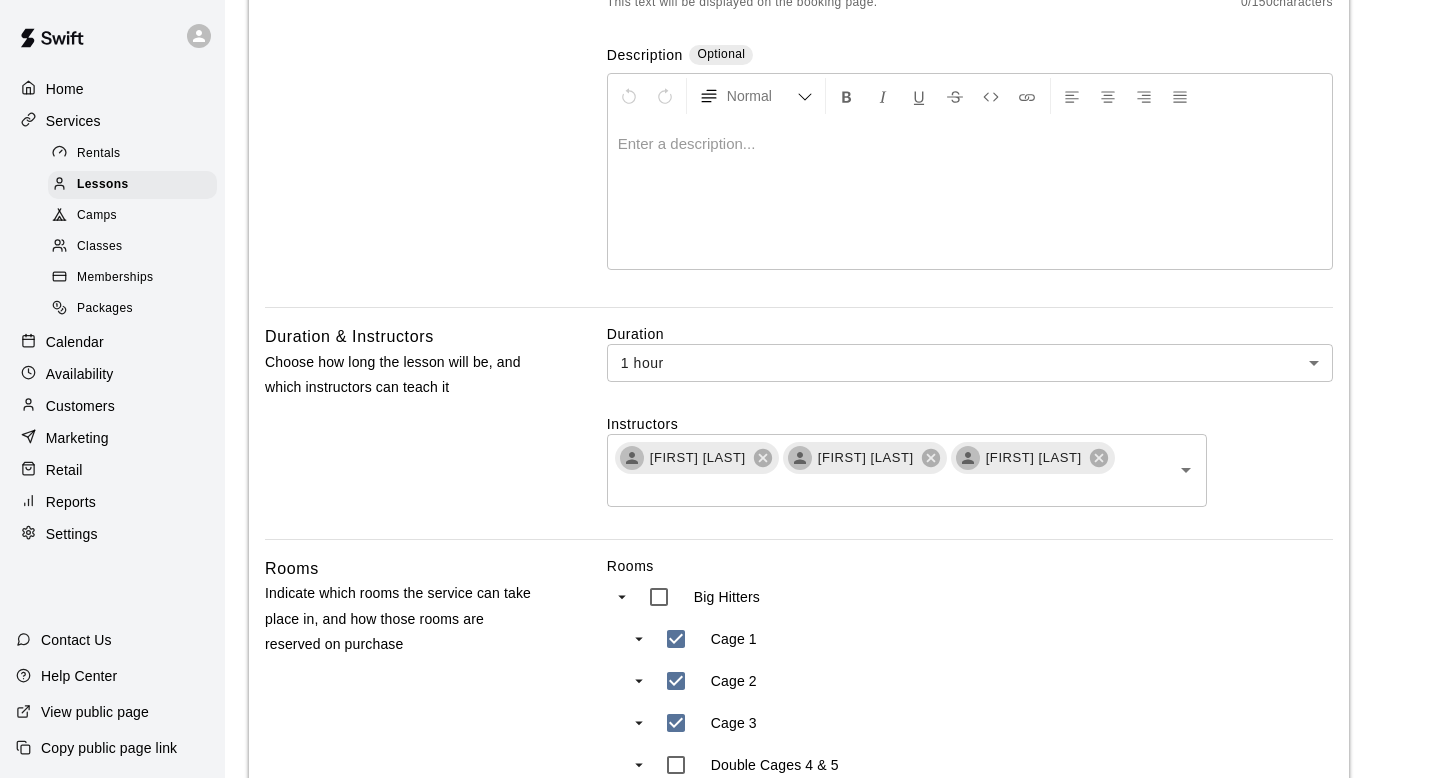 scroll, scrollTop: 446, scrollLeft: 0, axis: vertical 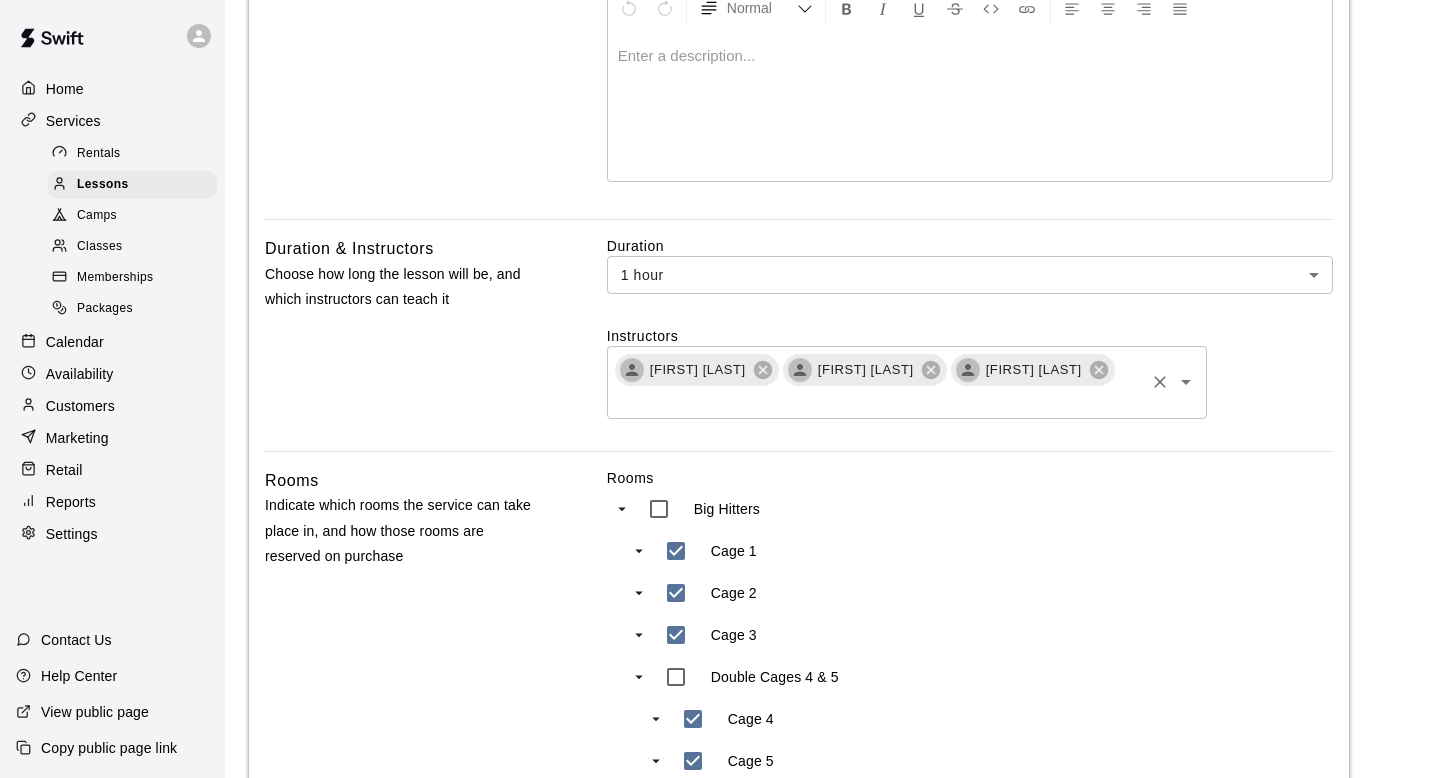 click on "[FIRST] [LAST] [FIRST] [LAST] [FIRST] [LAST] ​" at bounding box center (907, 382) 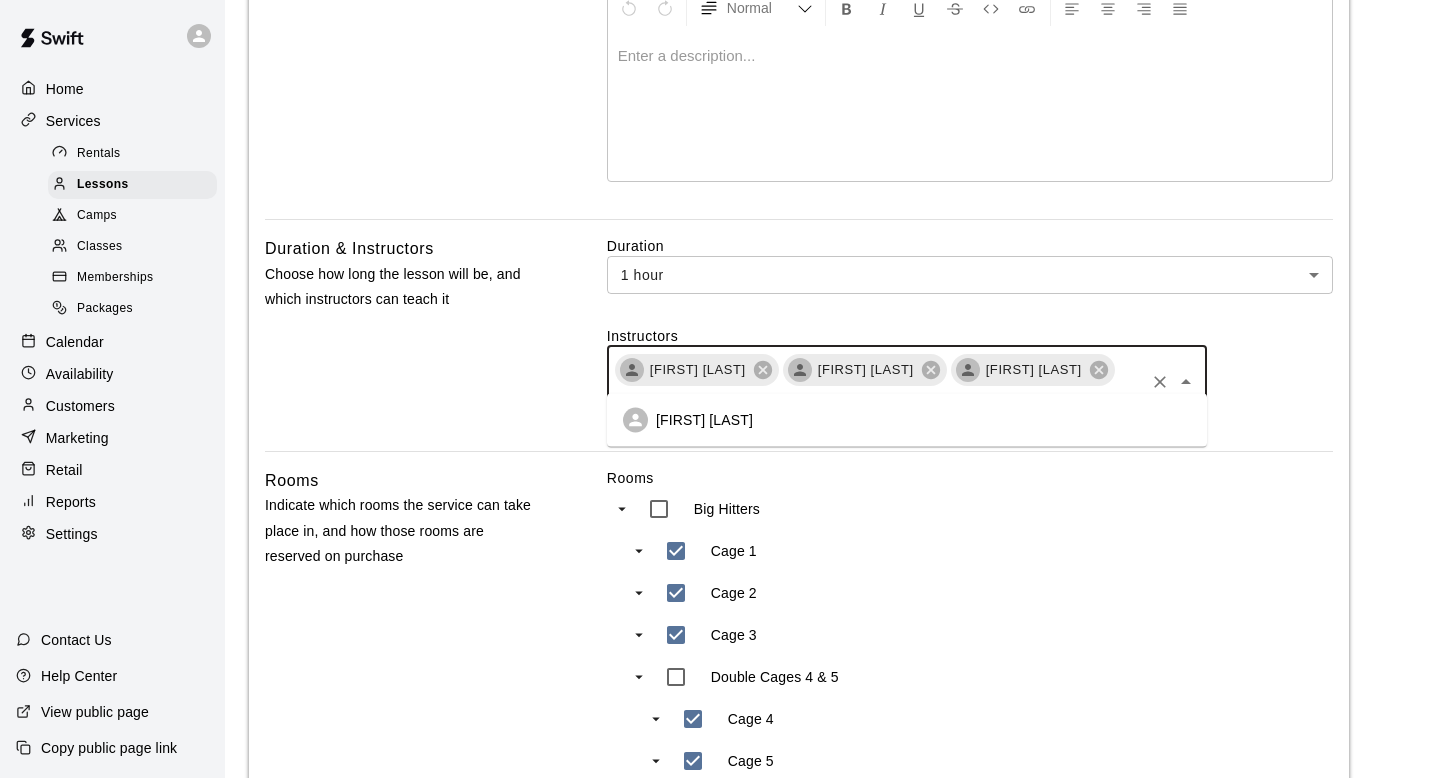 type on "*****" 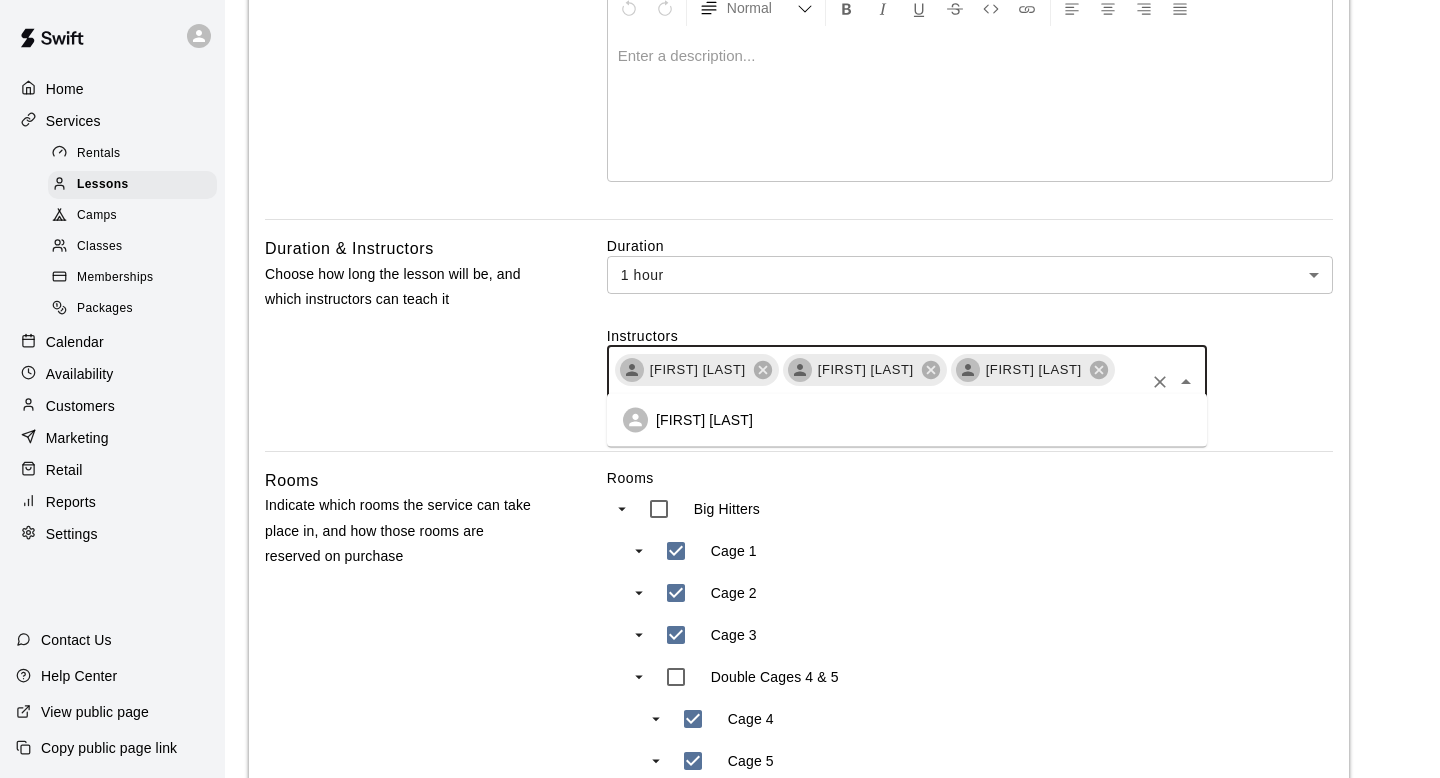 click on "[FIRST] [LAST]" at bounding box center [907, 420] 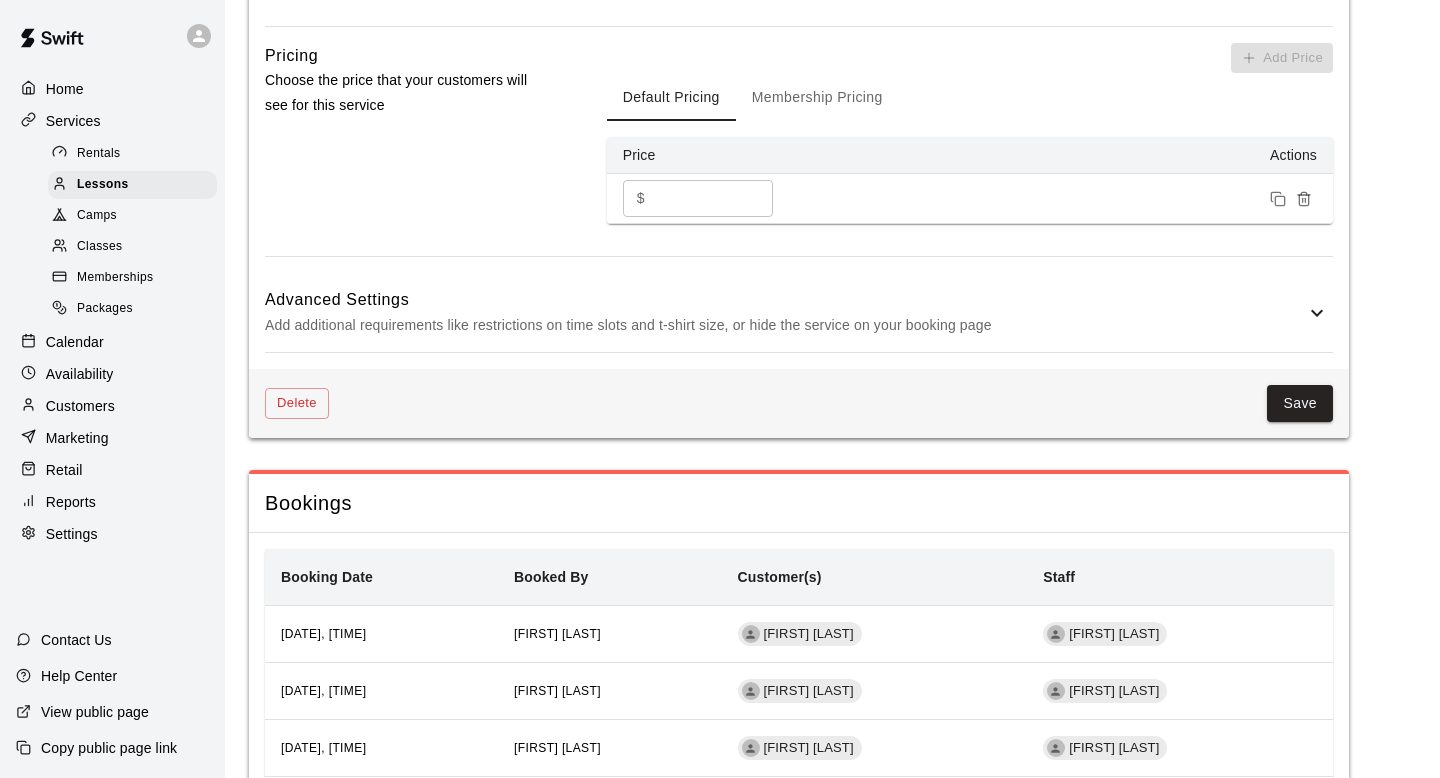 scroll, scrollTop: 1592, scrollLeft: 0, axis: vertical 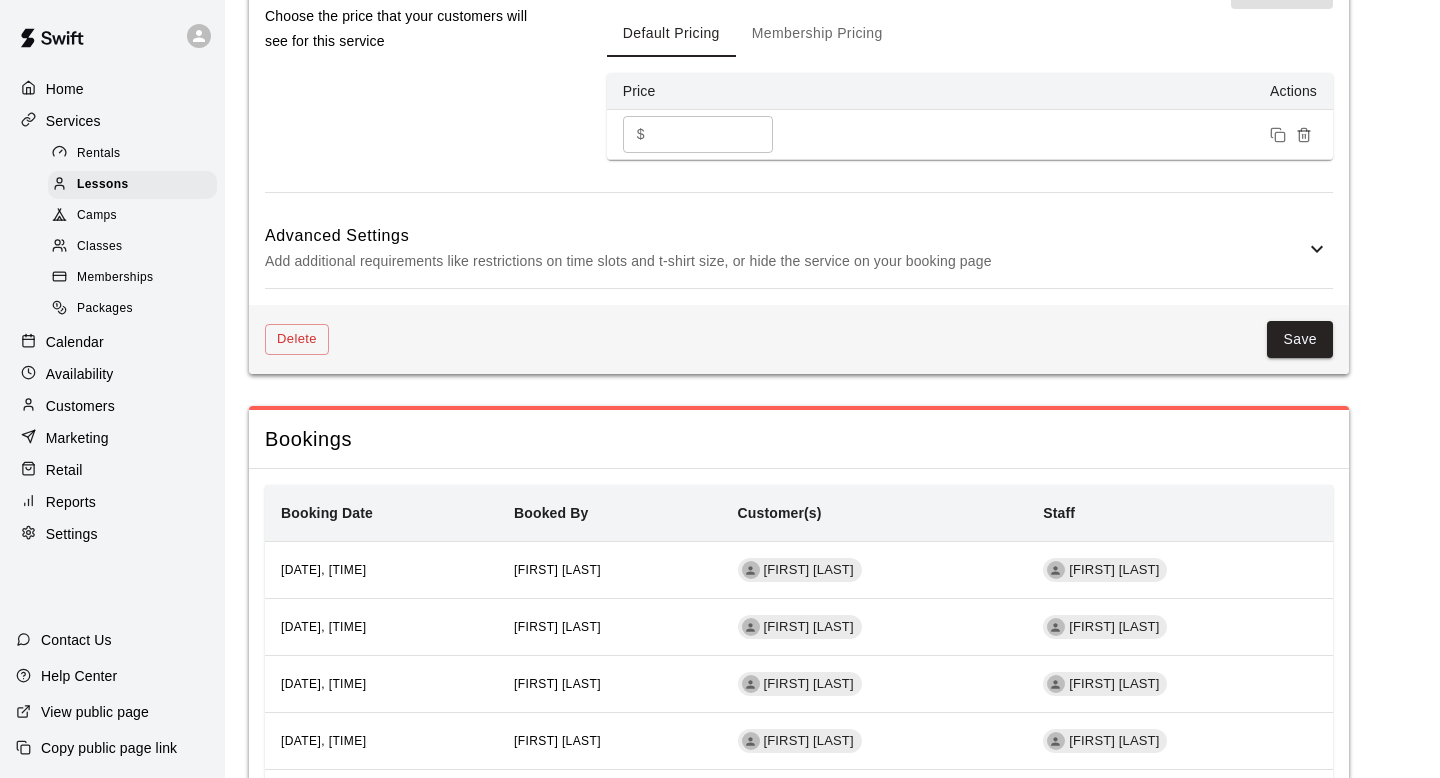 click on "Delete Save" at bounding box center [799, 339] 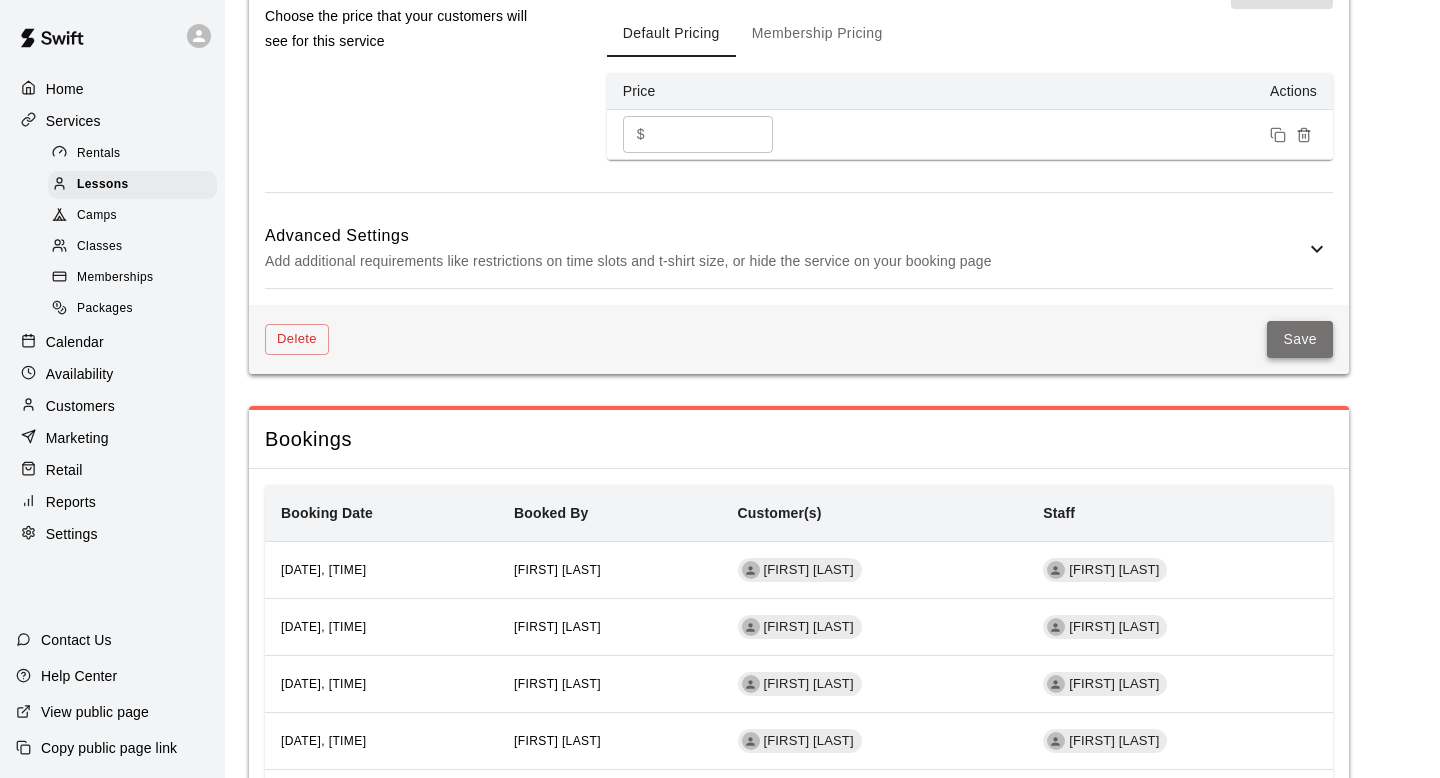 click on "Save" at bounding box center (1300, 339) 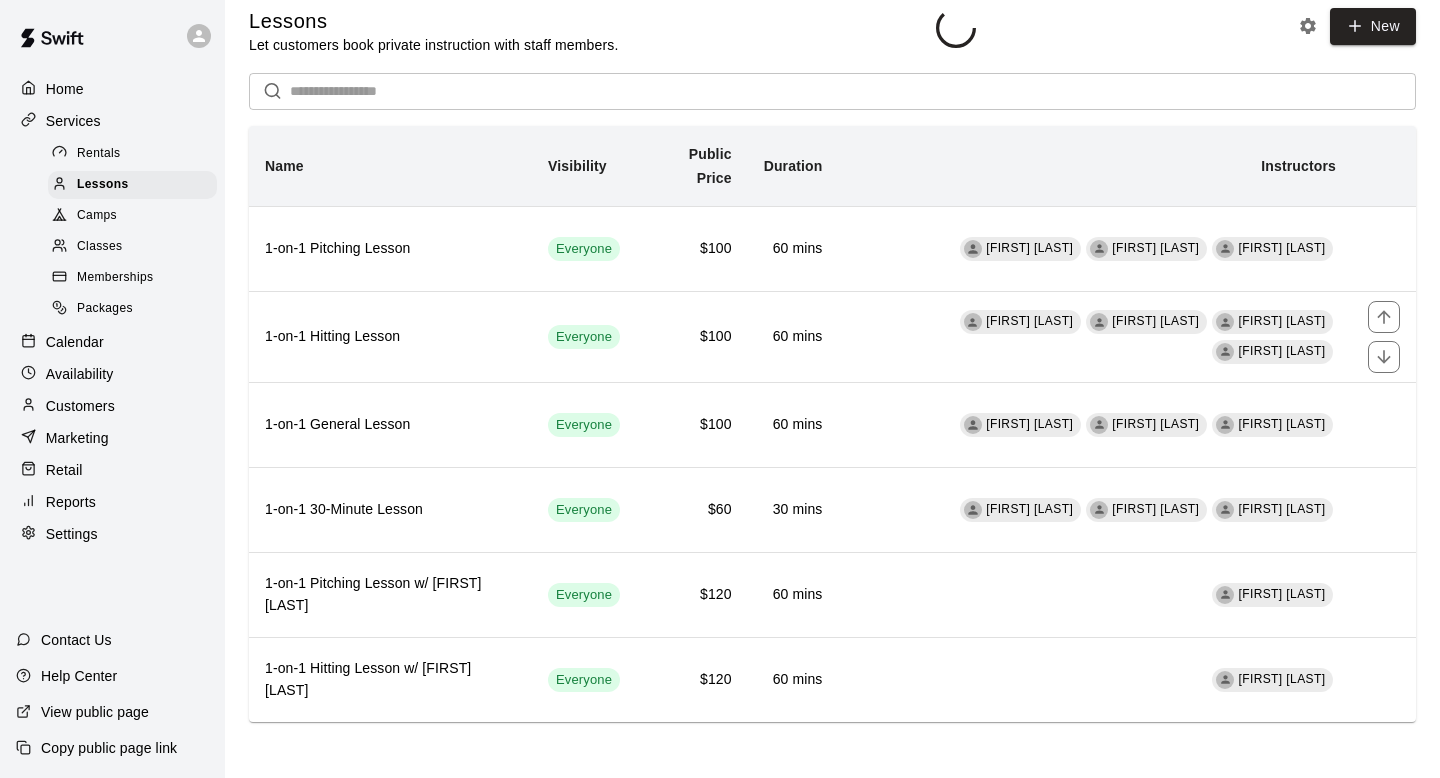 scroll, scrollTop: 0, scrollLeft: 0, axis: both 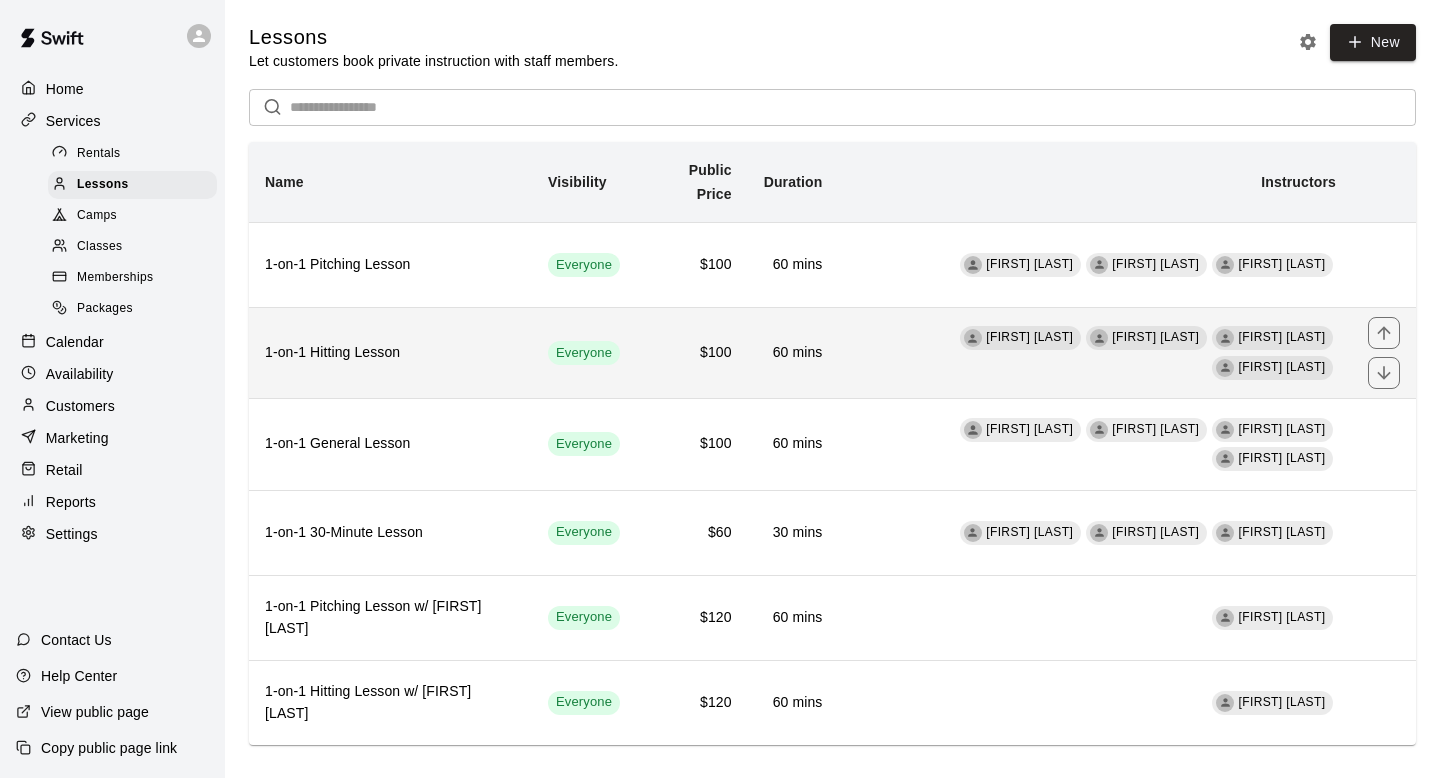 click on "60 mins" at bounding box center (793, 353) 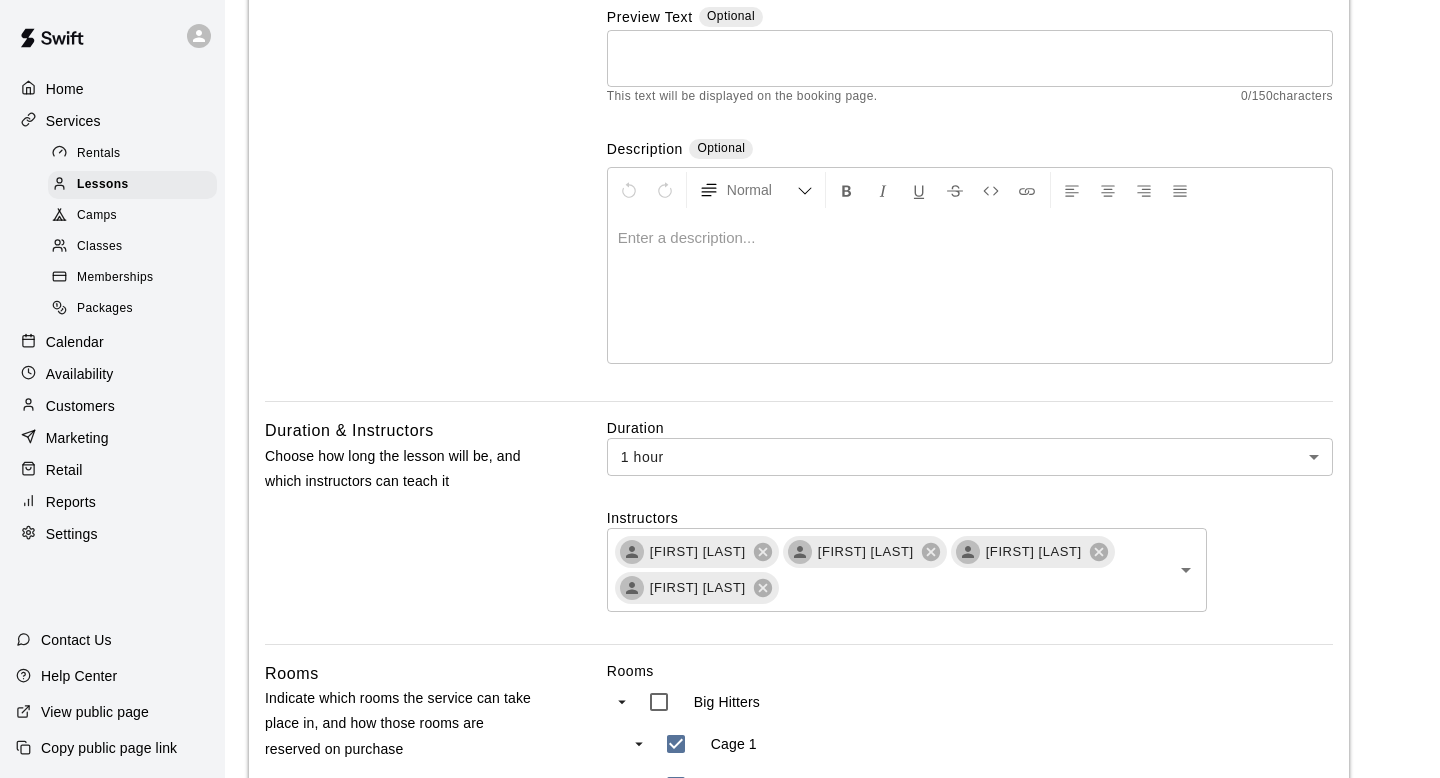 scroll, scrollTop: 311, scrollLeft: 0, axis: vertical 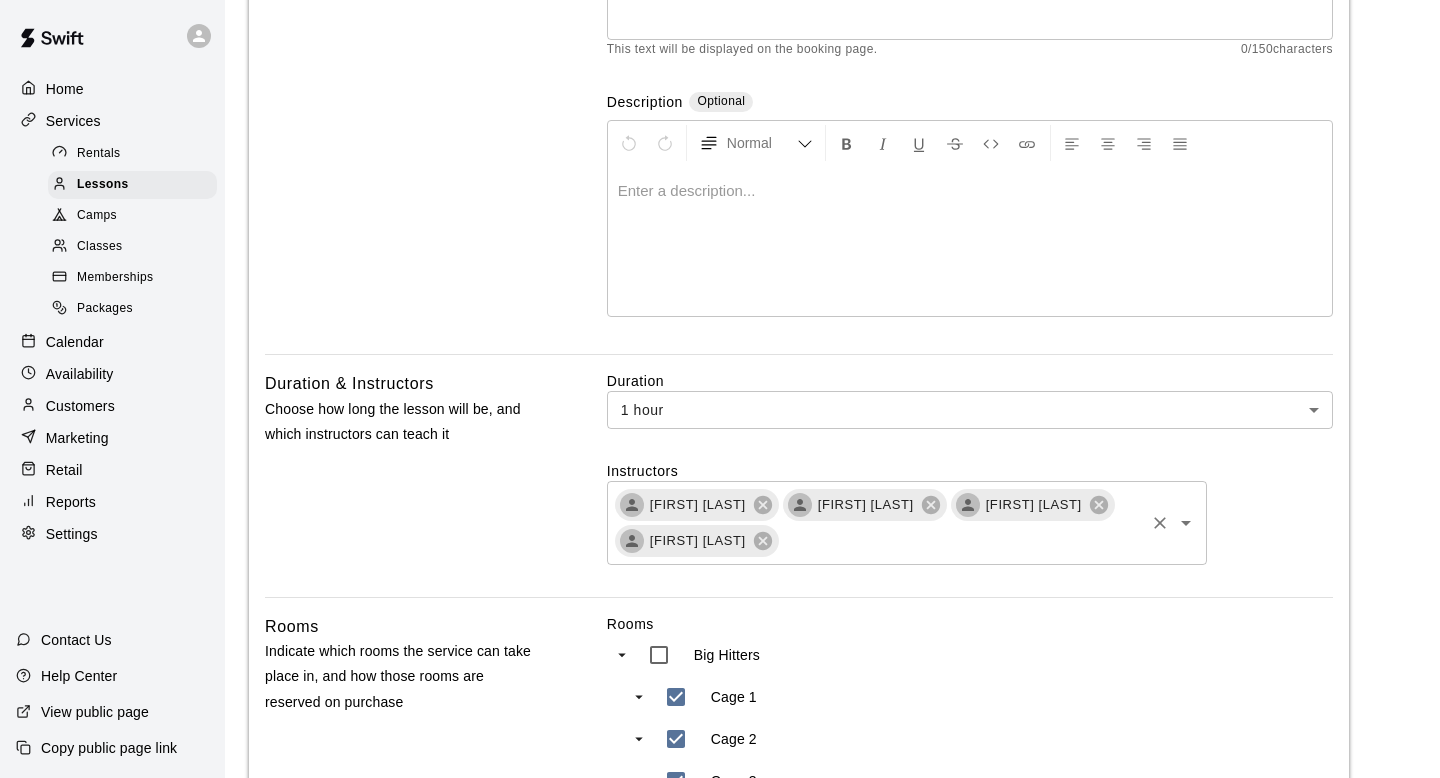 click at bounding box center [961, 540] 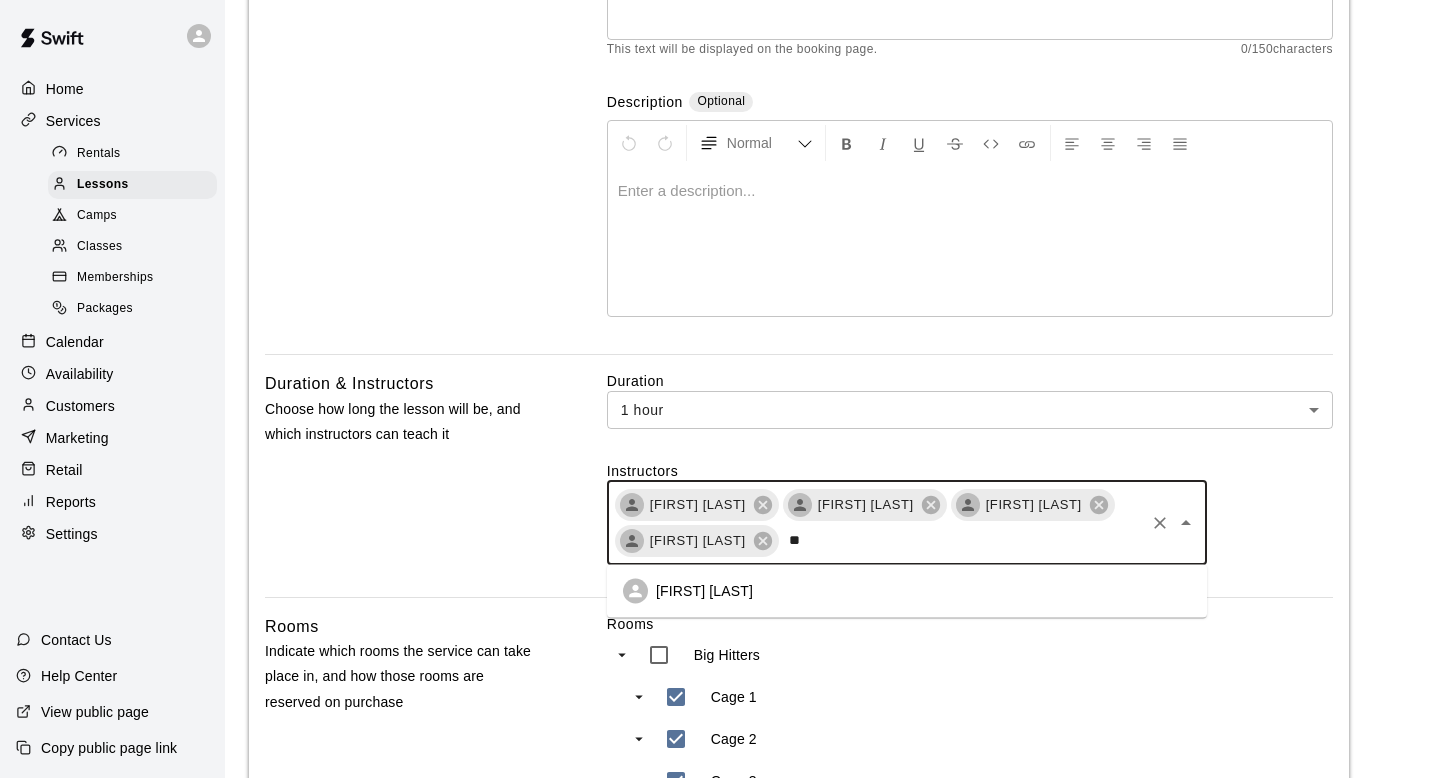 type on "***" 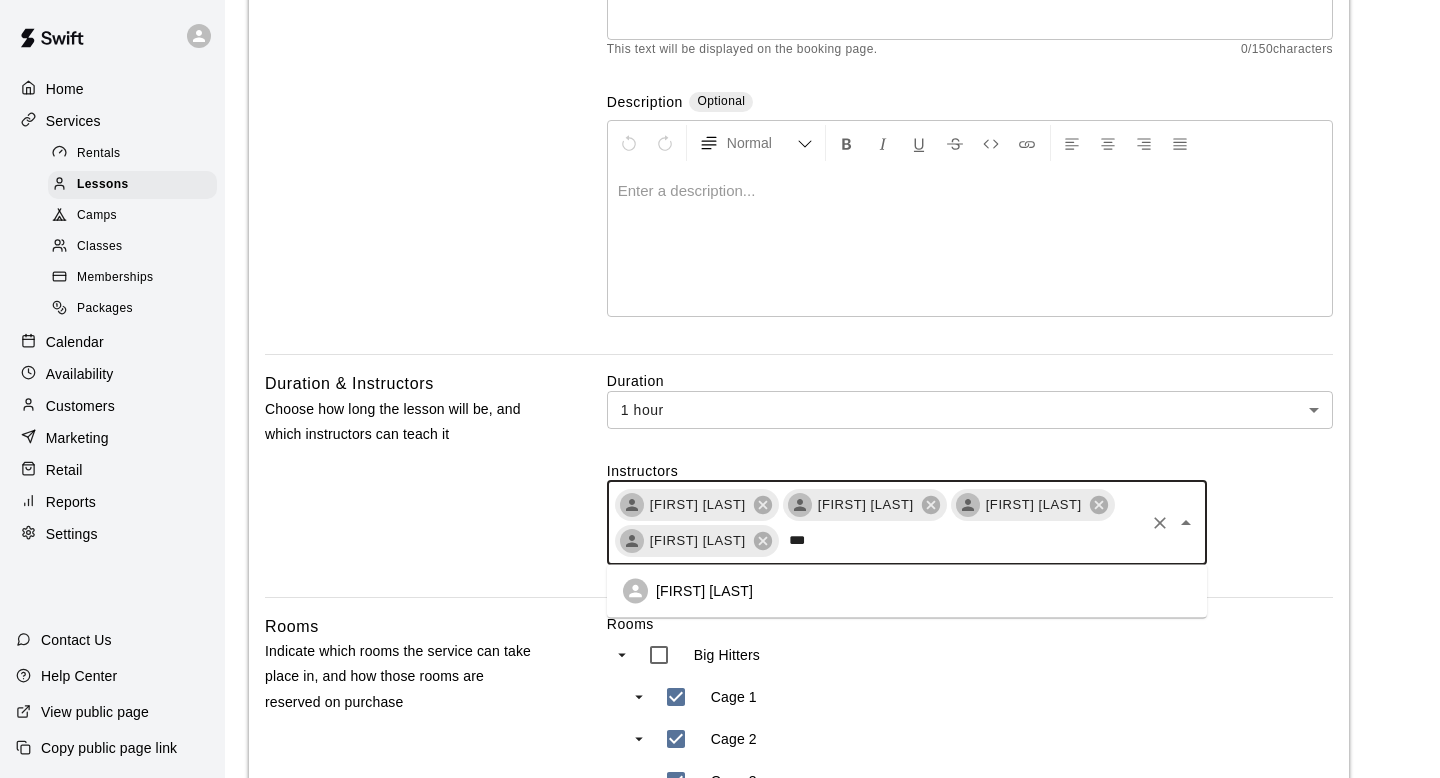 click on "[FIRST] [LAST]" at bounding box center (907, 591) 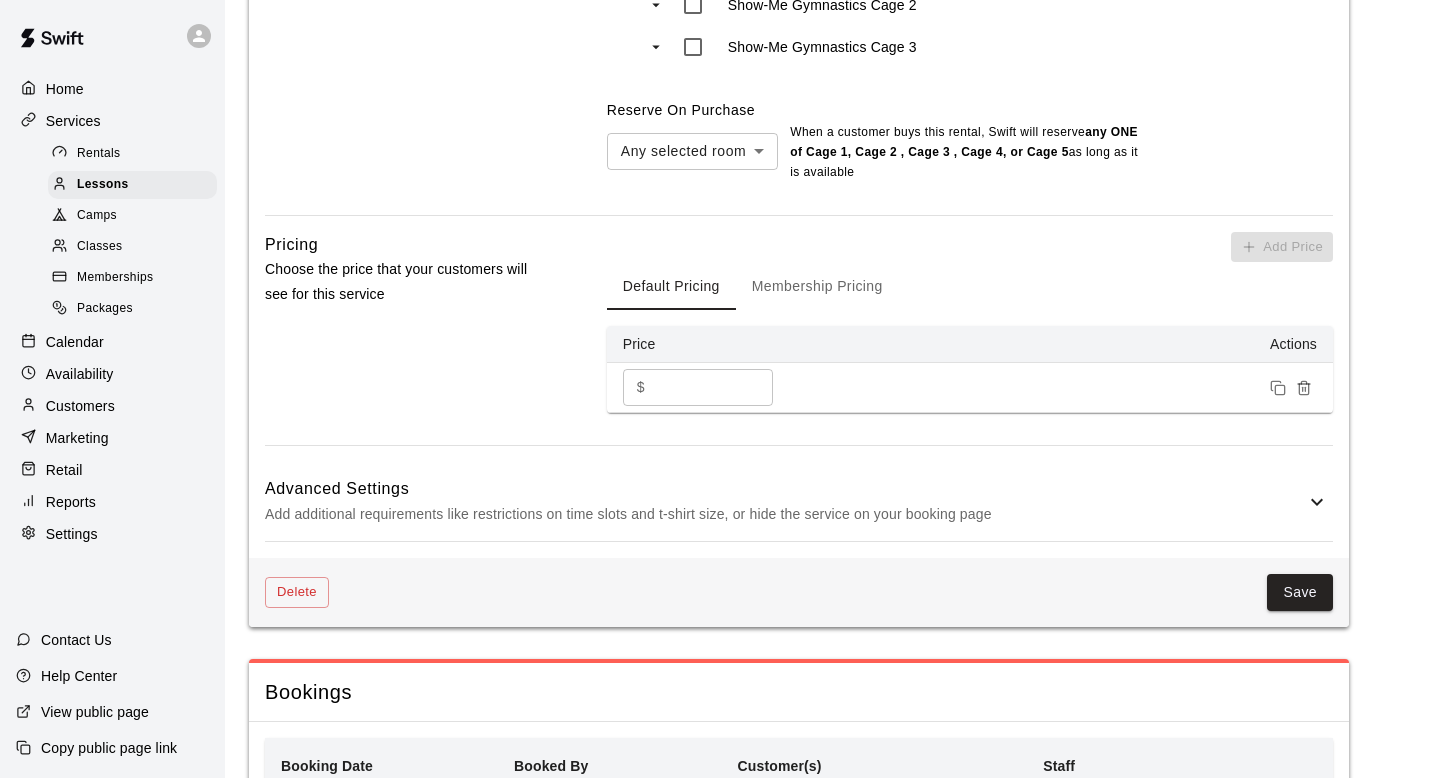 scroll, scrollTop: 1369, scrollLeft: 0, axis: vertical 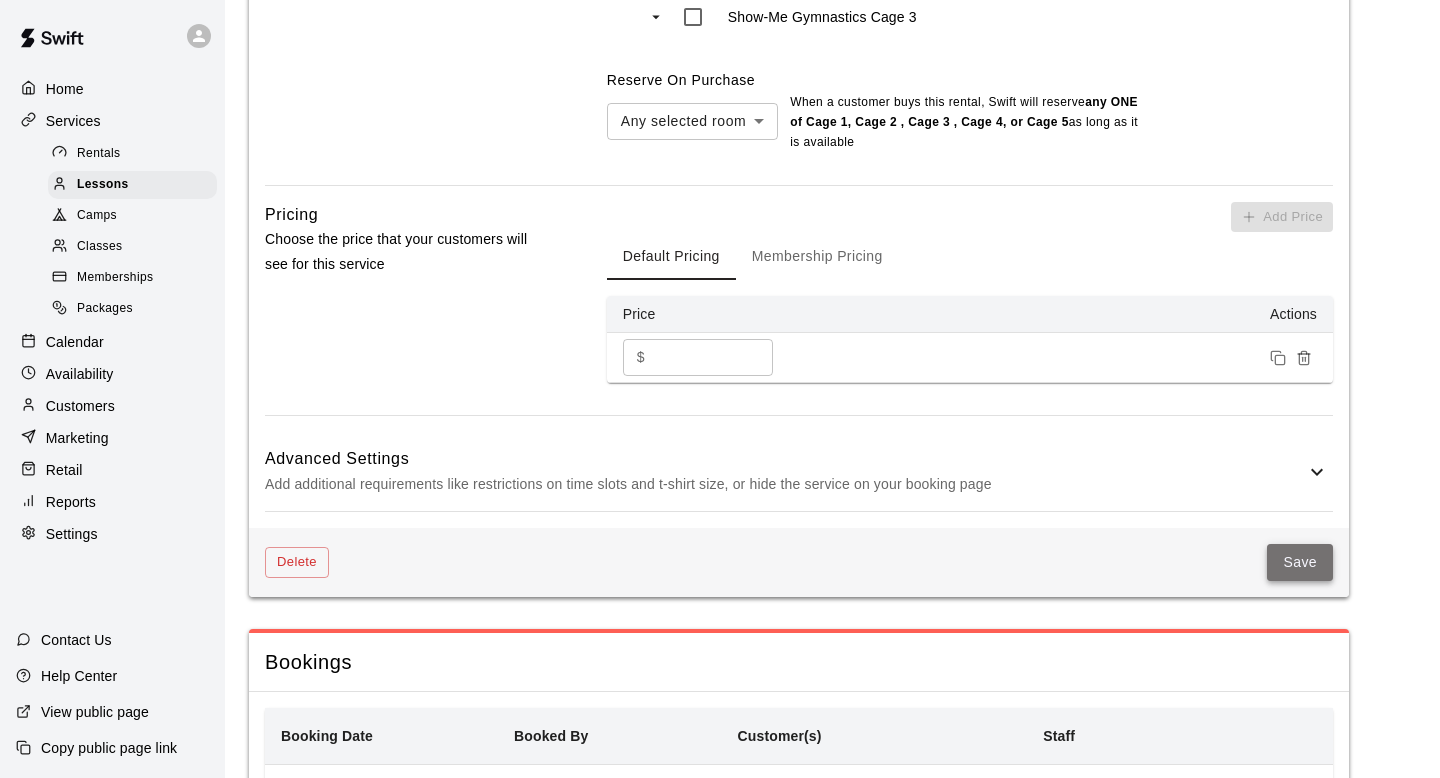 click on "Save" at bounding box center [1300, 562] 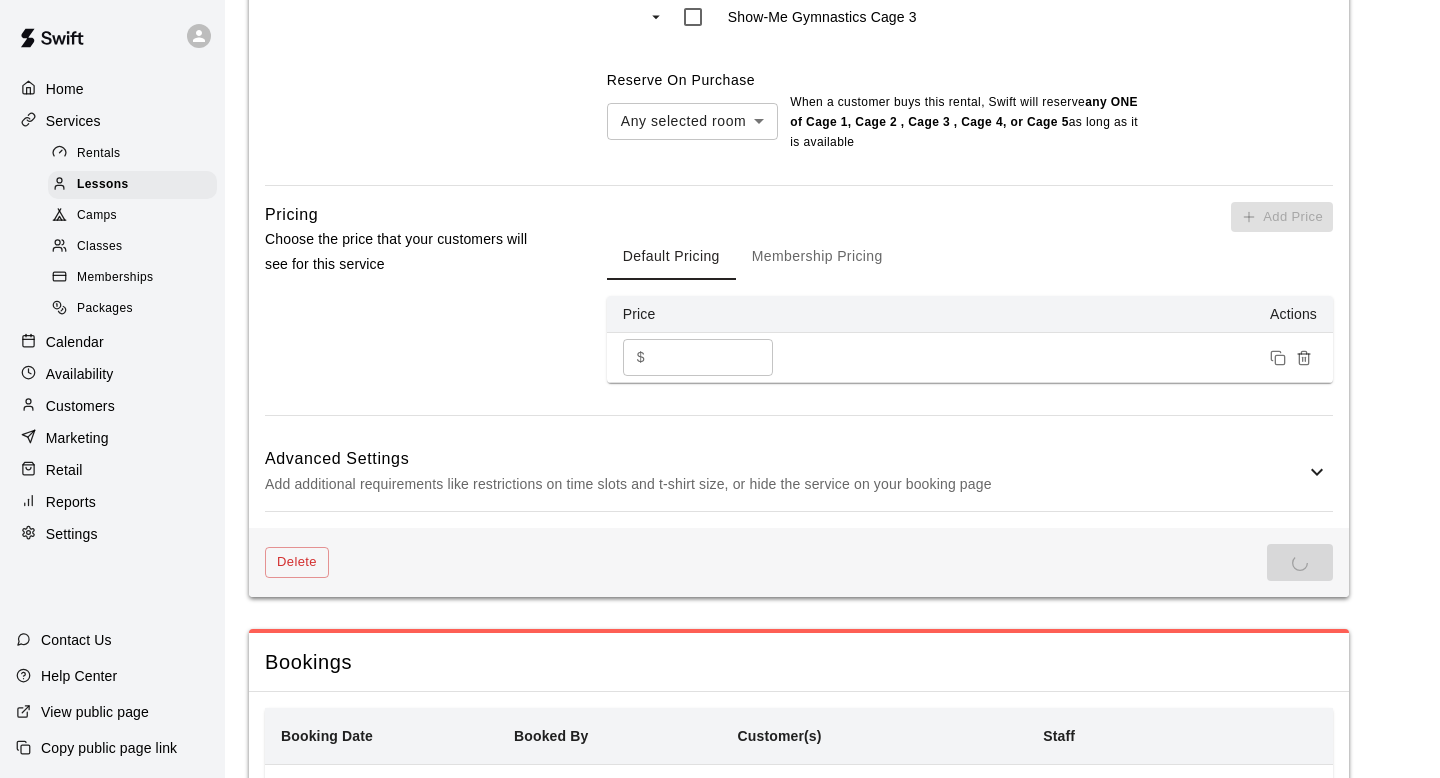 scroll, scrollTop: 0, scrollLeft: 0, axis: both 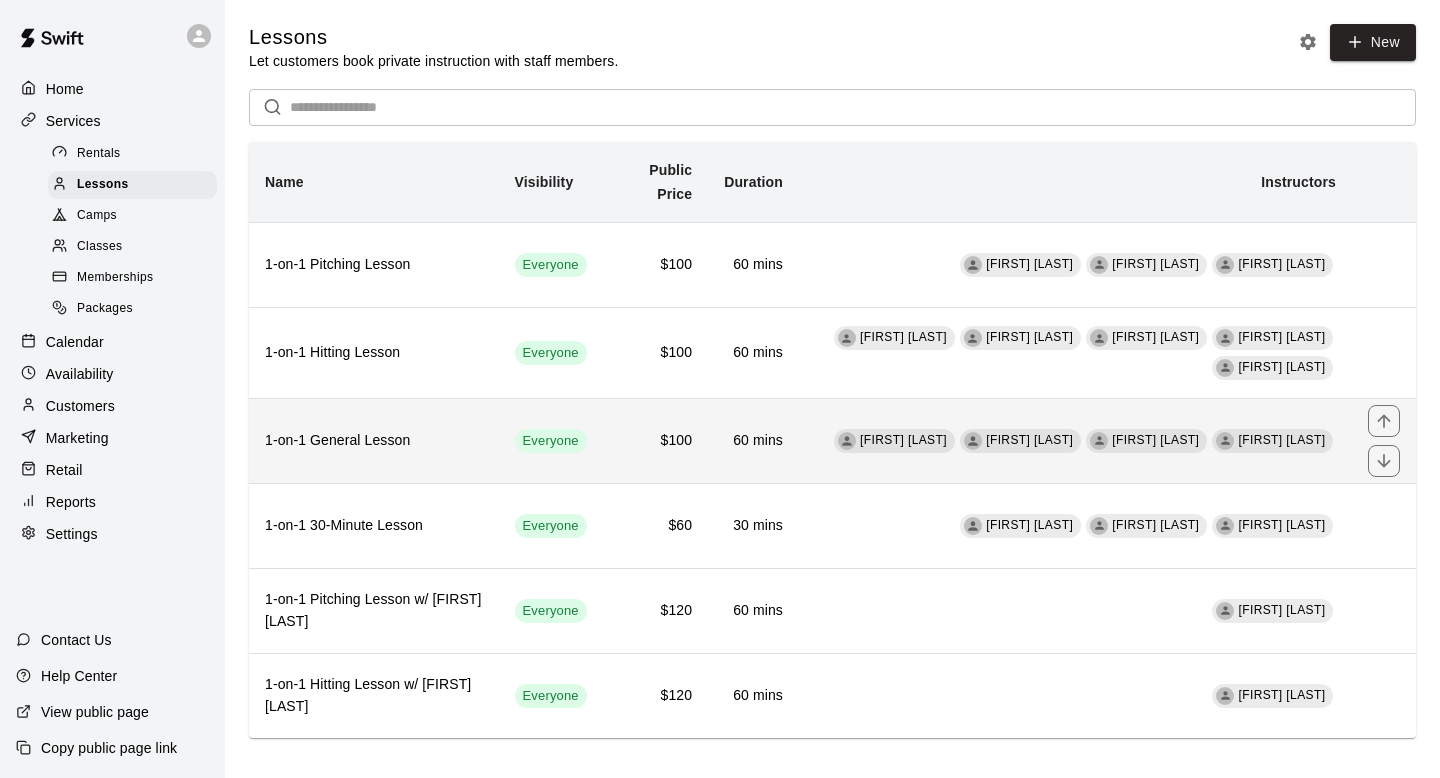 click on "60 mins" at bounding box center (753, 441) 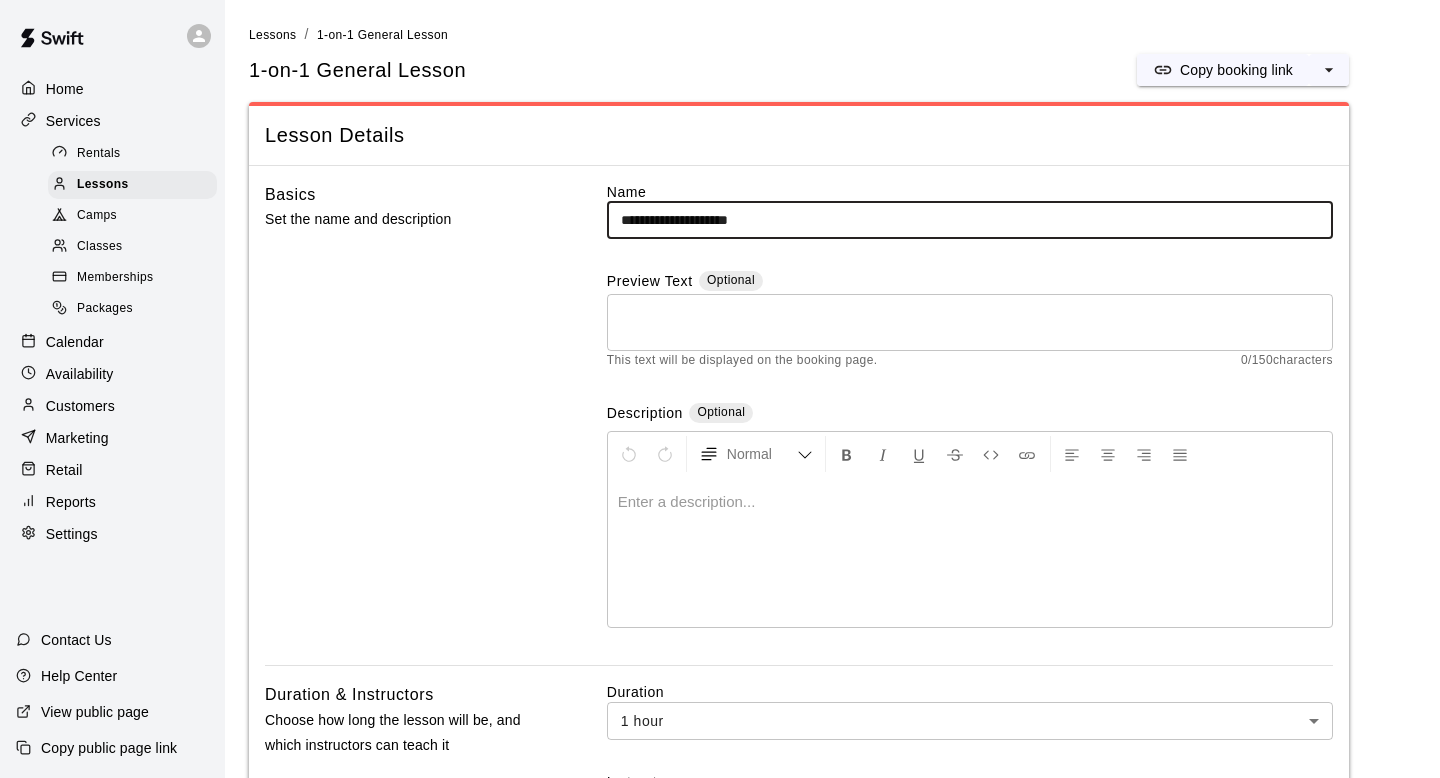 scroll, scrollTop: 241, scrollLeft: 0, axis: vertical 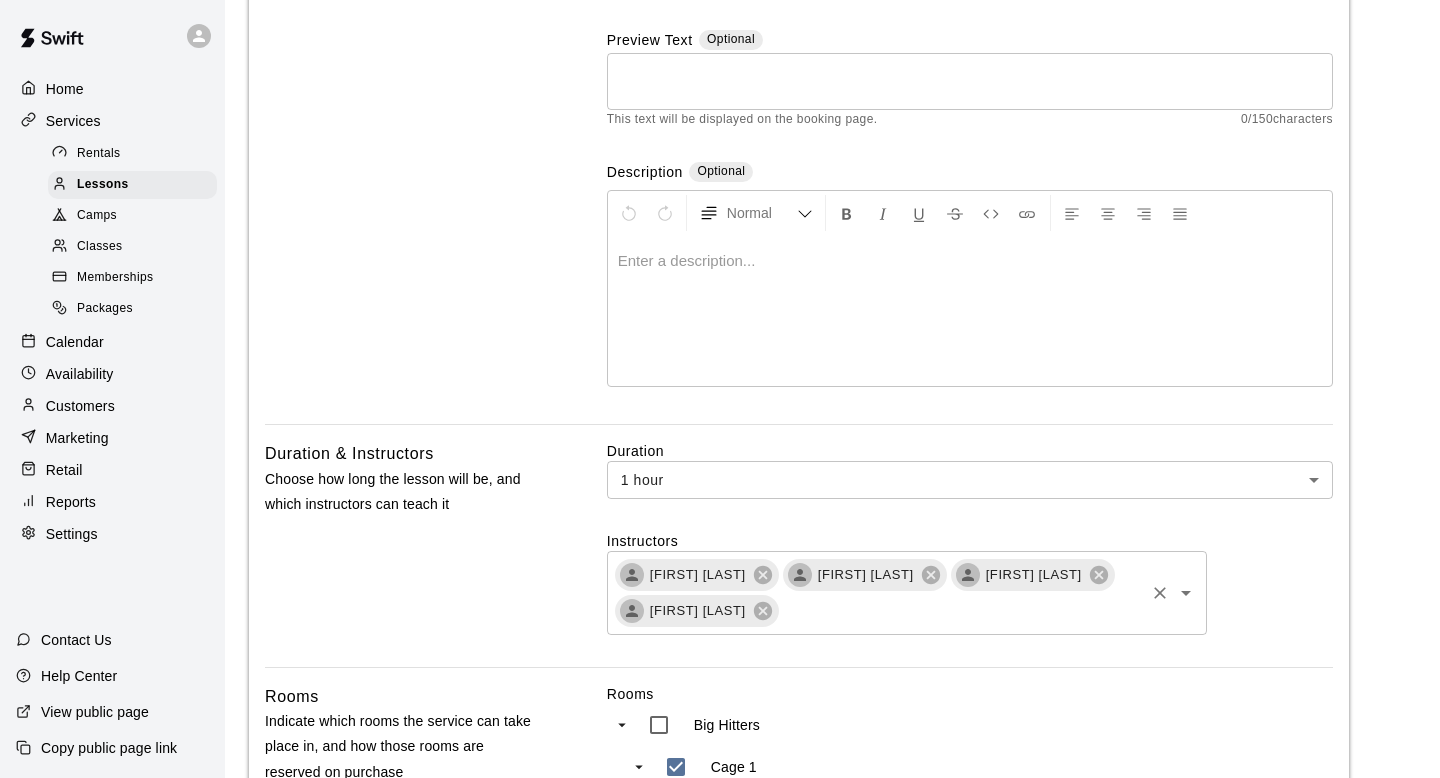 click at bounding box center (961, 610) 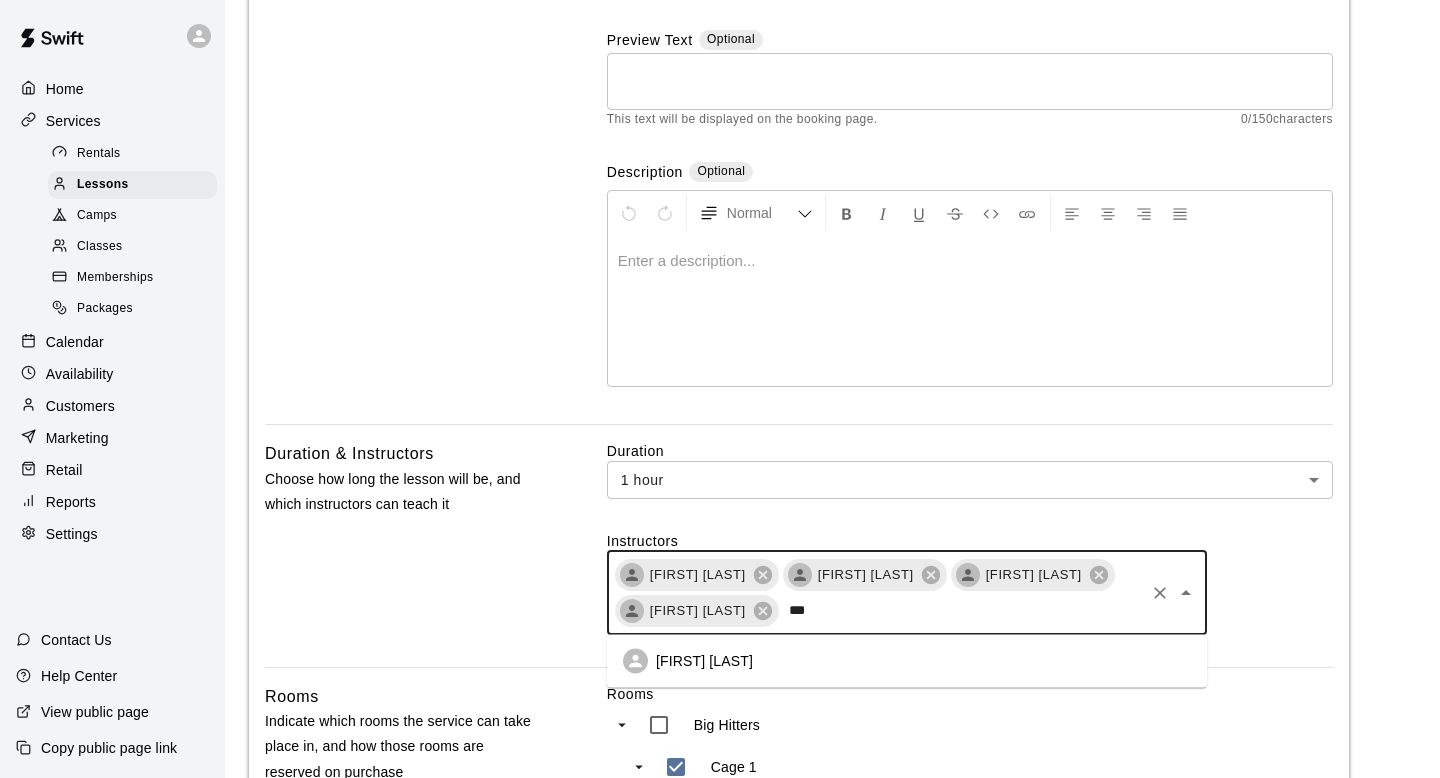 type on "****" 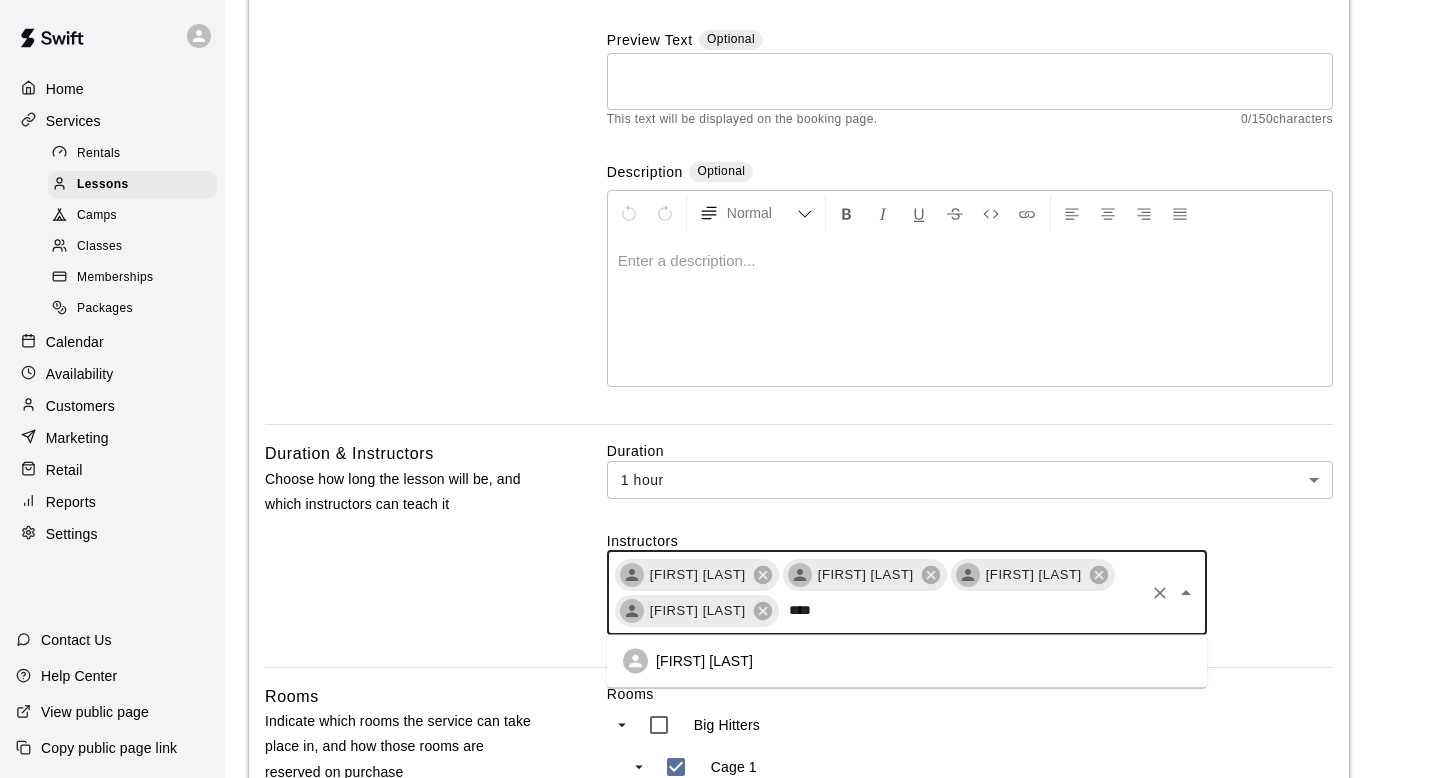 click on "[FIRST] [LAST]" at bounding box center [907, 661] 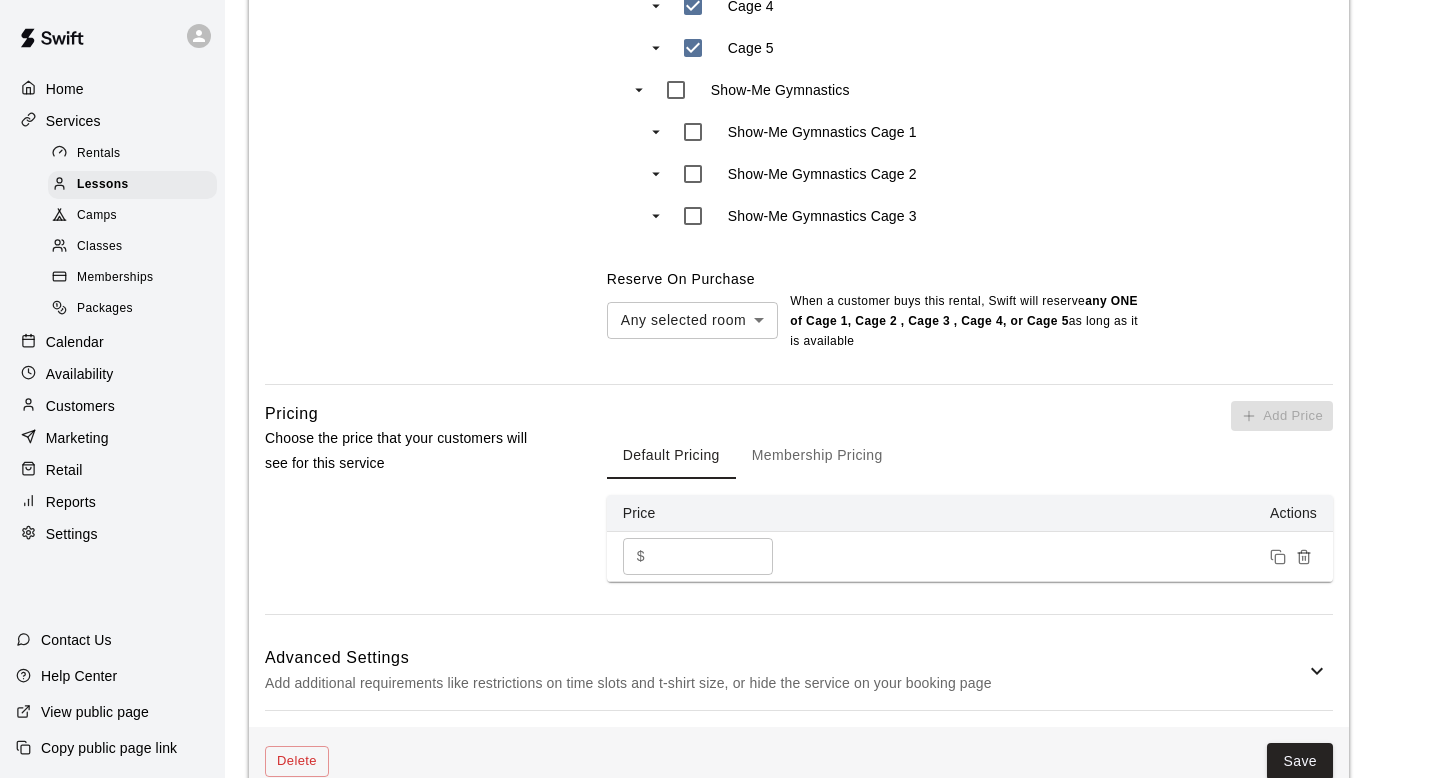 scroll, scrollTop: 1246, scrollLeft: 0, axis: vertical 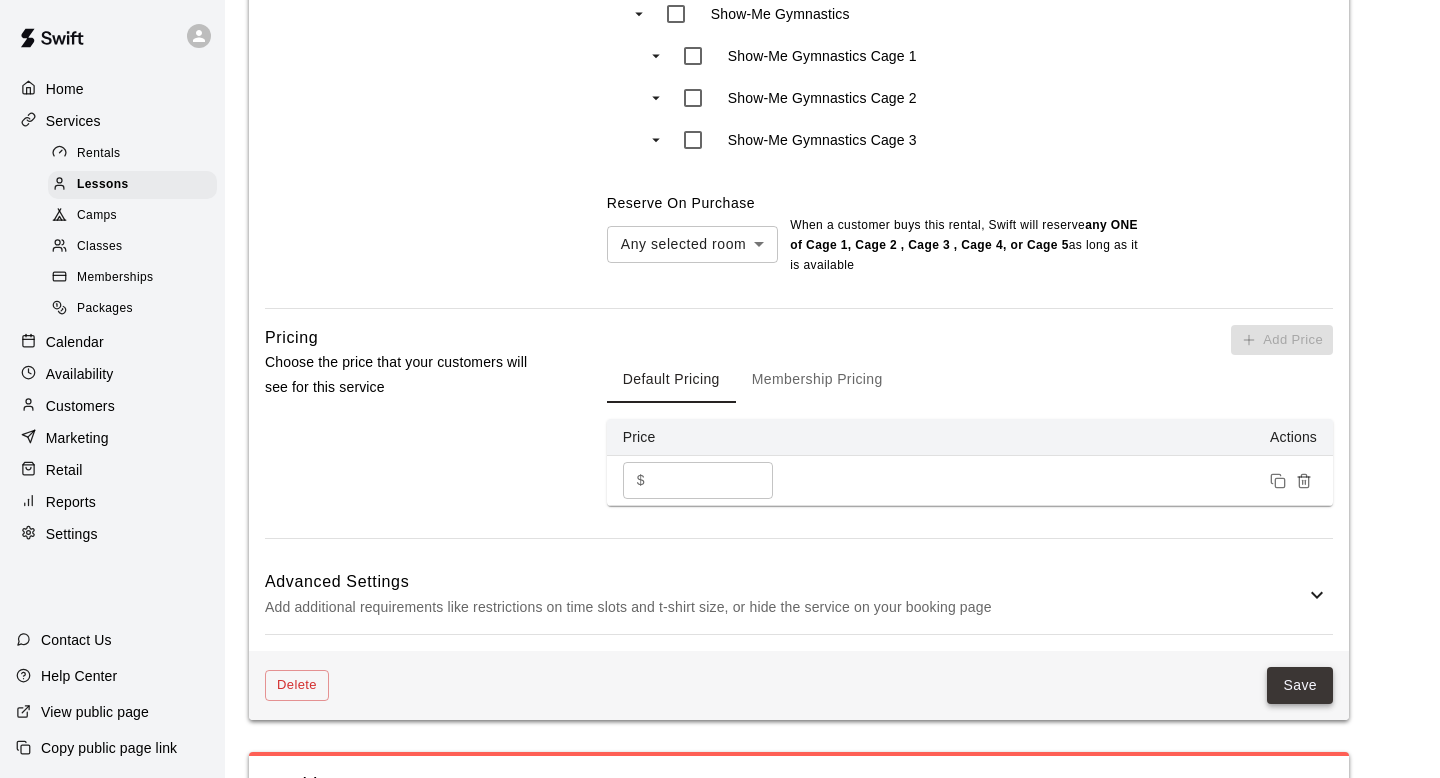 click on "Save" at bounding box center (1300, 685) 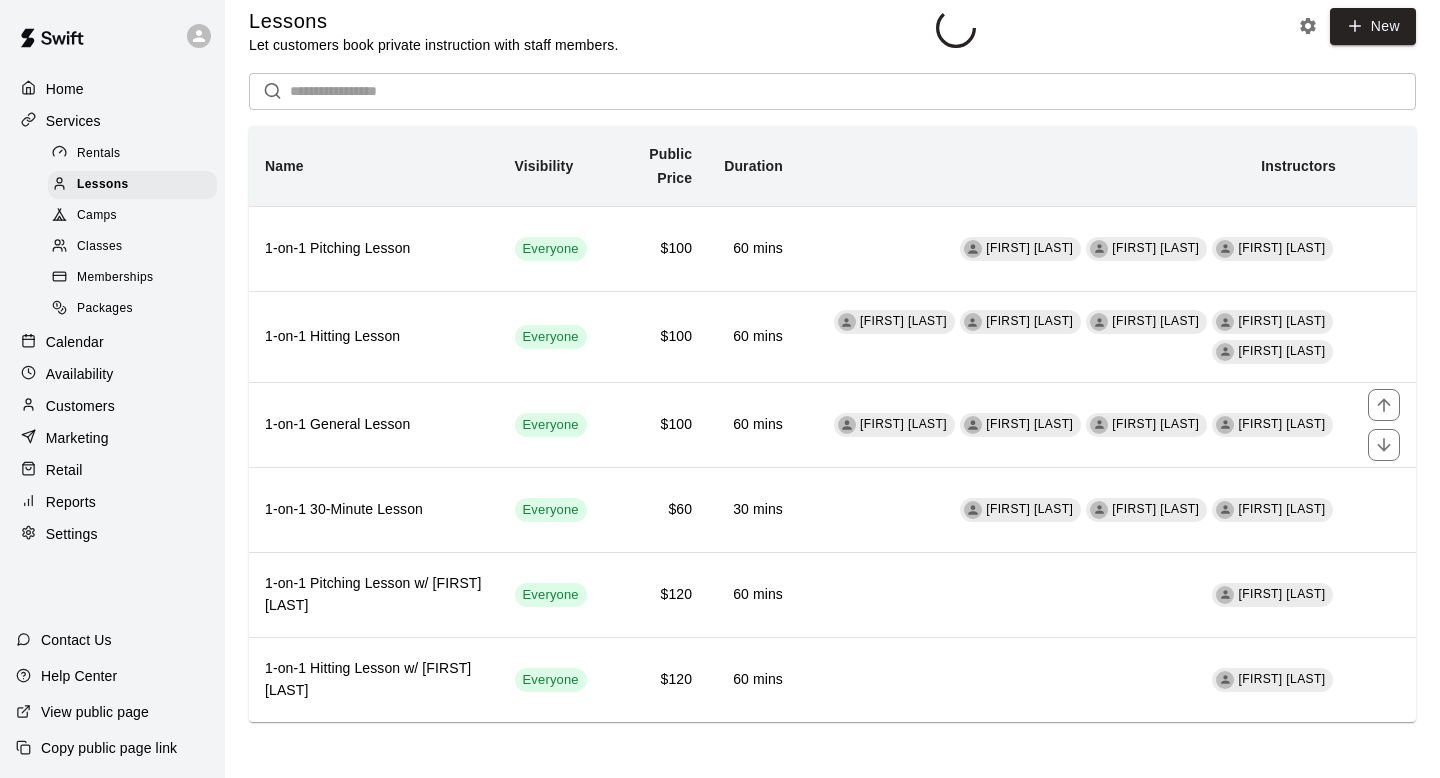 scroll, scrollTop: 0, scrollLeft: 0, axis: both 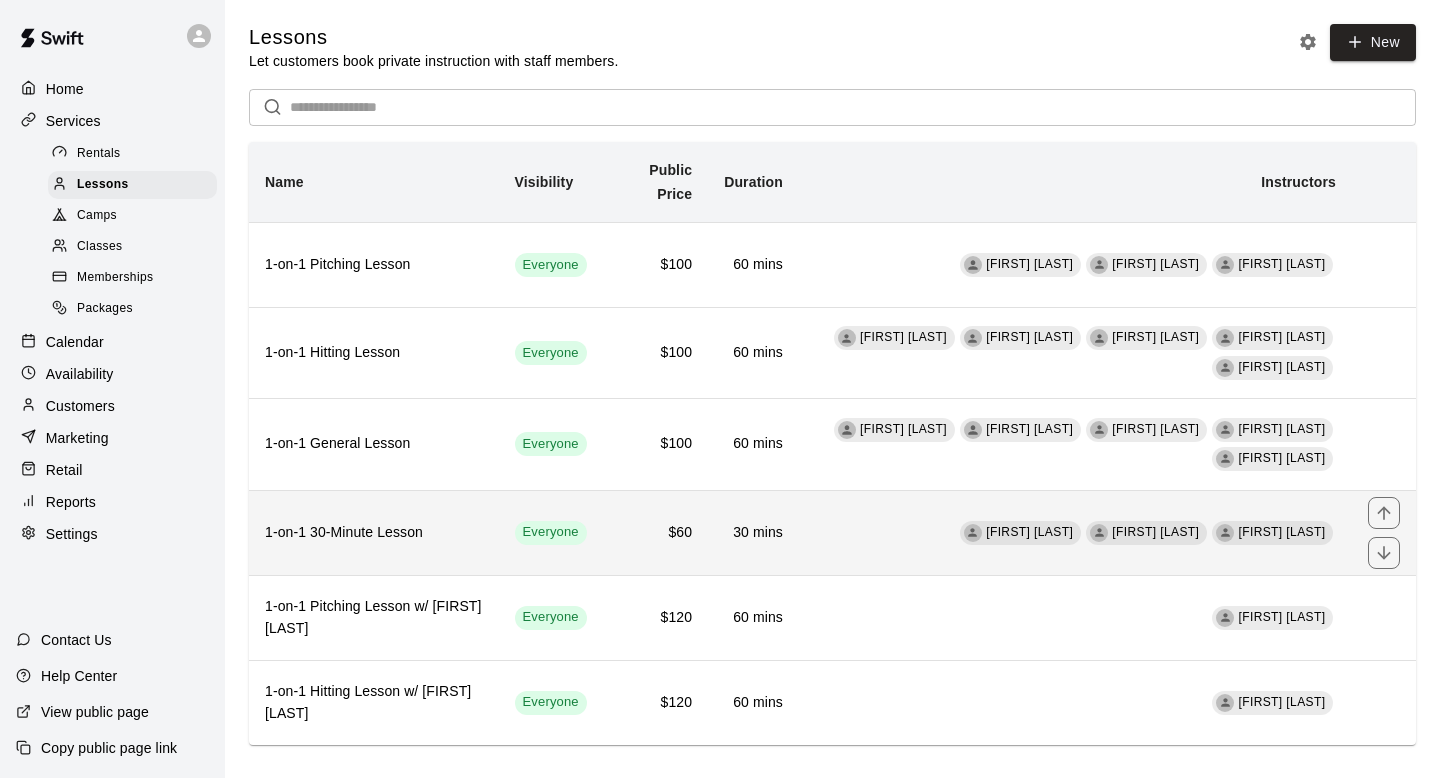 click on "1-on-1 30-Minute Lesson" at bounding box center (374, 533) 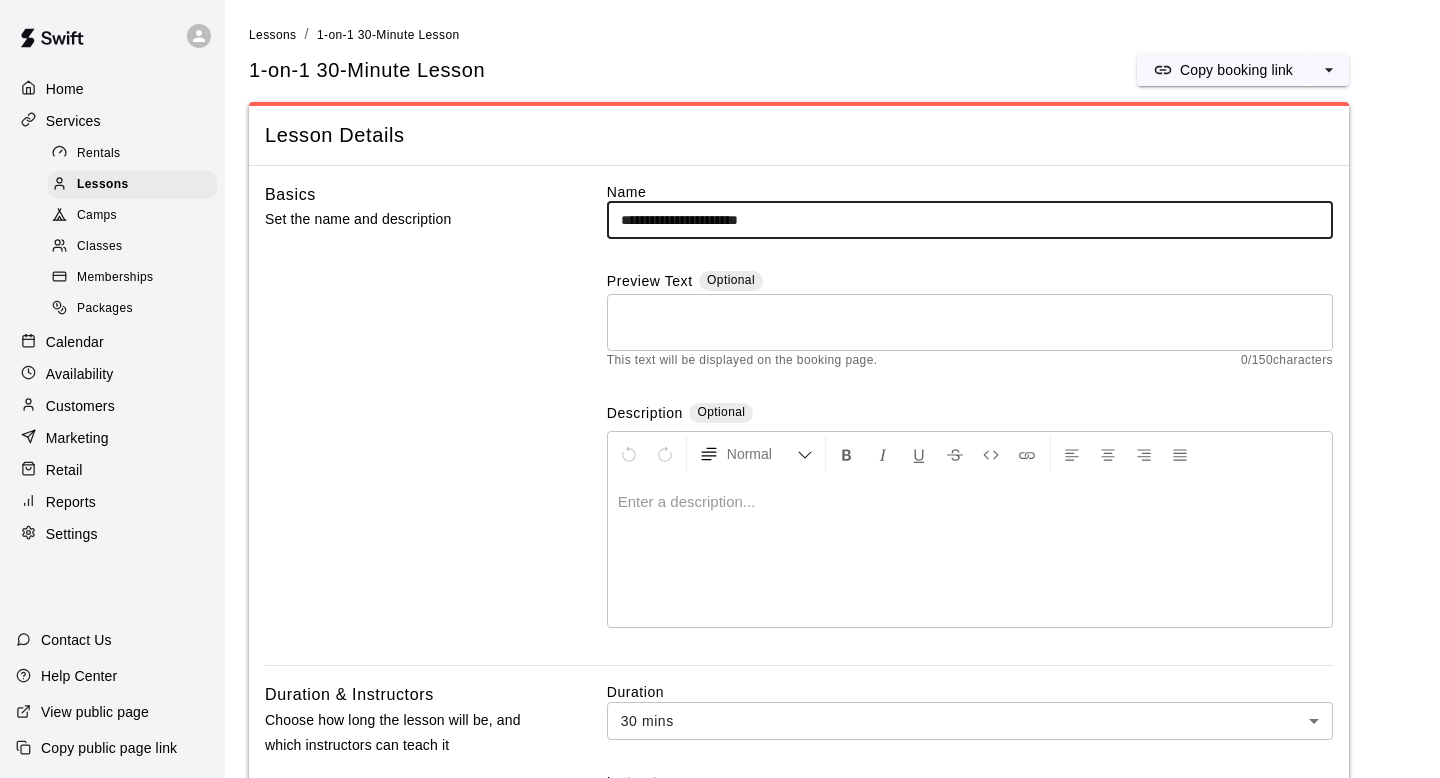 scroll, scrollTop: 235, scrollLeft: 0, axis: vertical 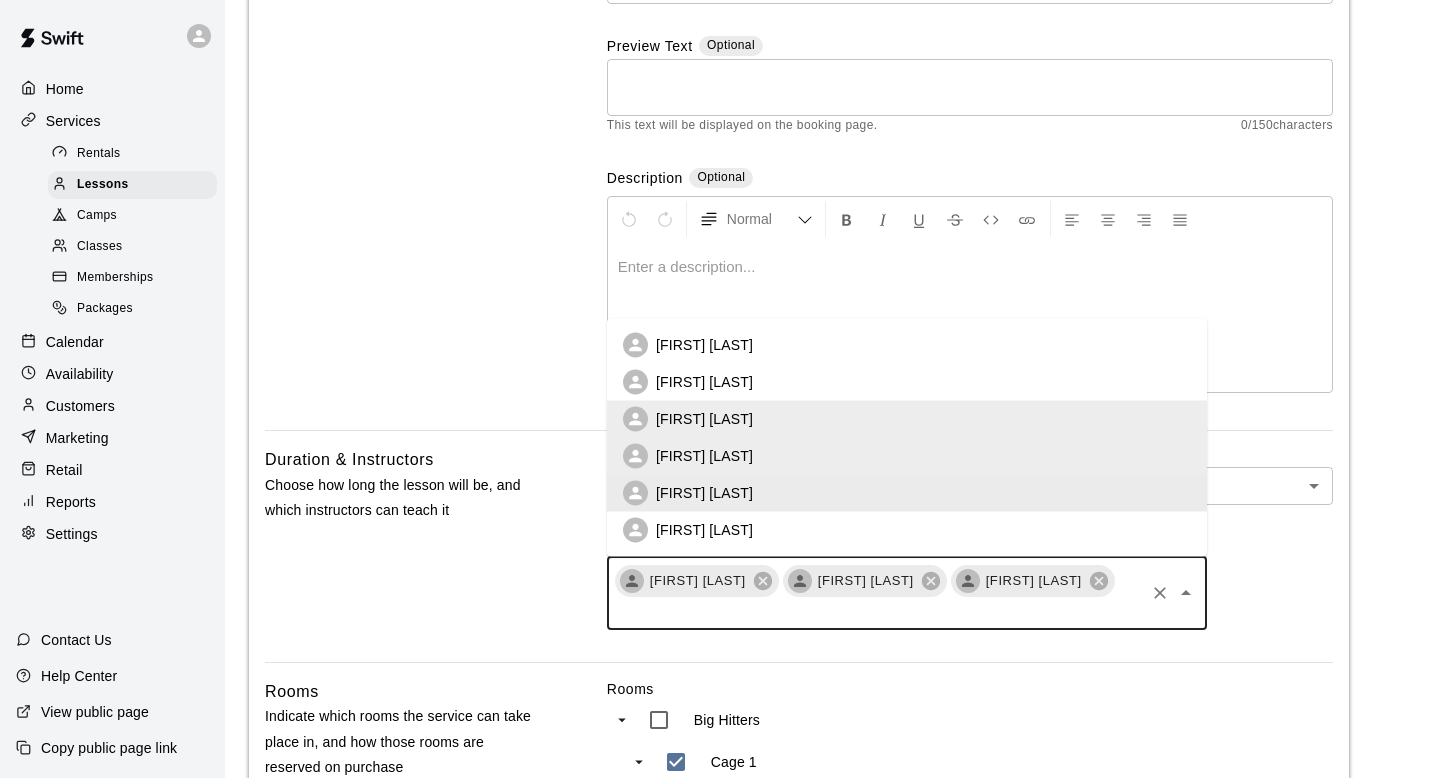 click at bounding box center [877, 611] 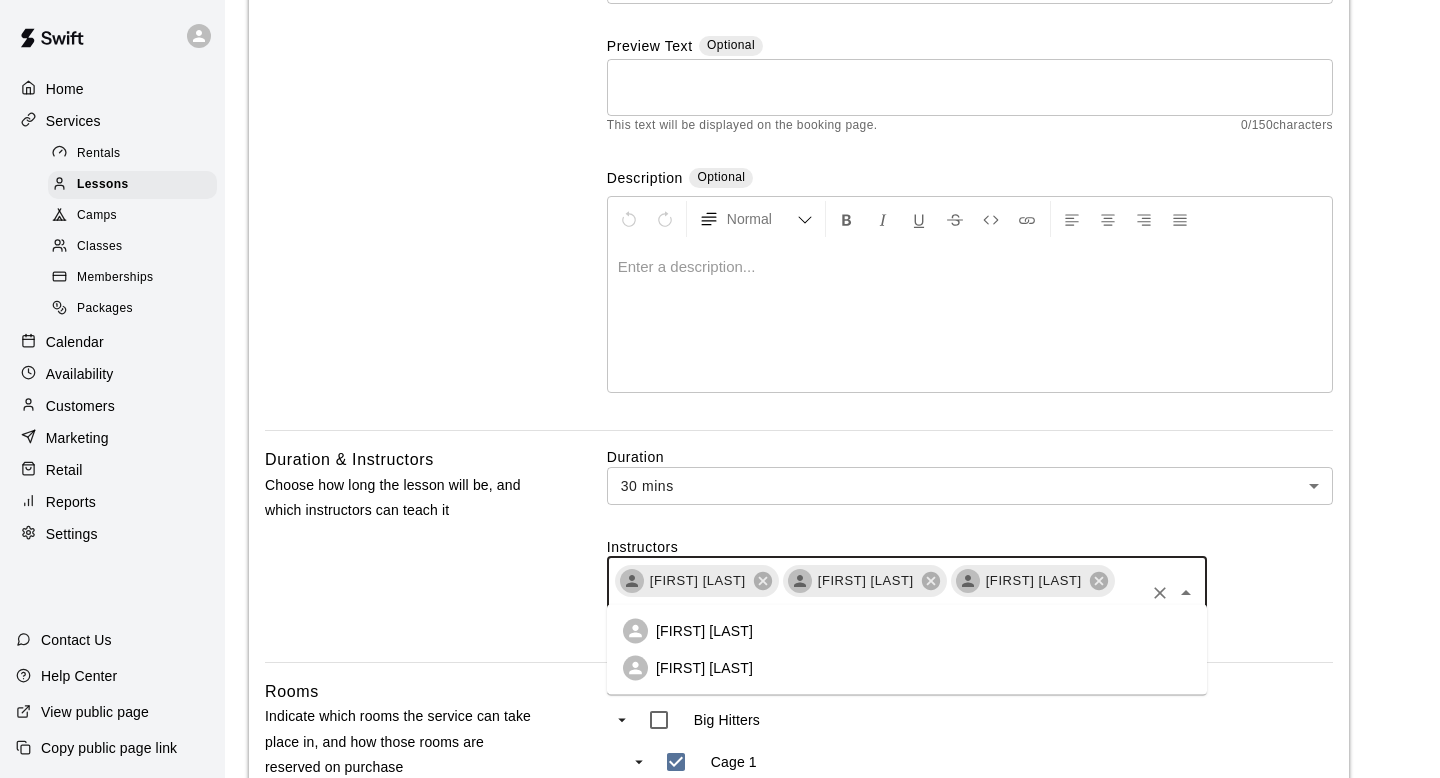 type on "****" 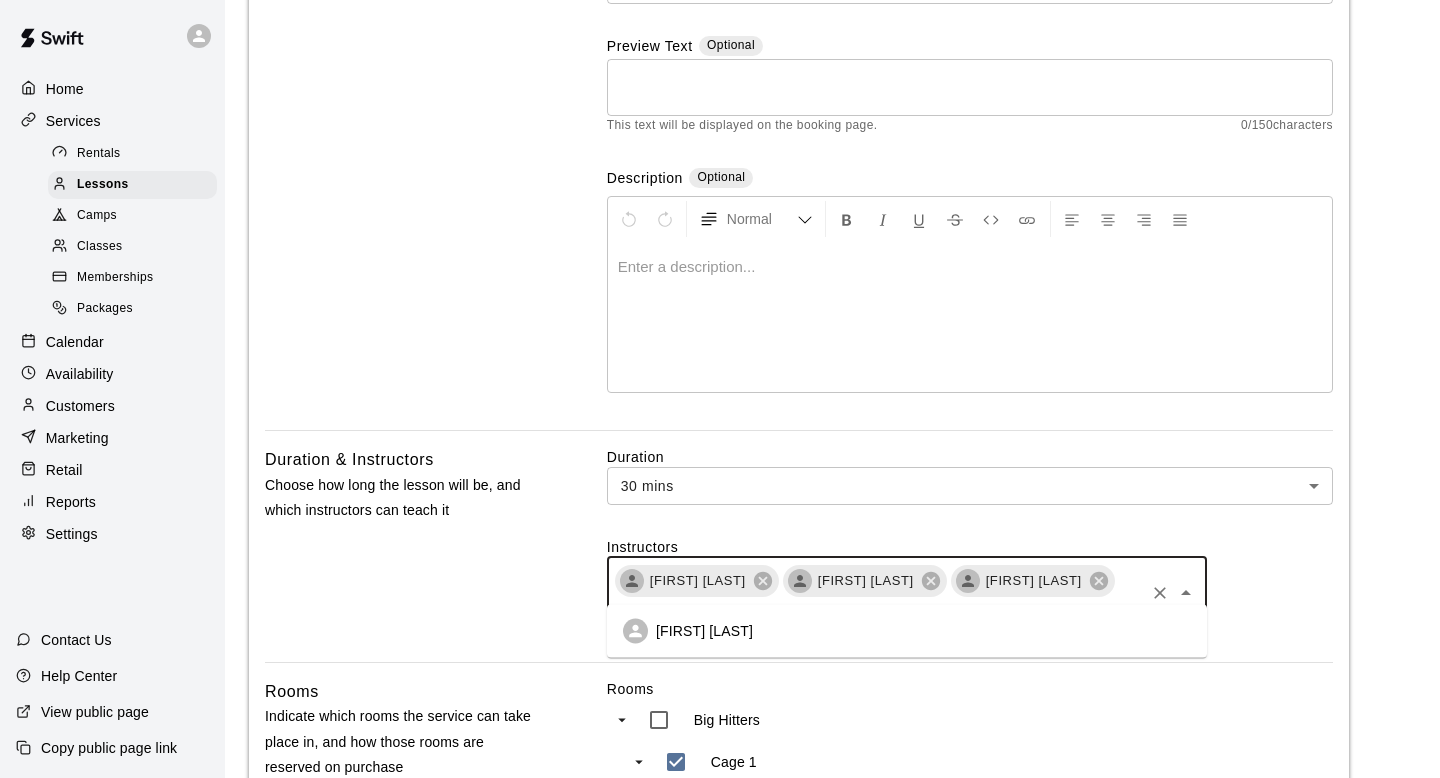 click on "[FIRST] [LAST]" at bounding box center (907, 631) 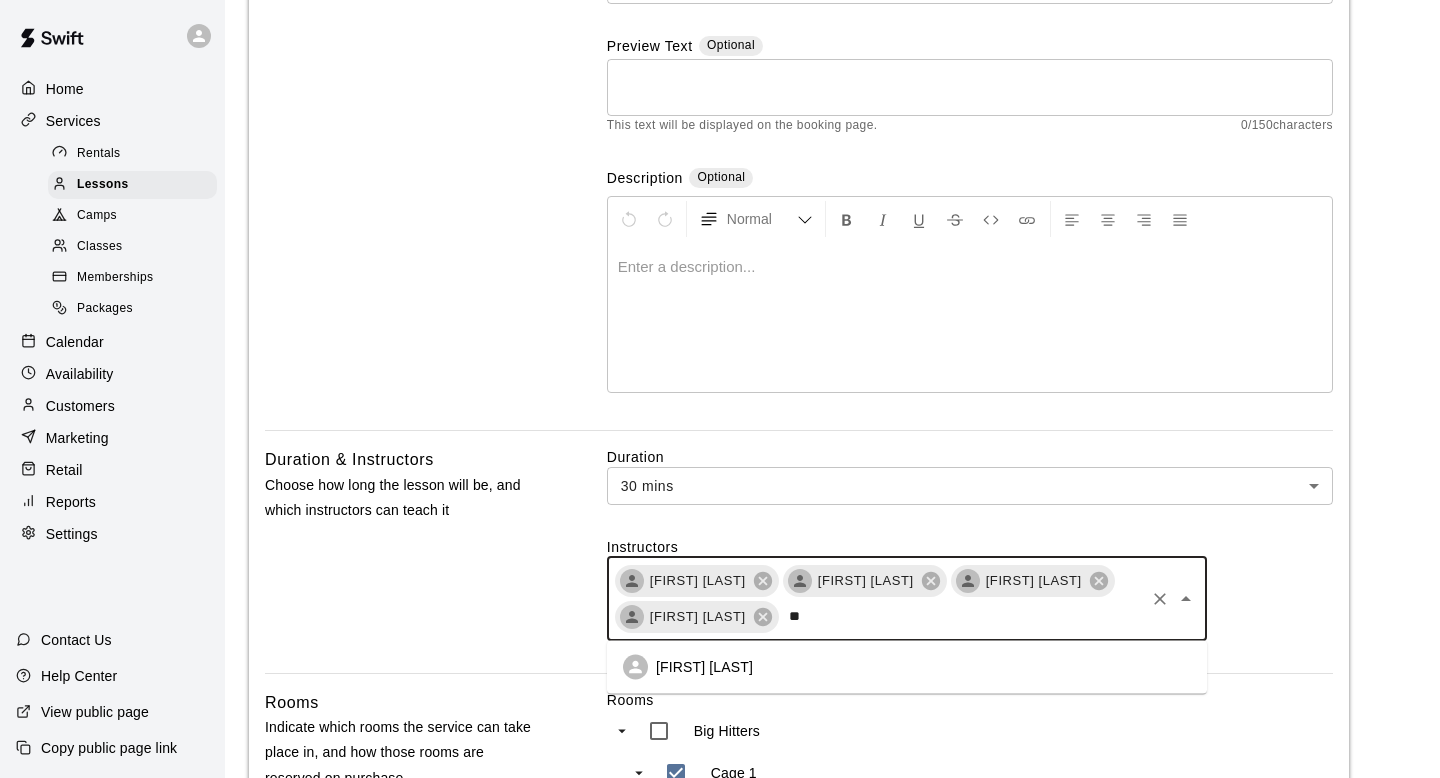 type on "***" 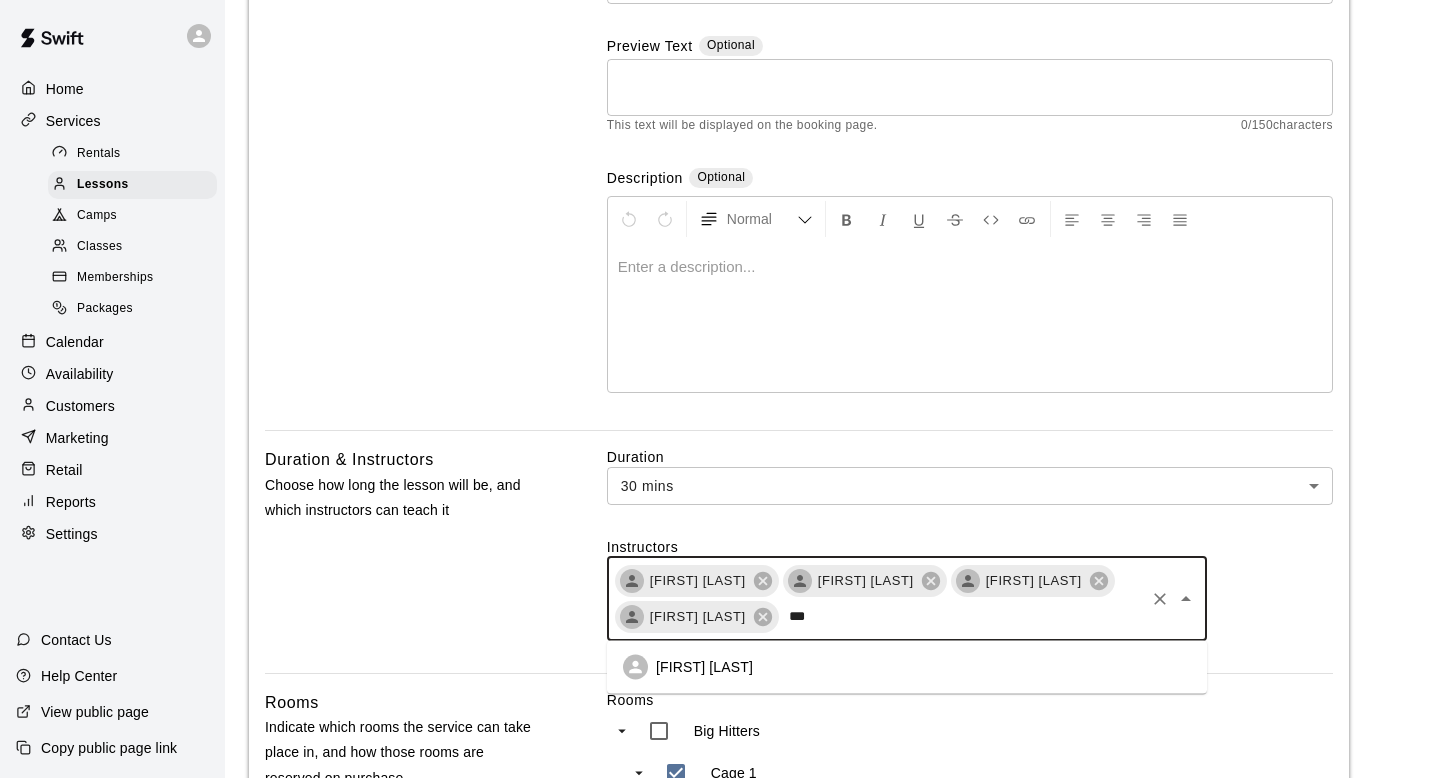 click on "[FIRST] [LAST]" at bounding box center [907, 667] 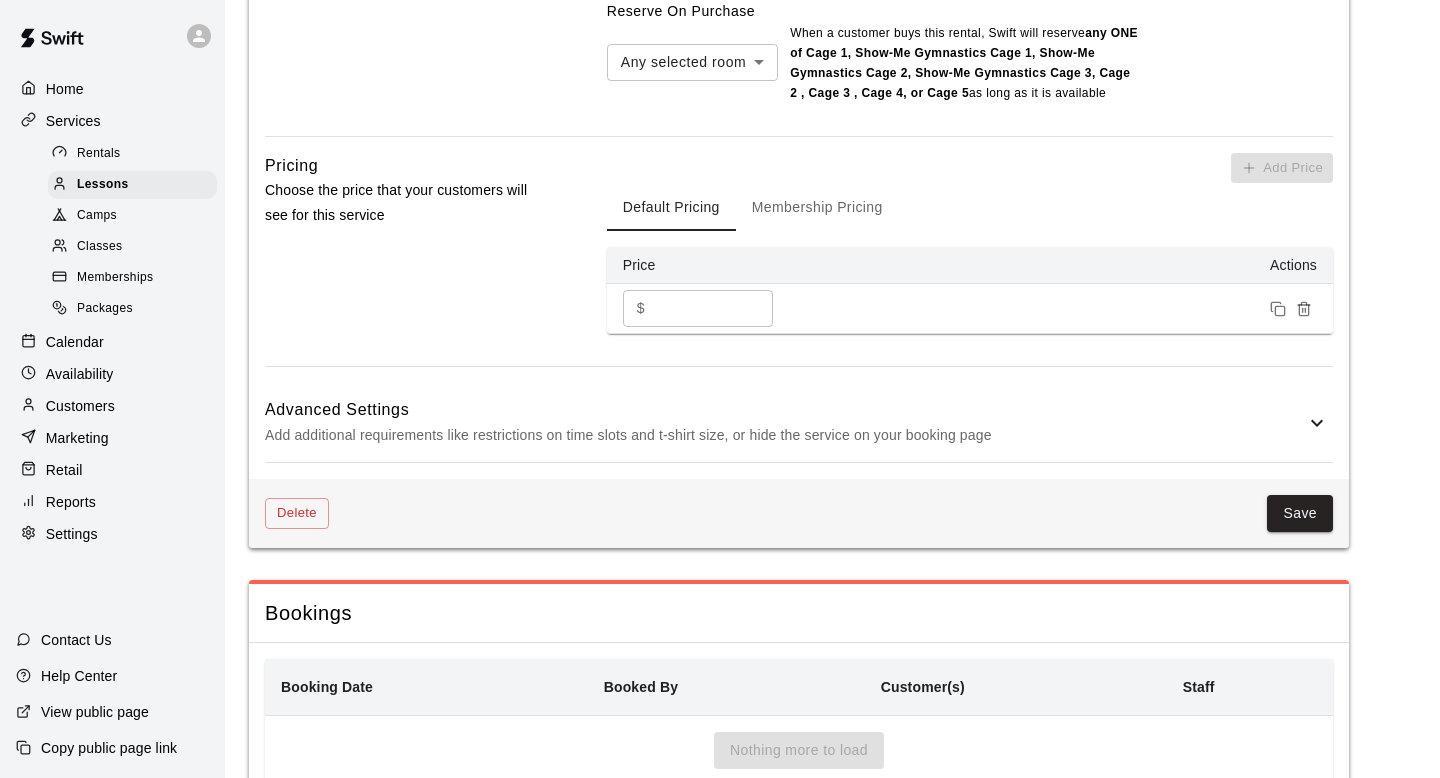scroll, scrollTop: 1494, scrollLeft: 0, axis: vertical 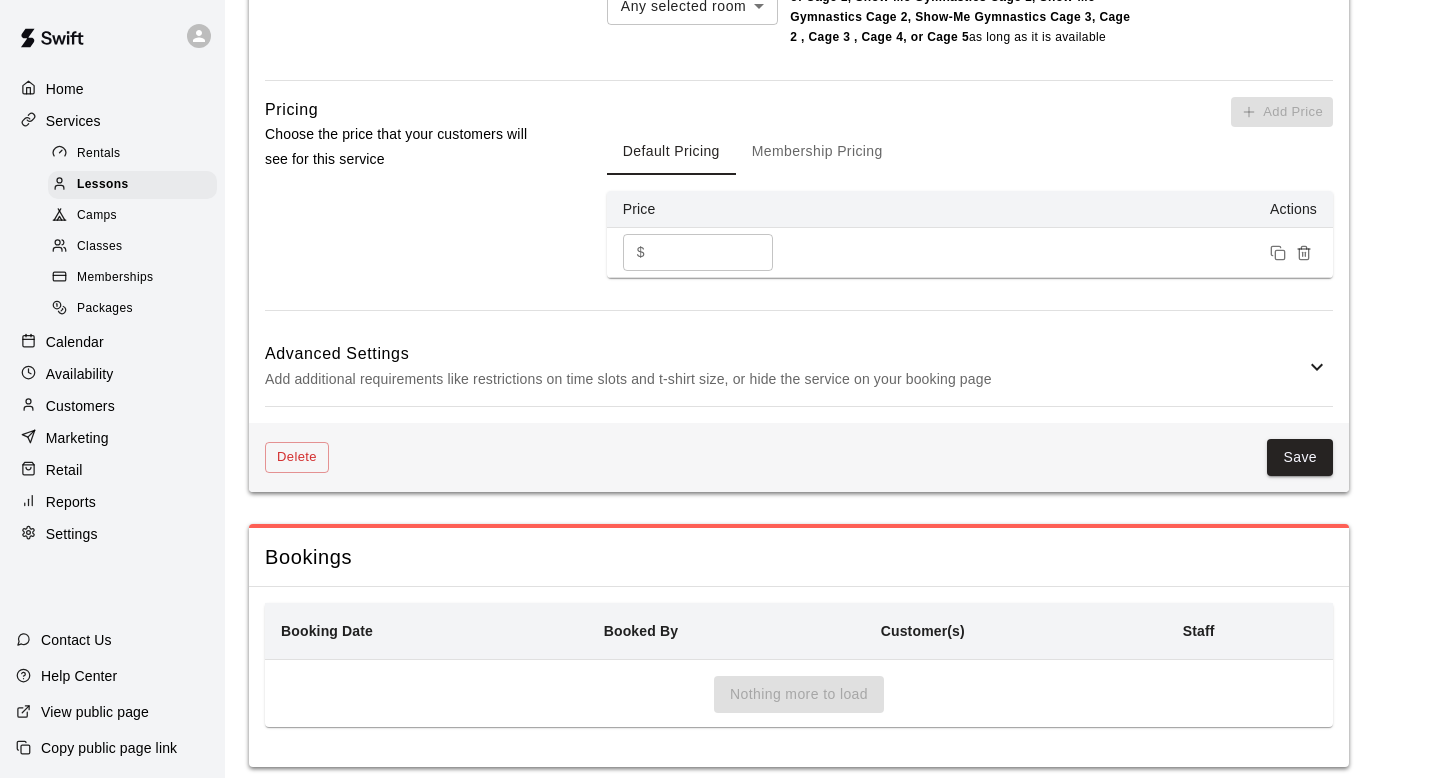 click on "Save" at bounding box center (1300, 457) 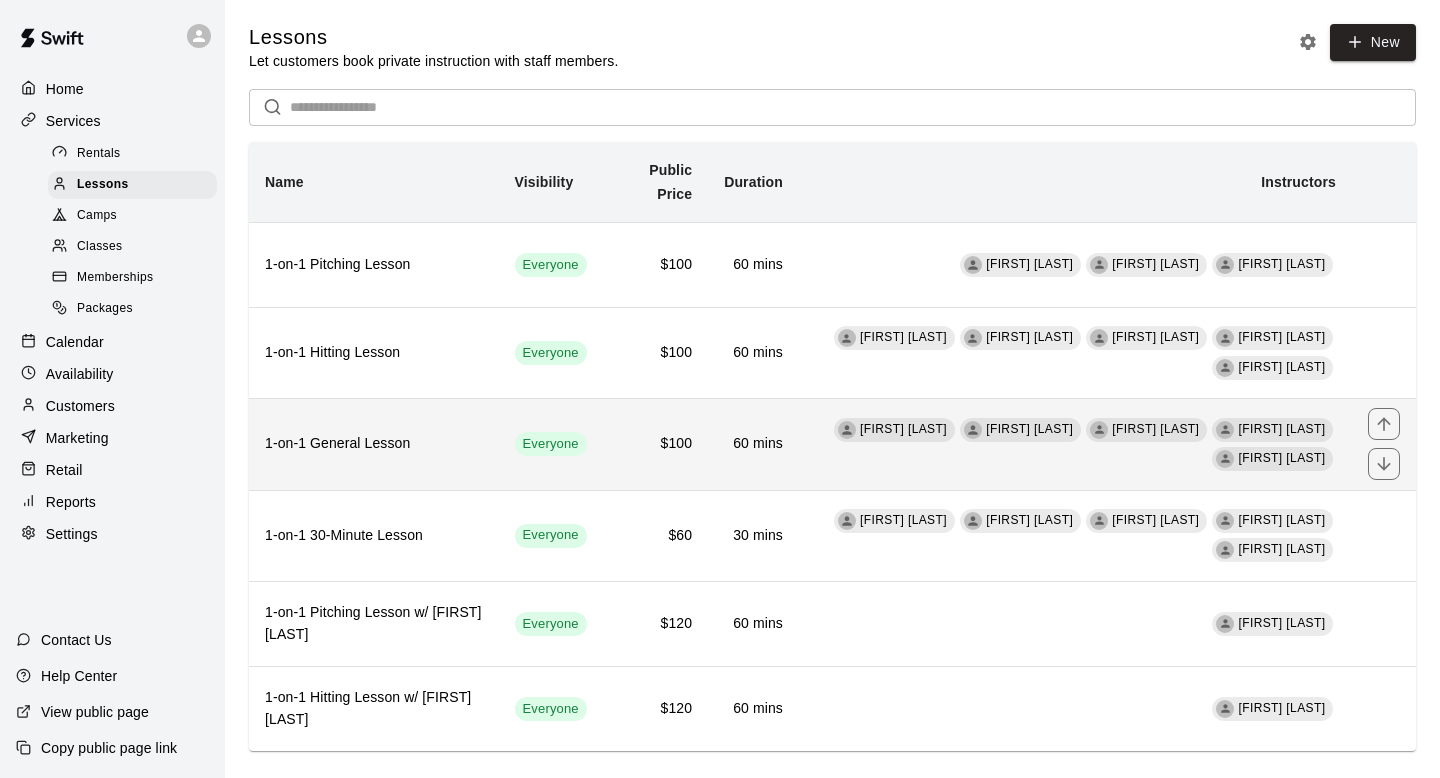 scroll, scrollTop: 30, scrollLeft: 0, axis: vertical 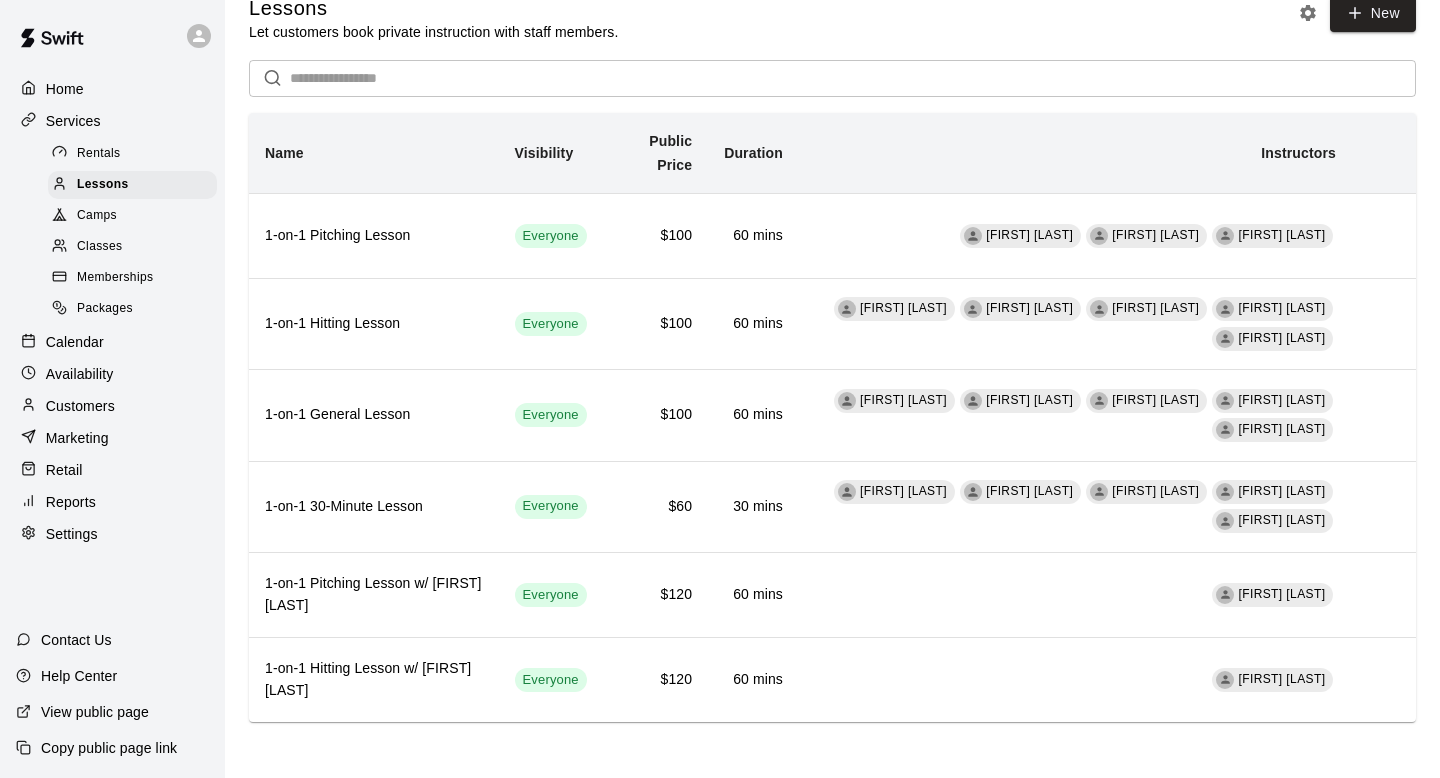 click on "Lessons Let customers book private instruction with staff members.   New ​ Name Visibility Public Price Duration Instructors 1-on-1 Pitching Lesson Everyone $100 60 mins [FIRST] [LAST] [FIRST] [LAST] [FIRST] [LAST] 1-on-1 Hitting Lesson Everyone $100 60 mins [FIRST] [LAST] [FIRST] [LAST] [FIRST] [LAST] [FIRST] [LAST] [FIRST] [LAST] 1-on-1 General Lesson Everyone $100 60 mins [FIRST] [LAST] [FIRST] [LAST] [FIRST] [LAST] [FIRST] [LAST] [FIRST] [LAST] 1-on-1 30-Minute Lesson Everyone $60 30 mins [FIRST] [LAST] [FIRST] [LAST] [FIRST] [LAST] [FIRST] [LAST] [FIRST] [LAST] 1-on-1 Pitching Lesson w/ [FIRST] [LAST] Everyone $120 60 mins [FIRST] [LAST] 1-on-1 Hitting Lesson w/ [FIRST] [LAST] Everyone $120 60 mins [FIRST] [LAST]" at bounding box center [832, 358] 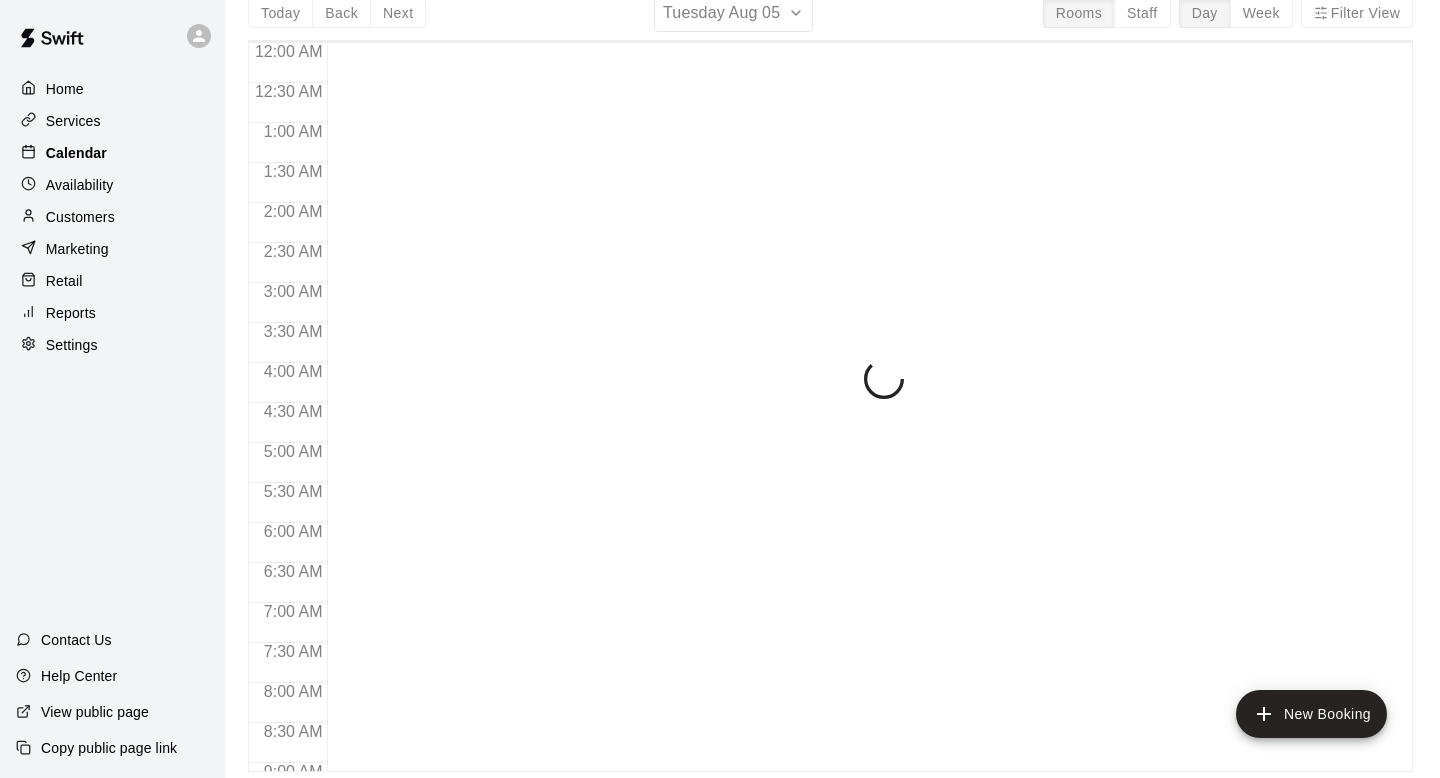 scroll, scrollTop: 0, scrollLeft: 0, axis: both 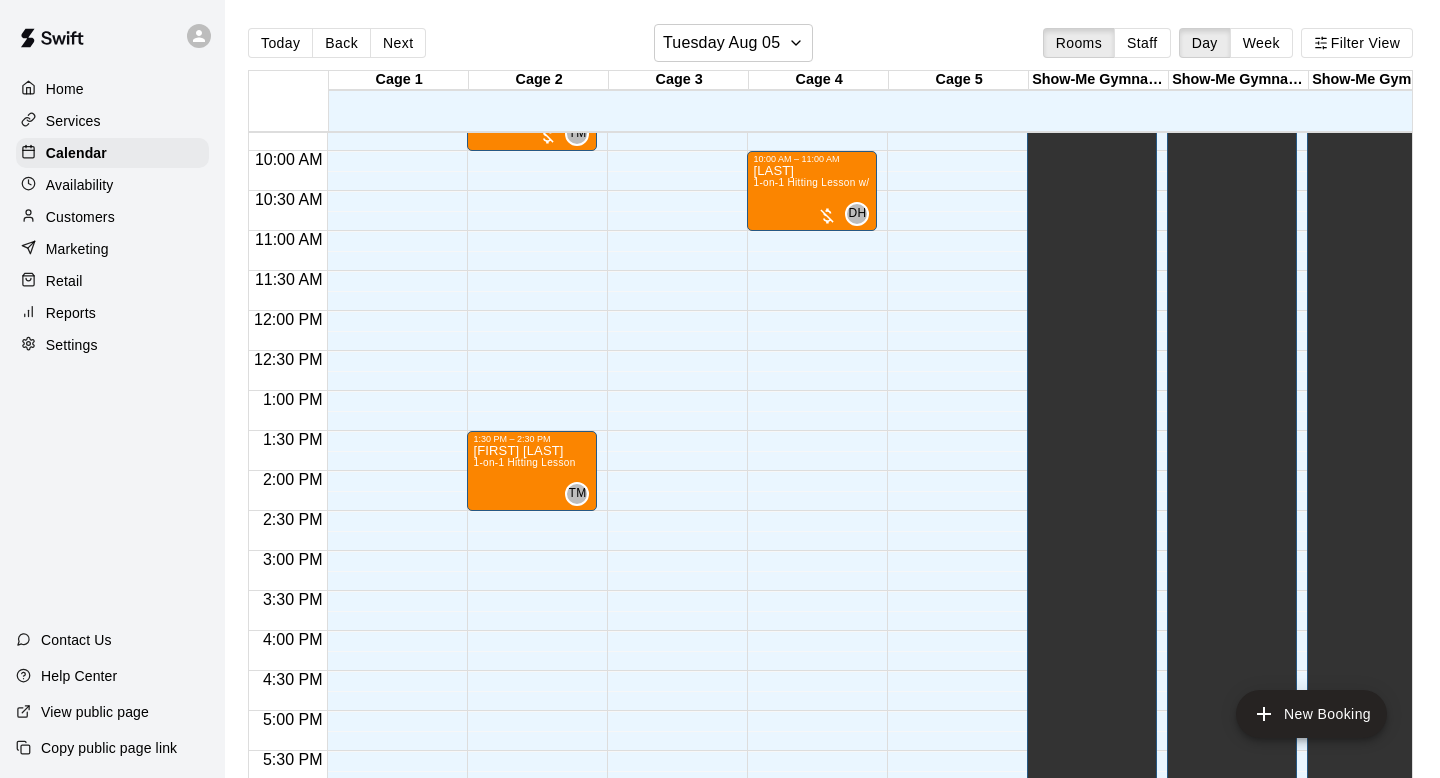 click on "Home Services Calendar Availability Customers Marketing Retail Reports Settings" at bounding box center (112, 217) 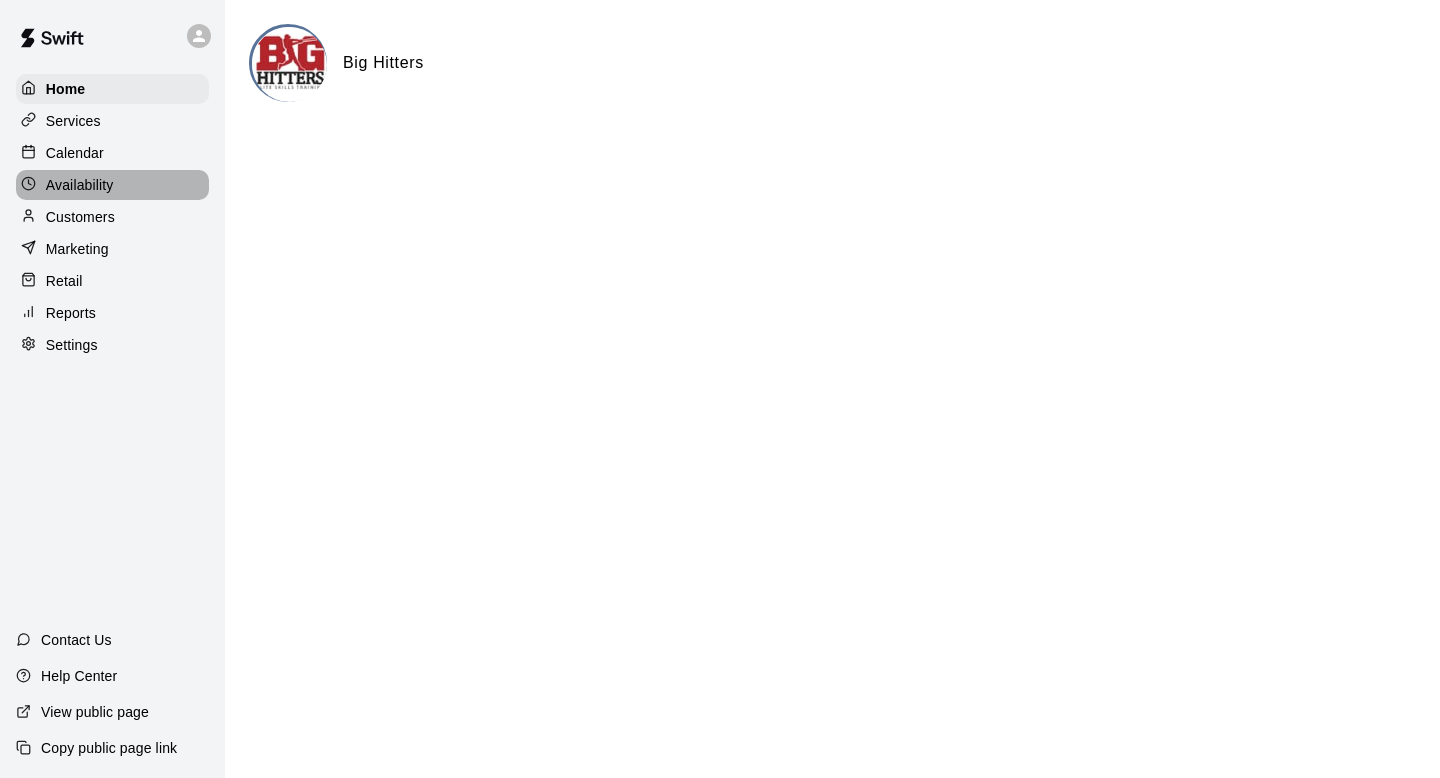click on "Availability" at bounding box center (112, 185) 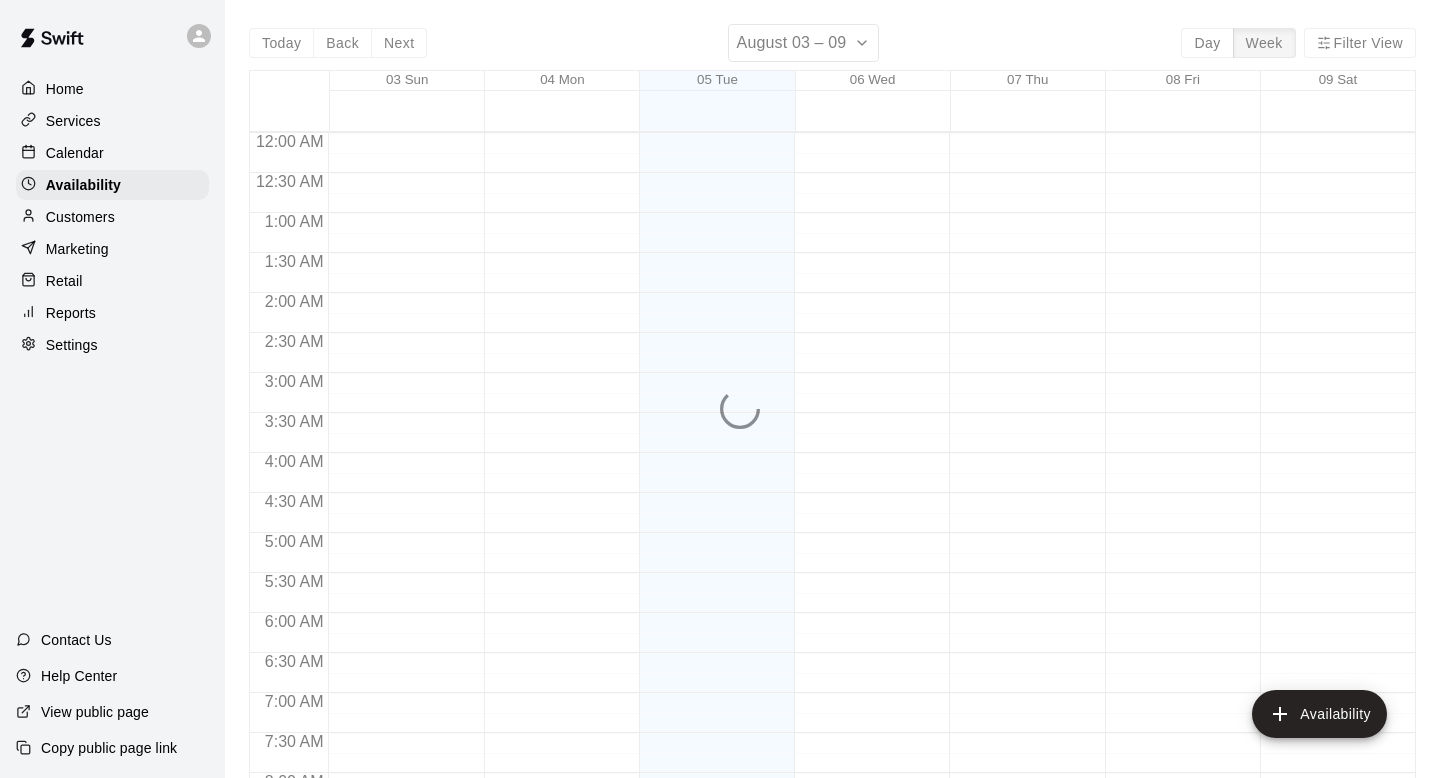 scroll, scrollTop: 783, scrollLeft: 0, axis: vertical 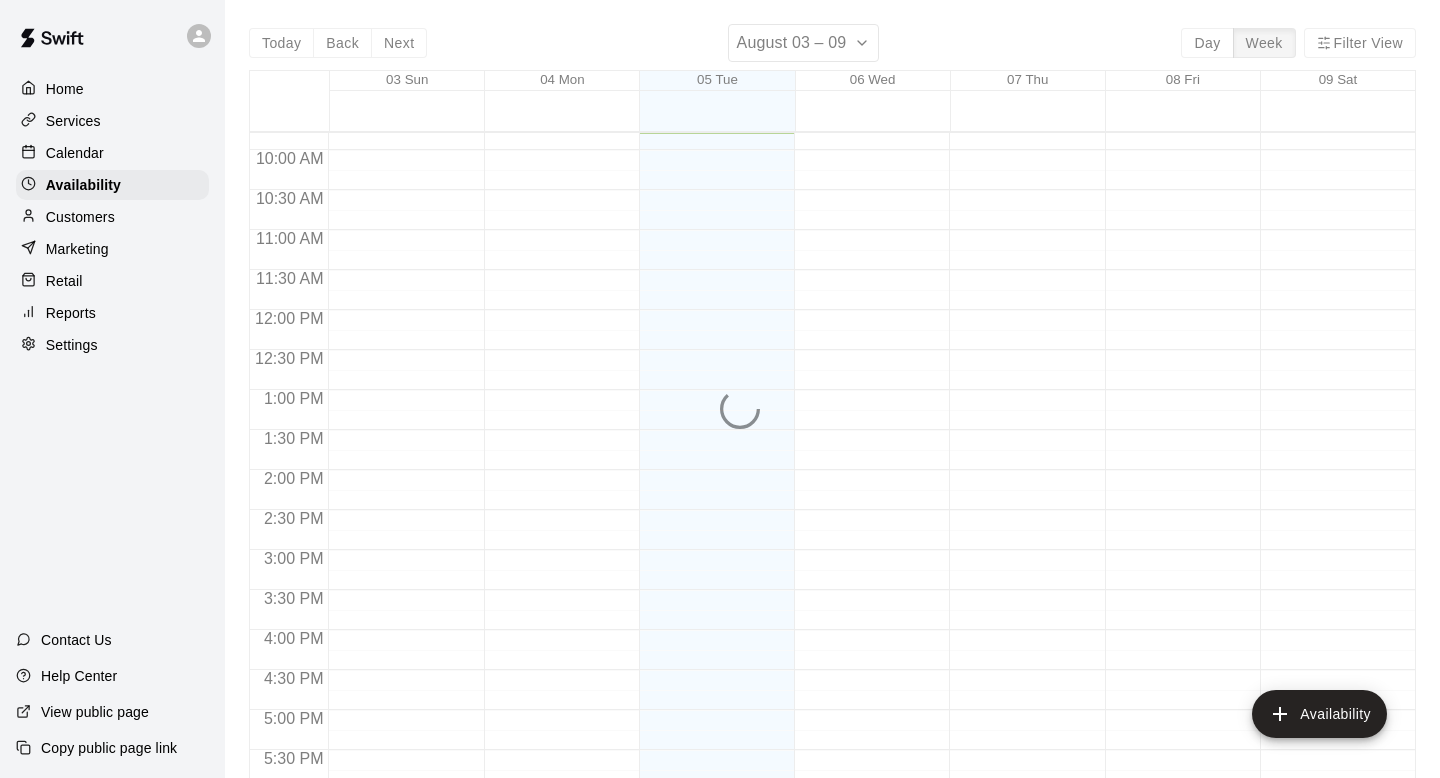 click on "Marketing" at bounding box center (77, 249) 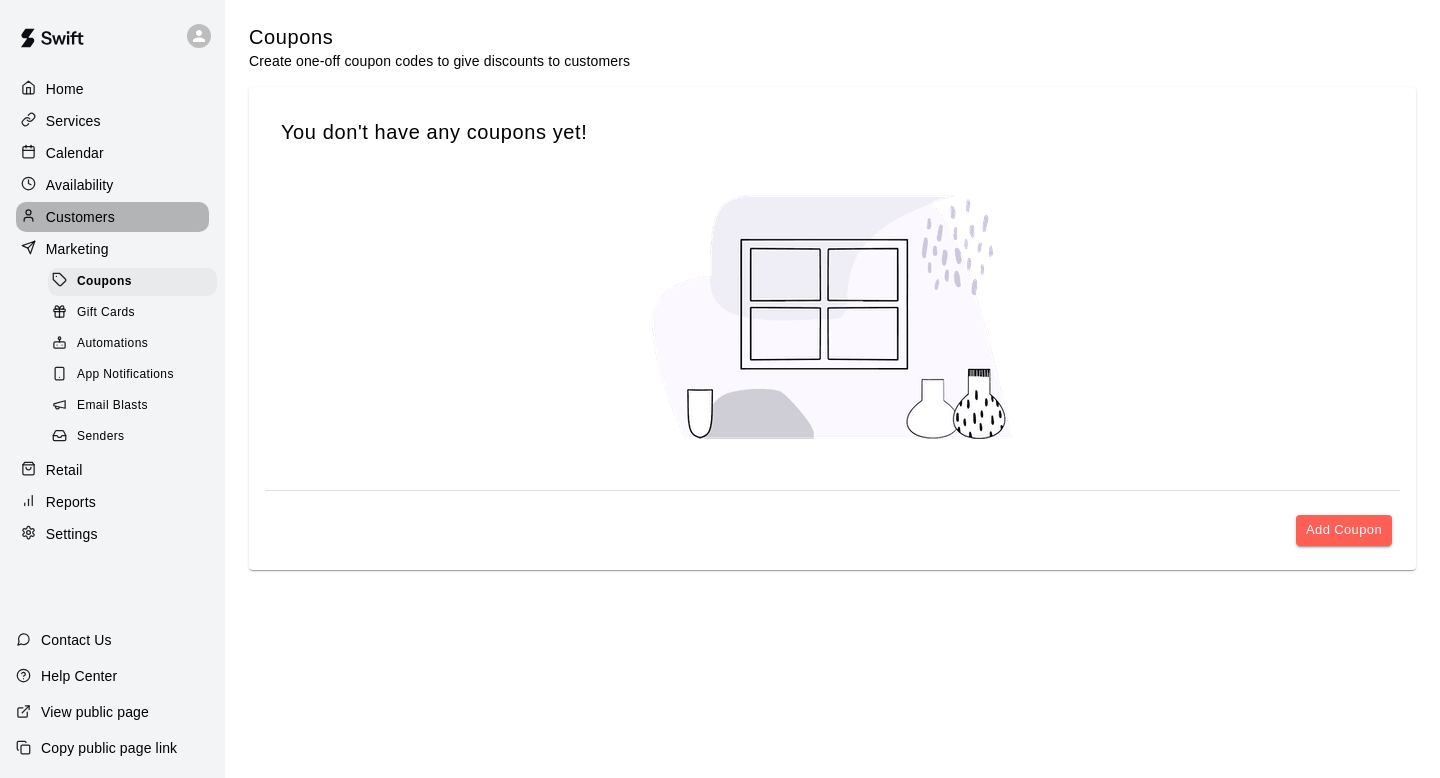 click on "Customers" at bounding box center (80, 217) 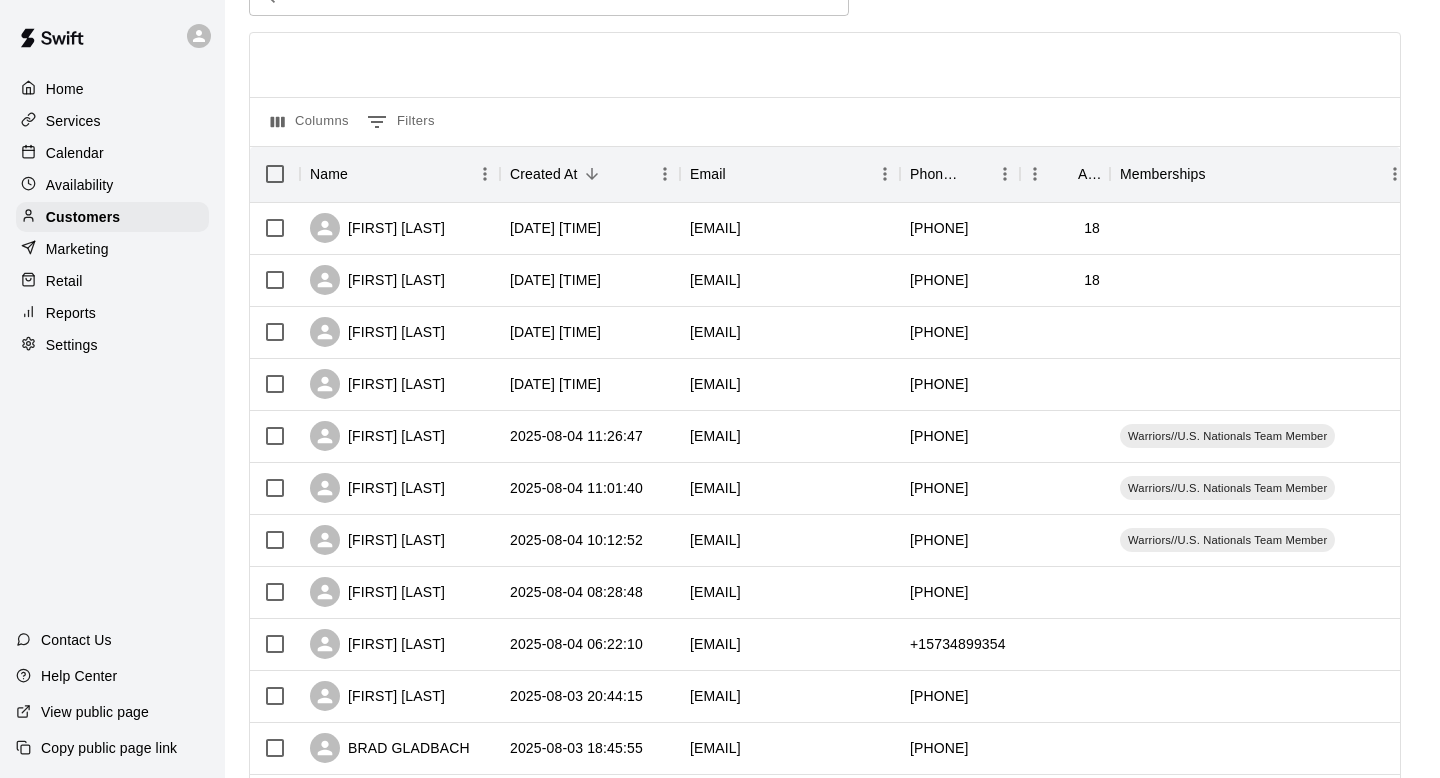 scroll, scrollTop: 0, scrollLeft: 0, axis: both 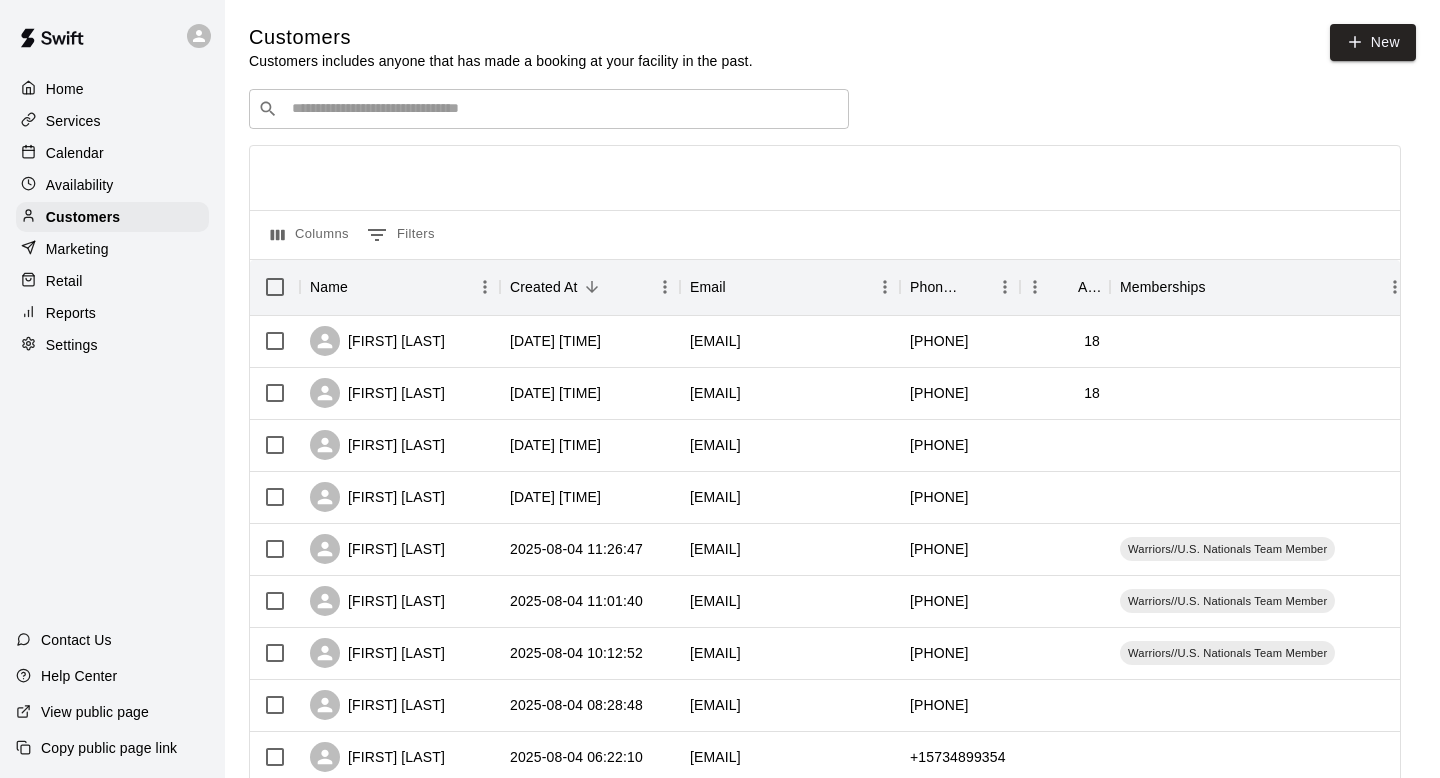 click on "​ ​" at bounding box center (549, 109) 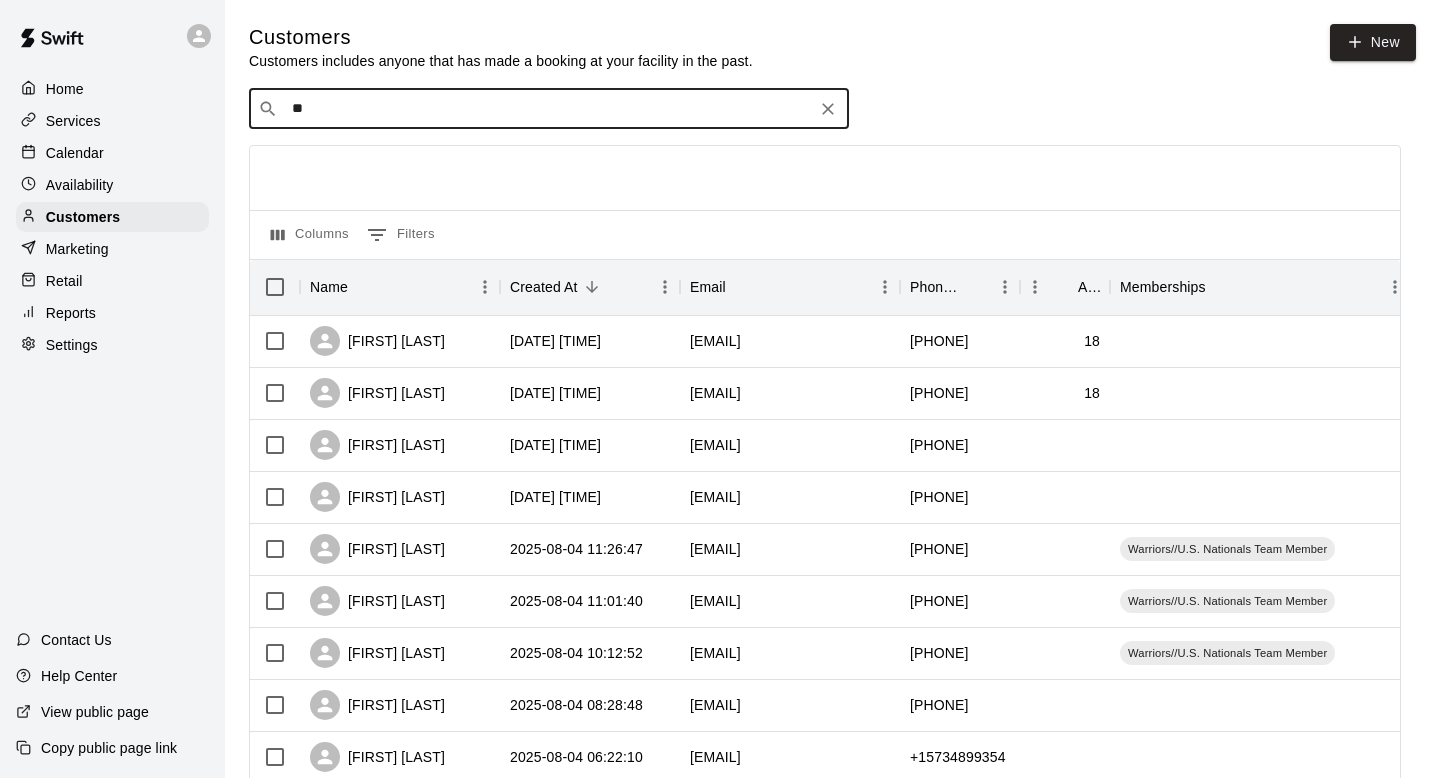 type on "*" 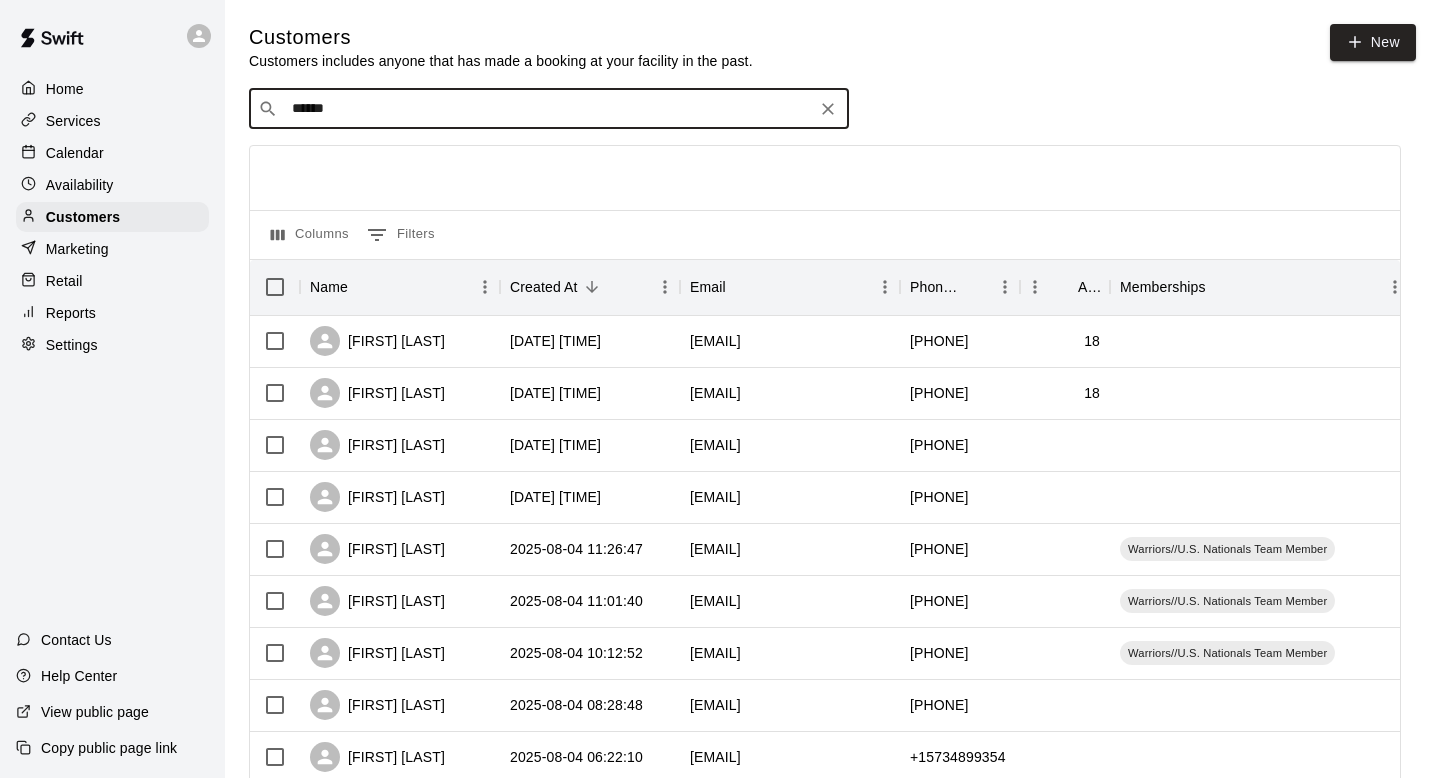 type on "******" 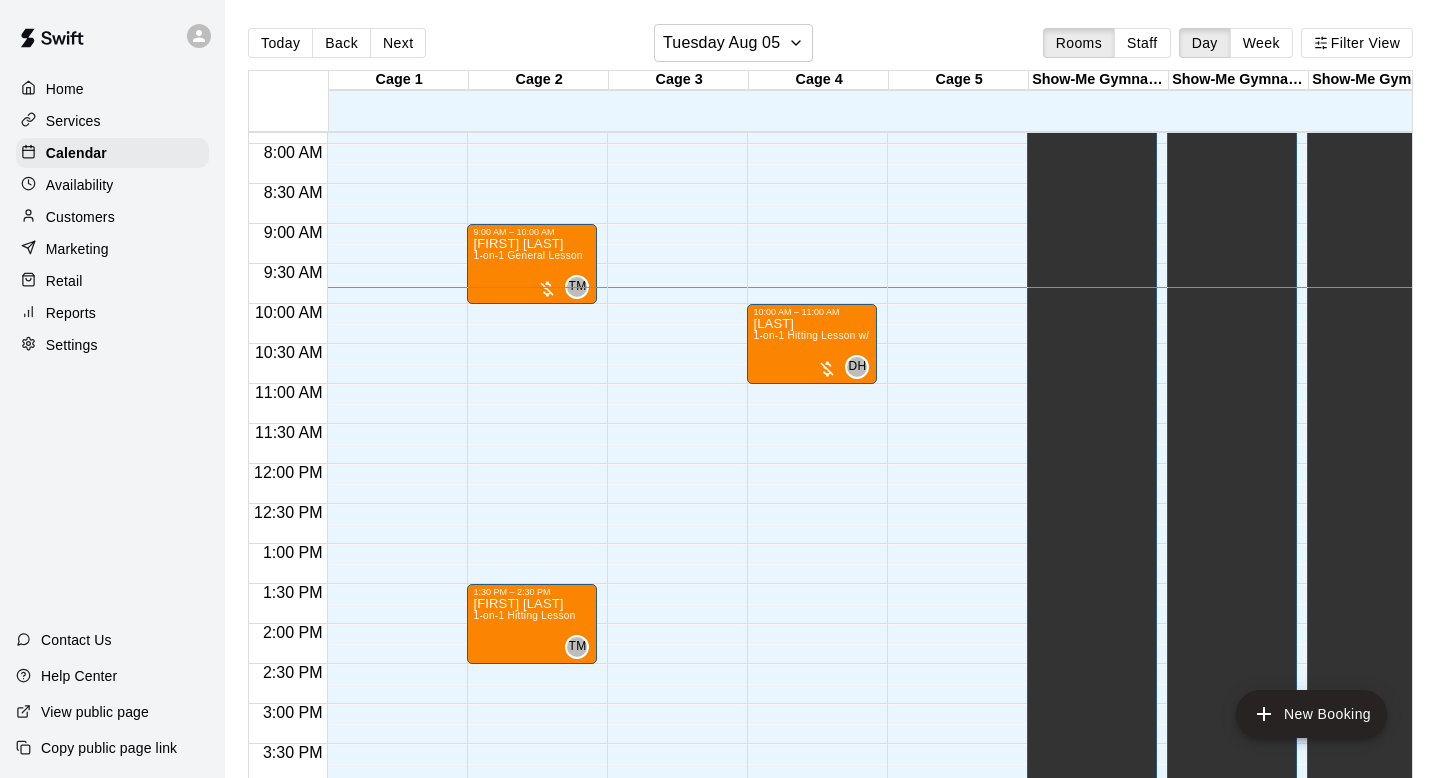 scroll, scrollTop: 628, scrollLeft: 0, axis: vertical 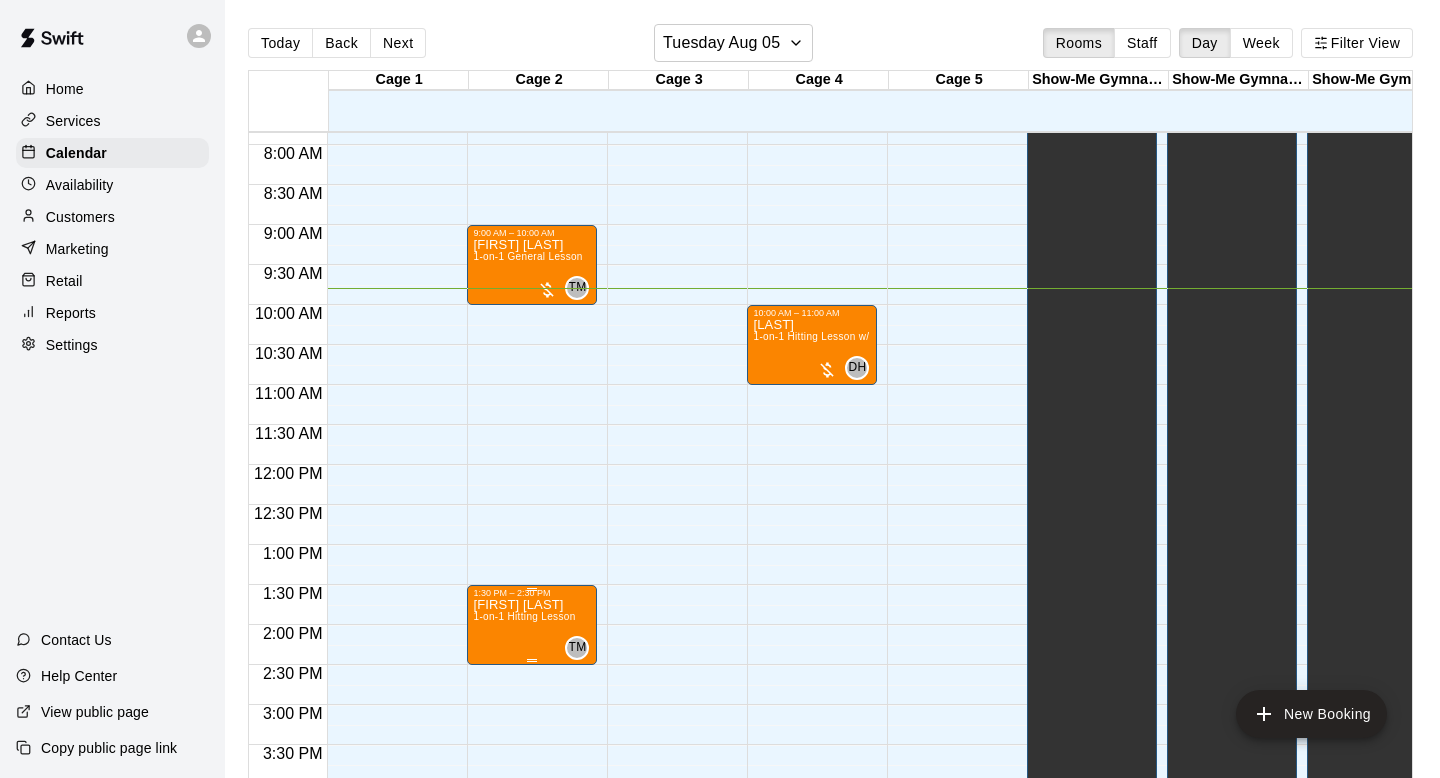 click on "[FIRST] [LAST] 1-on-1 Hitting Lesson" at bounding box center [524, 987] 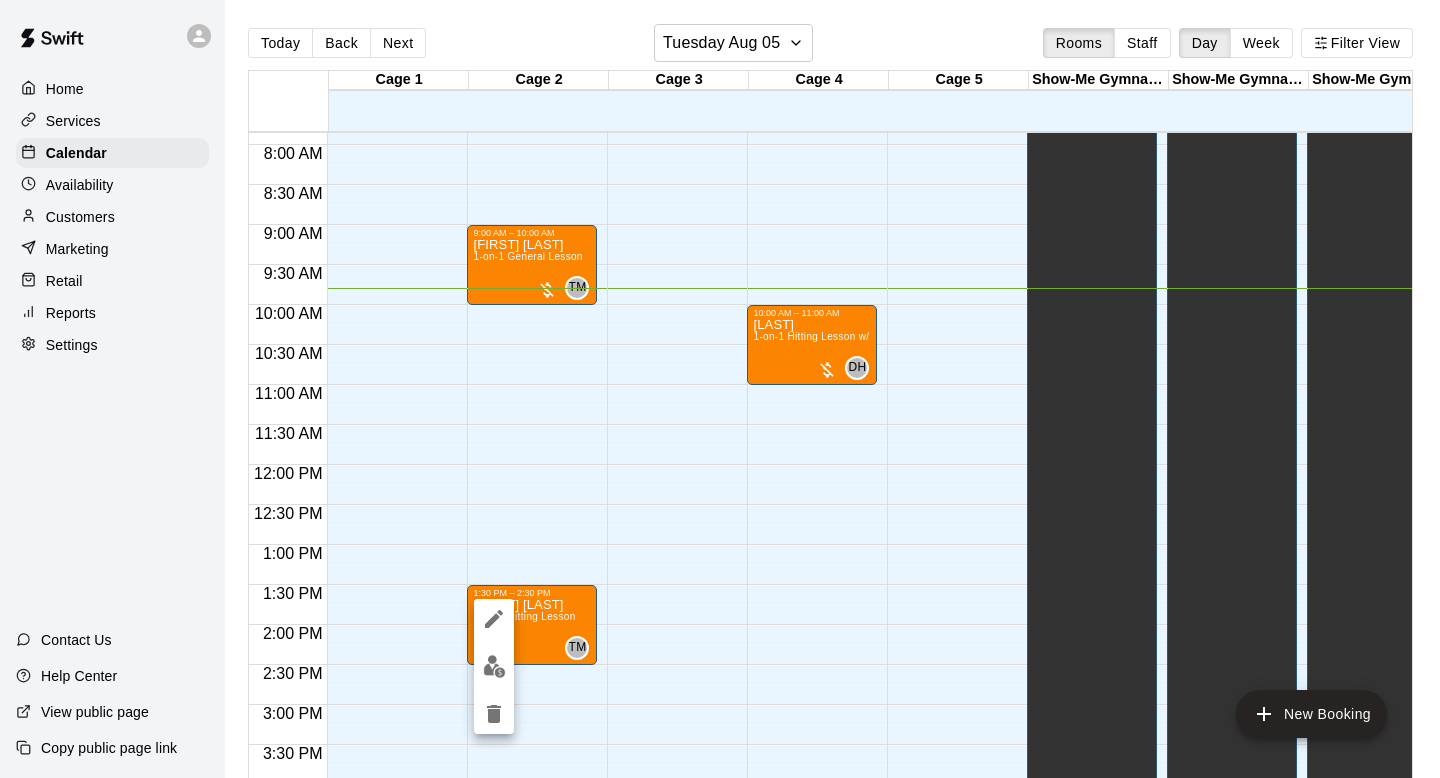 click at bounding box center [720, 389] 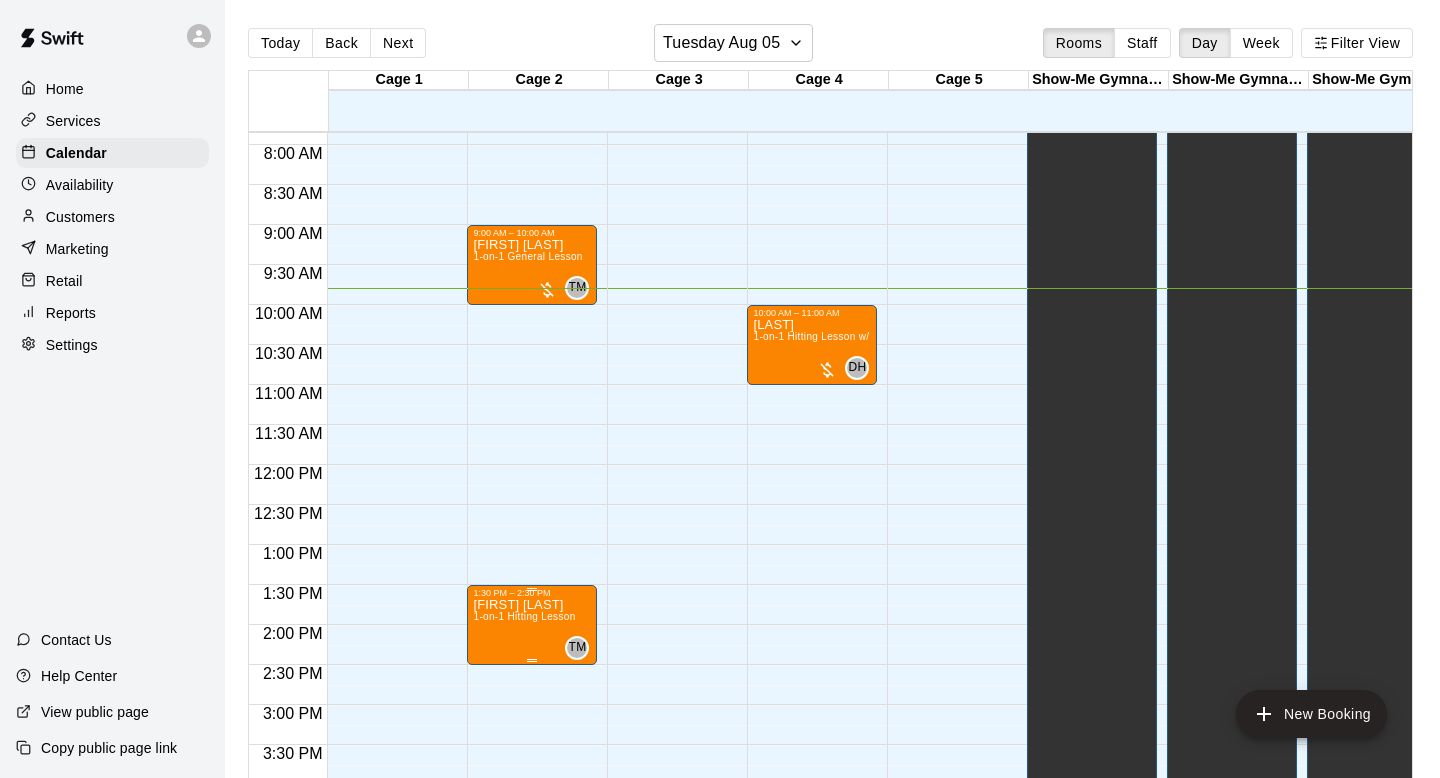 click on "[FIRST] [LAST] 1-on-1 Hitting Lesson" at bounding box center [524, 987] 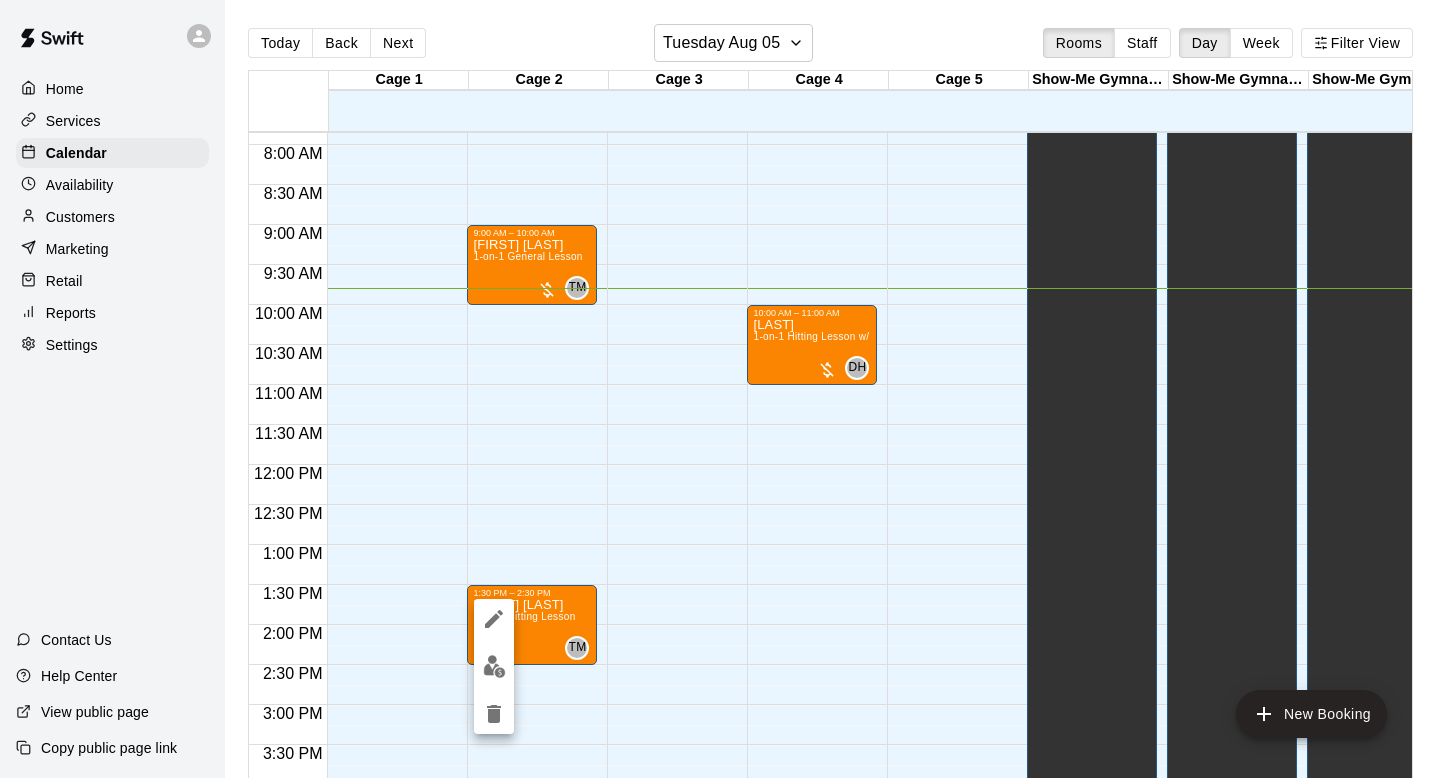 click at bounding box center [720, 389] 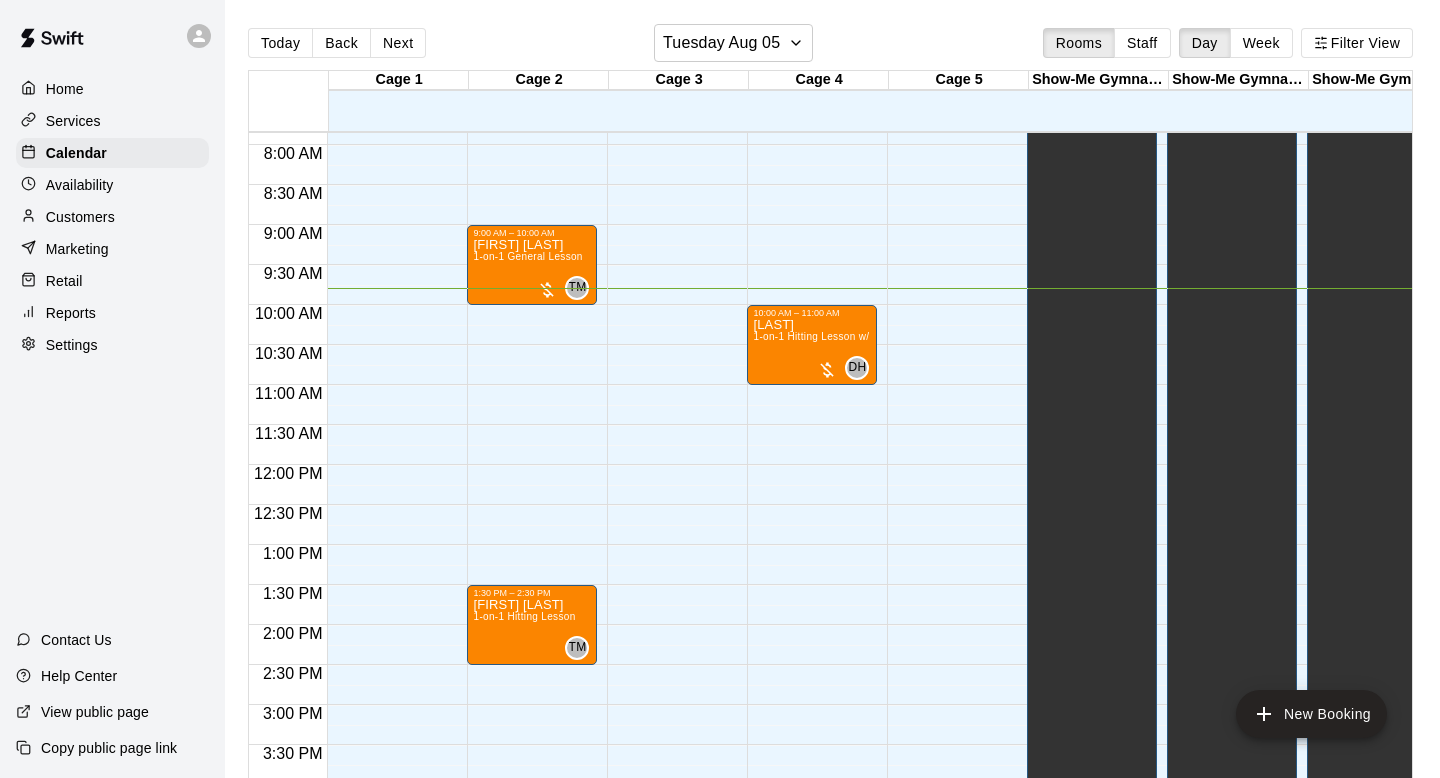 click on "Customers" at bounding box center [80, 217] 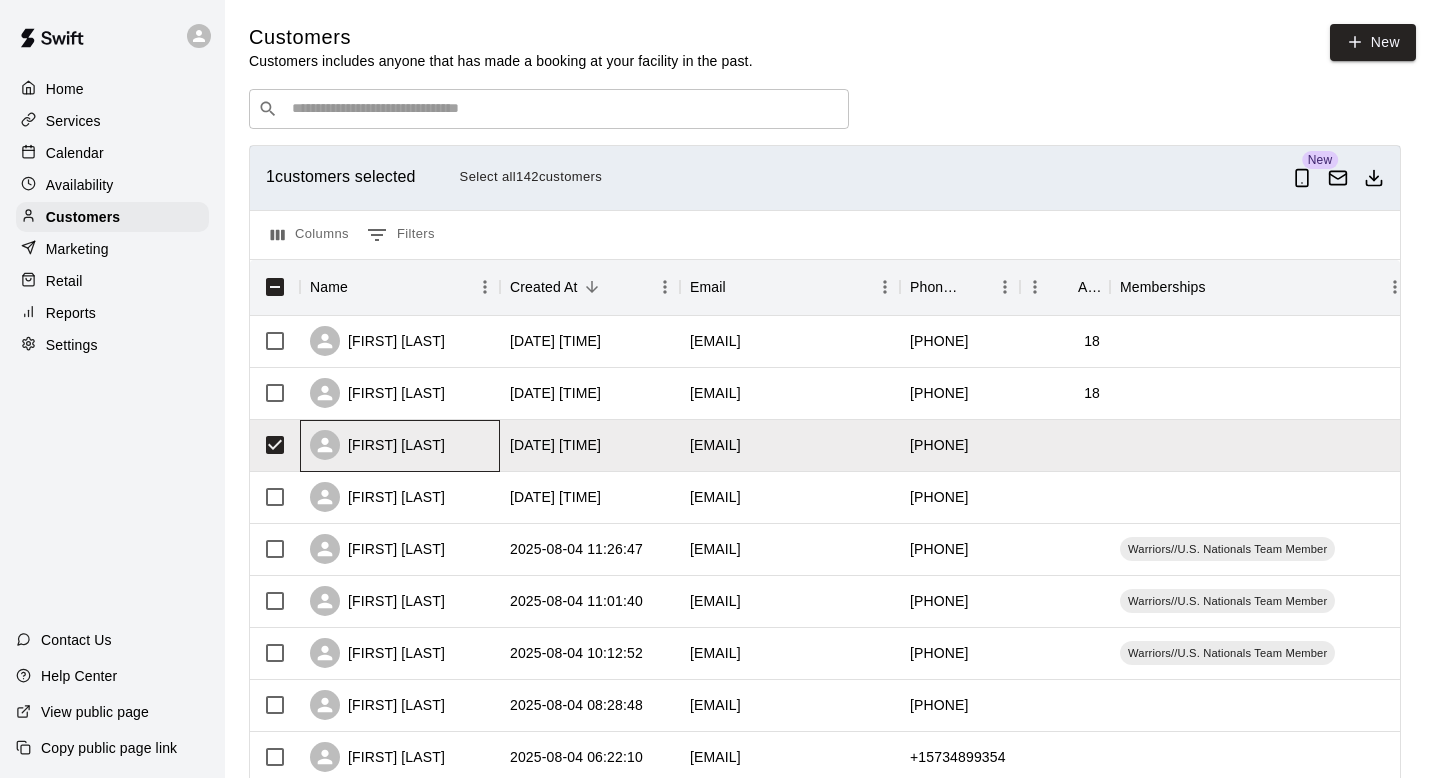 click on "[FIRST] [LAST]" at bounding box center [377, 445] 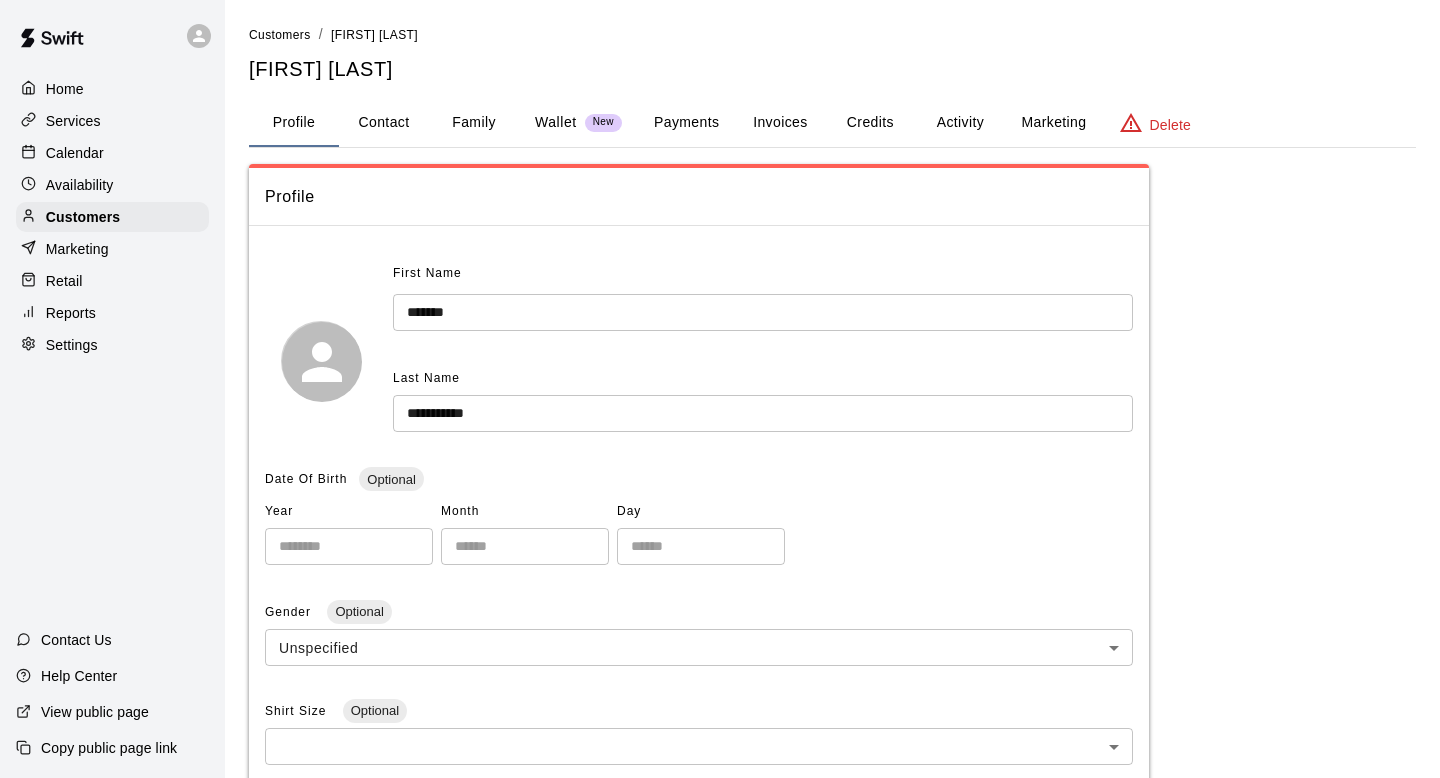 click on "Activity" at bounding box center [960, 123] 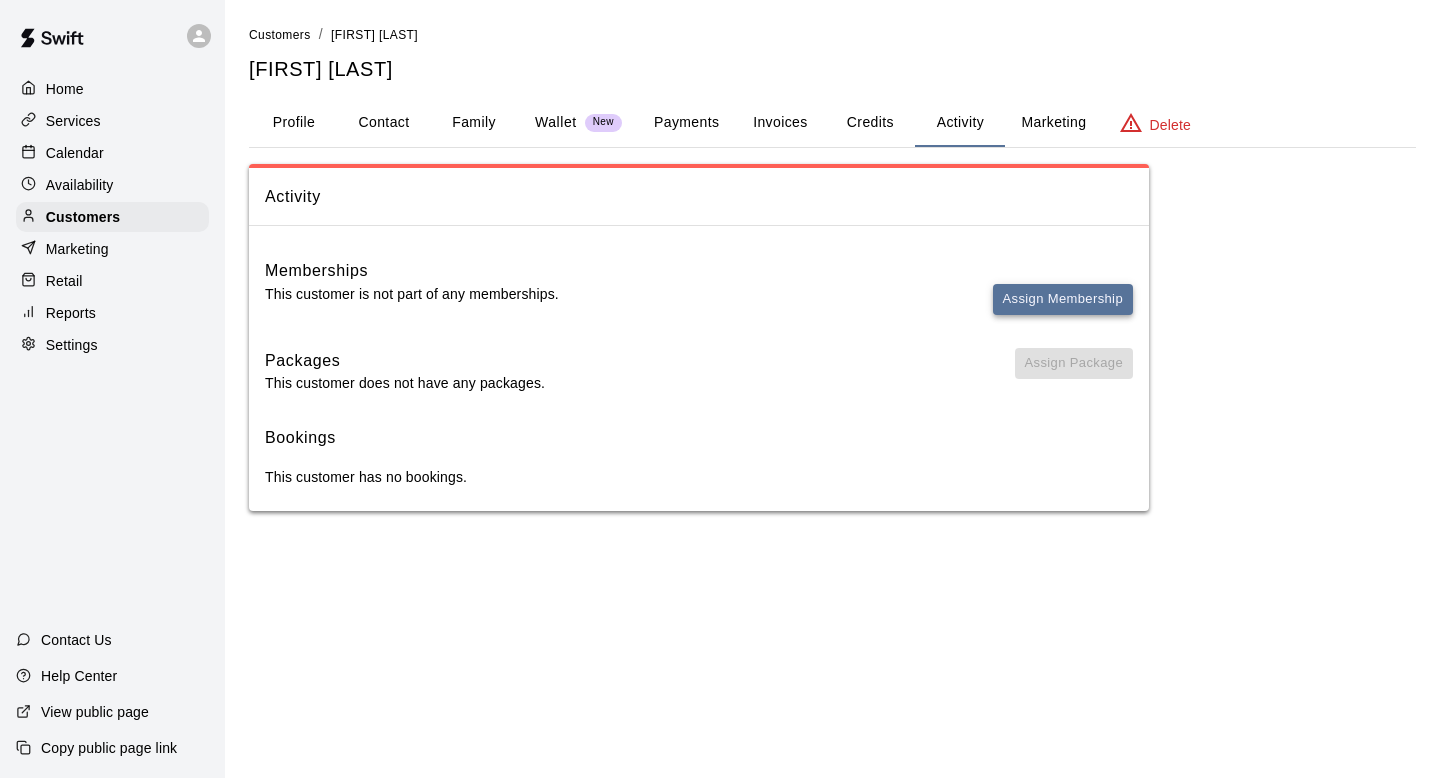 click on "Assign Membership" at bounding box center (1063, 299) 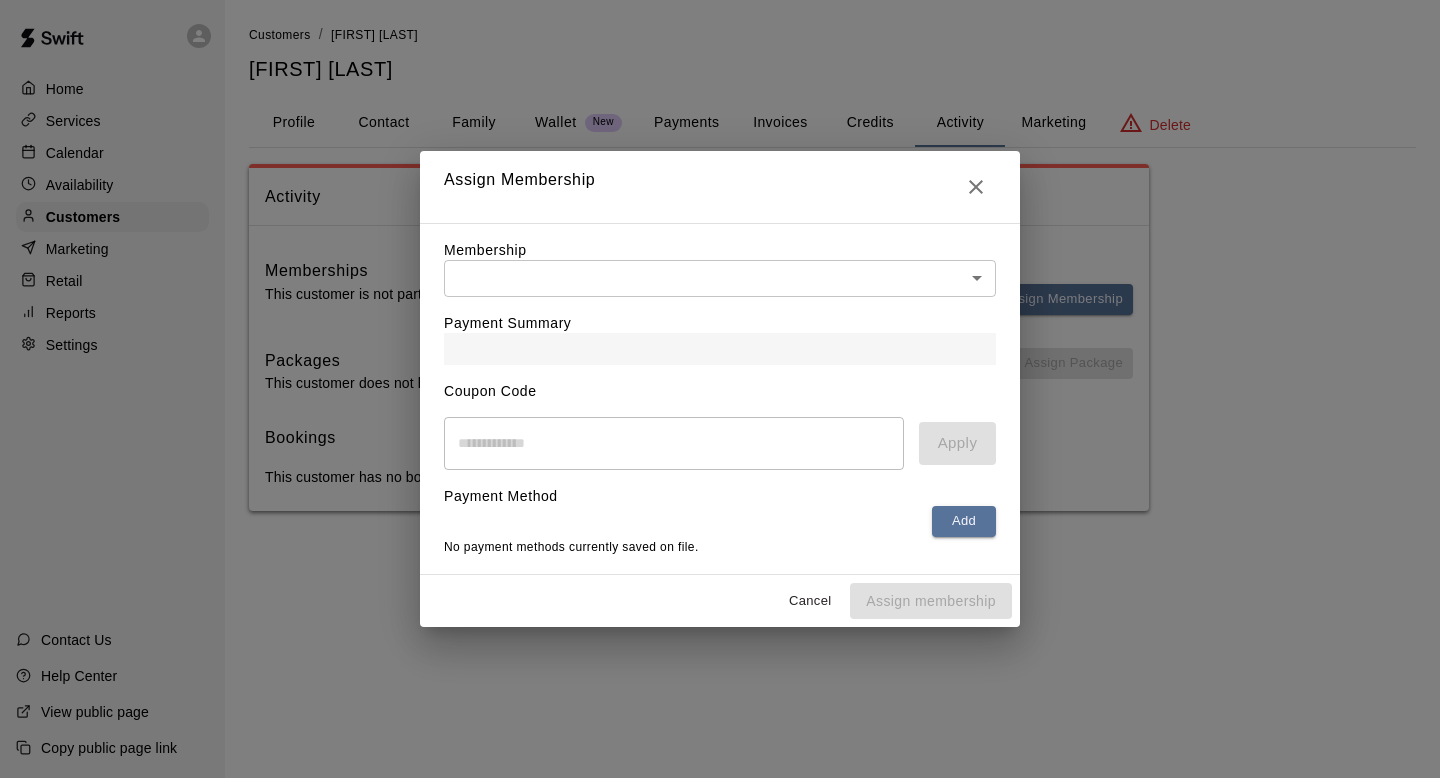 click on "Home Services Calendar Availability Customers Marketing Retail Reports Settings Contact Us Help Center View public page Copy public page link Customers / [FIRST] [LAST] [FIRST] [LAST] Profile Contact Family Wallet New Payments Invoices Credits Activity Marketing Delete Activity Memberships This customer is not part of any memberships. Assign Membership Packages This customer does not have any packages. Assign Package Bookings This customer has no bookings. Swift - Edit Customer Close cross-small Assign Membership Membership ​ ​ Payment Summary Coupon Code ​ Apply Payment Method   Add No payment methods currently saved on file. Cancel Assign membership" at bounding box center [720, 275] 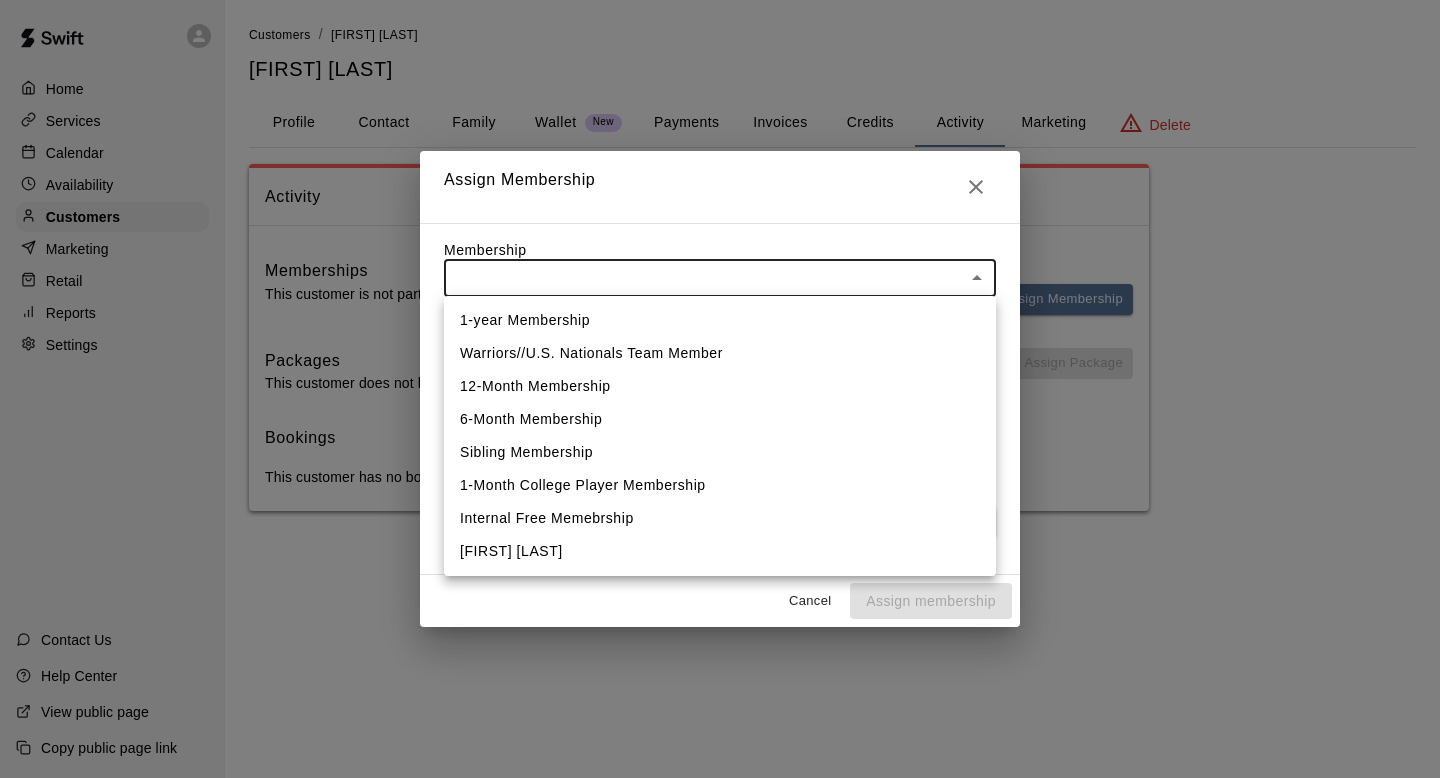 click on "Warriors//U.S. Nationals Team Member" at bounding box center (720, 353) 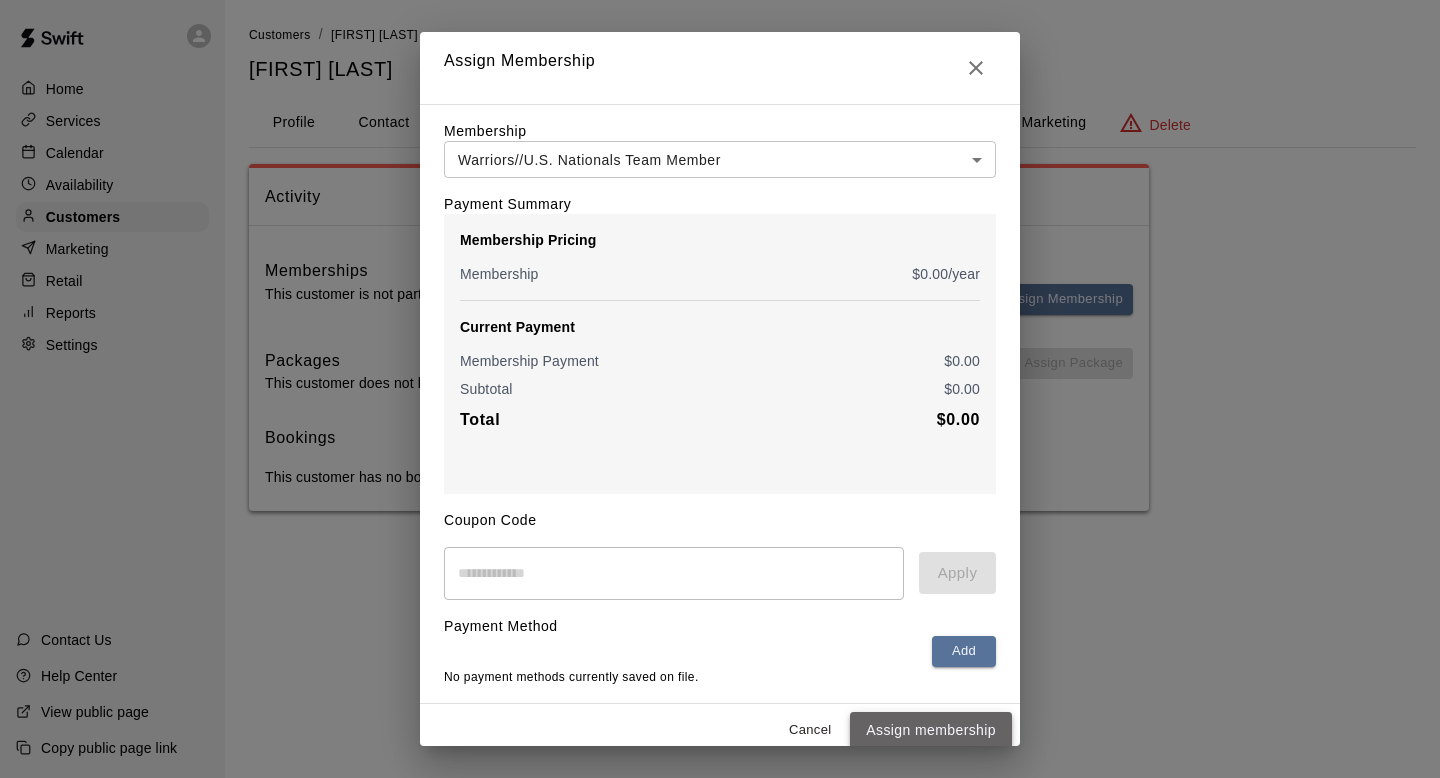 click on "Assign membership" at bounding box center (931, 730) 